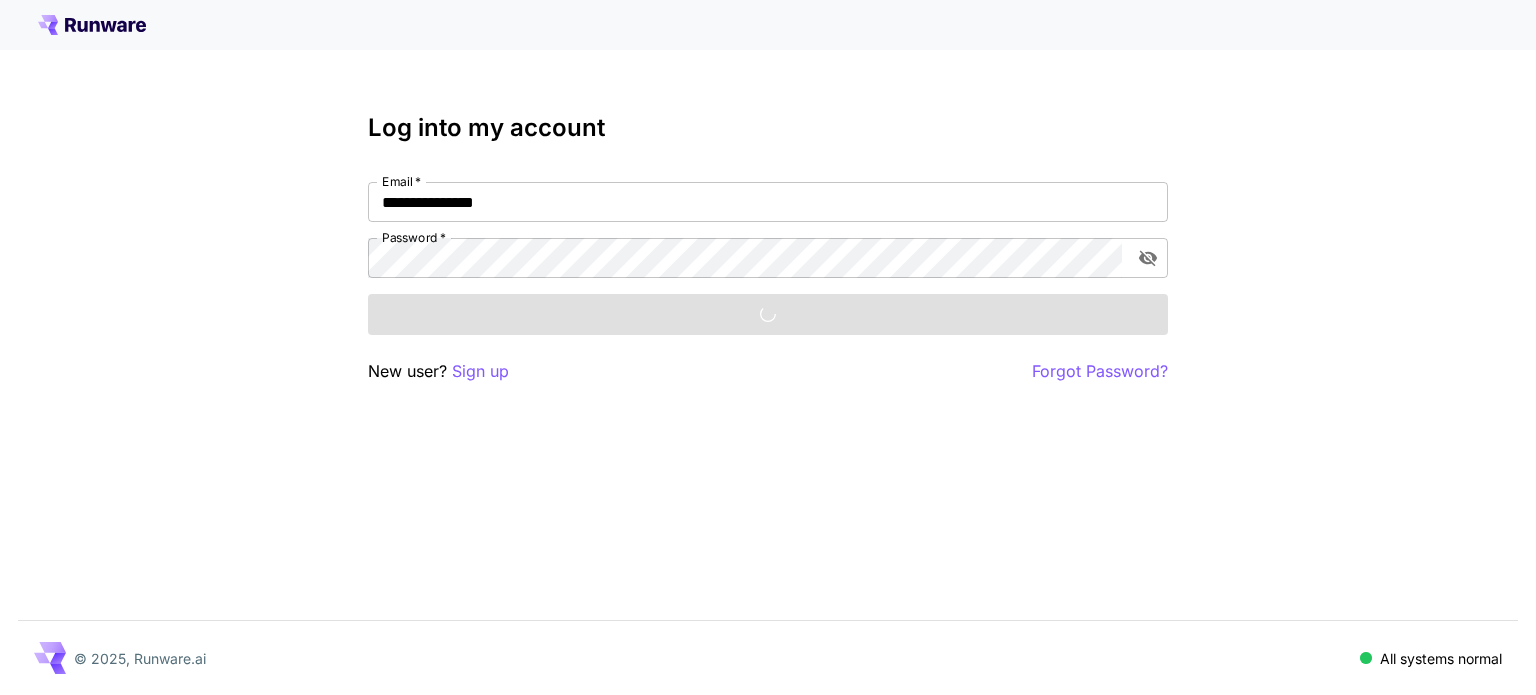 scroll, scrollTop: 0, scrollLeft: 0, axis: both 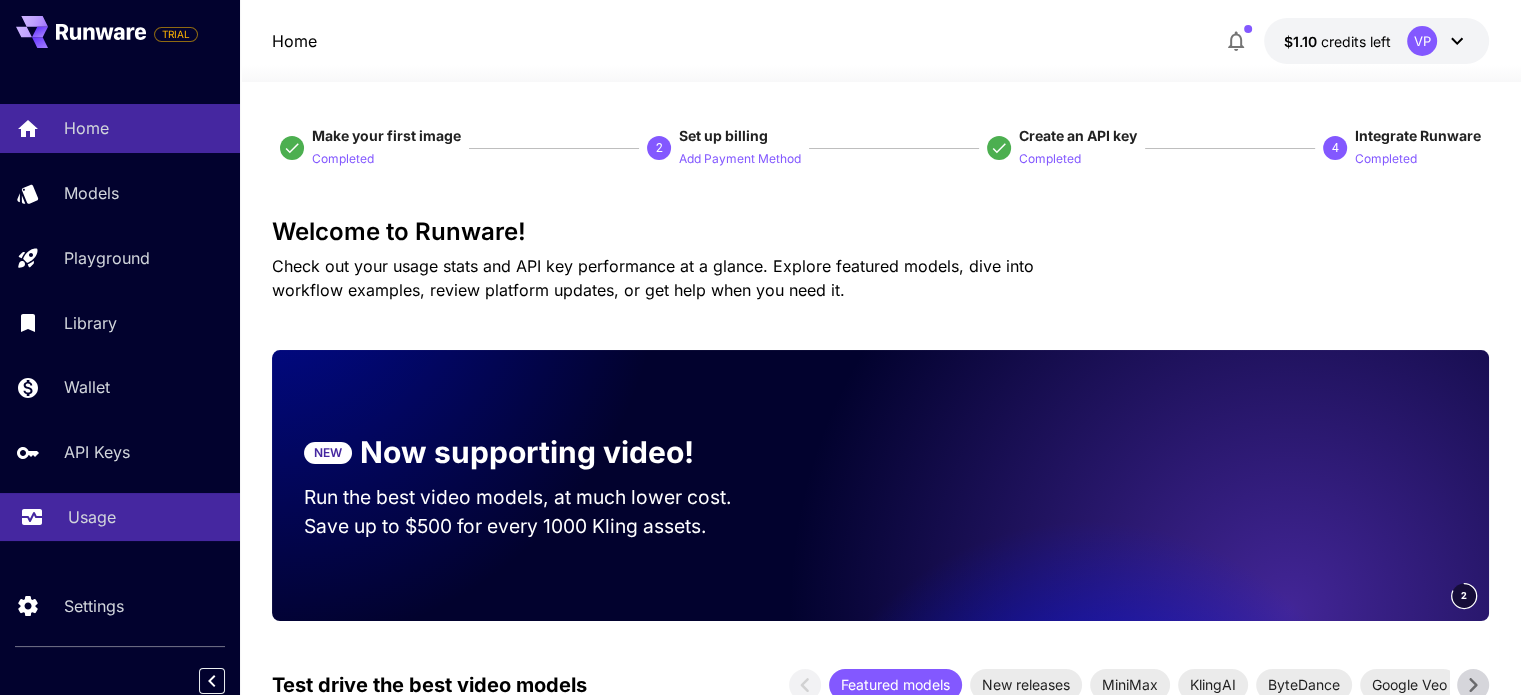click on "Usage" at bounding box center [92, 517] 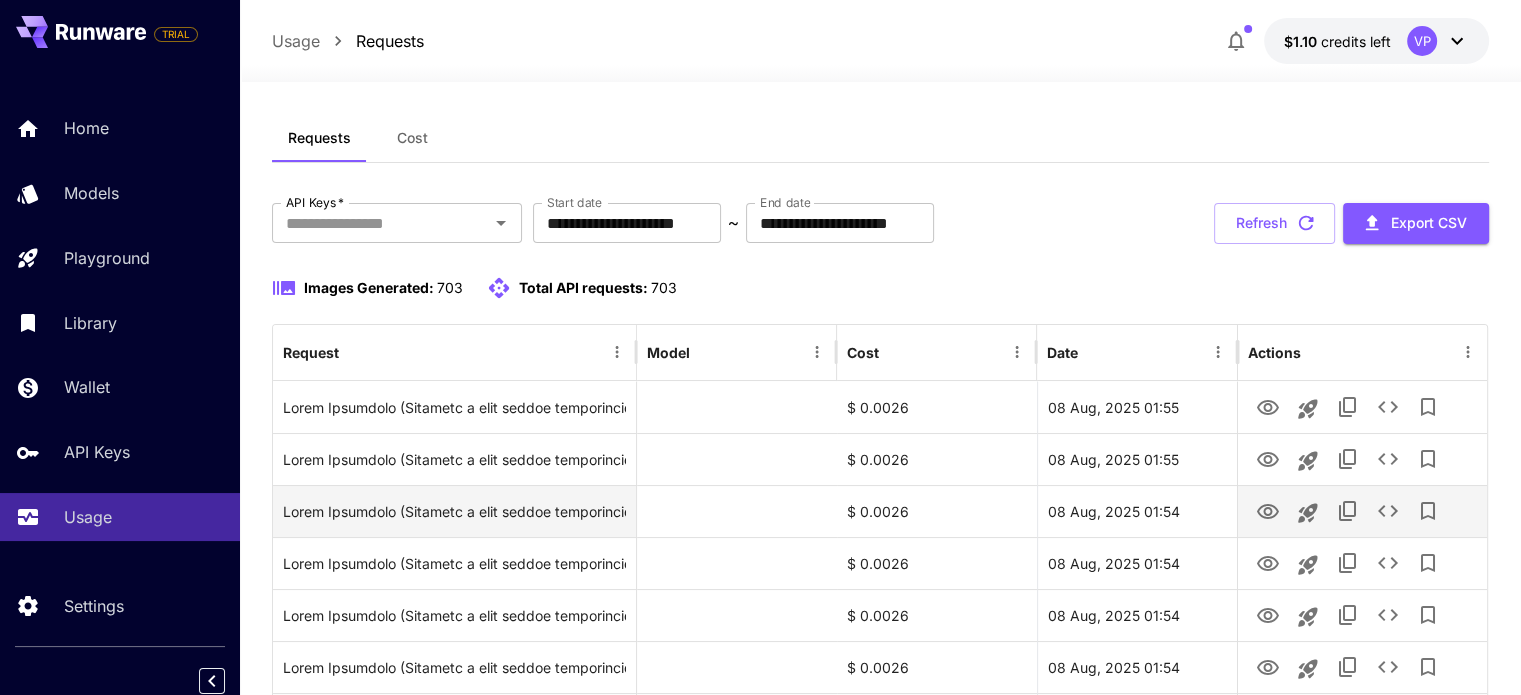 scroll, scrollTop: 18, scrollLeft: 0, axis: vertical 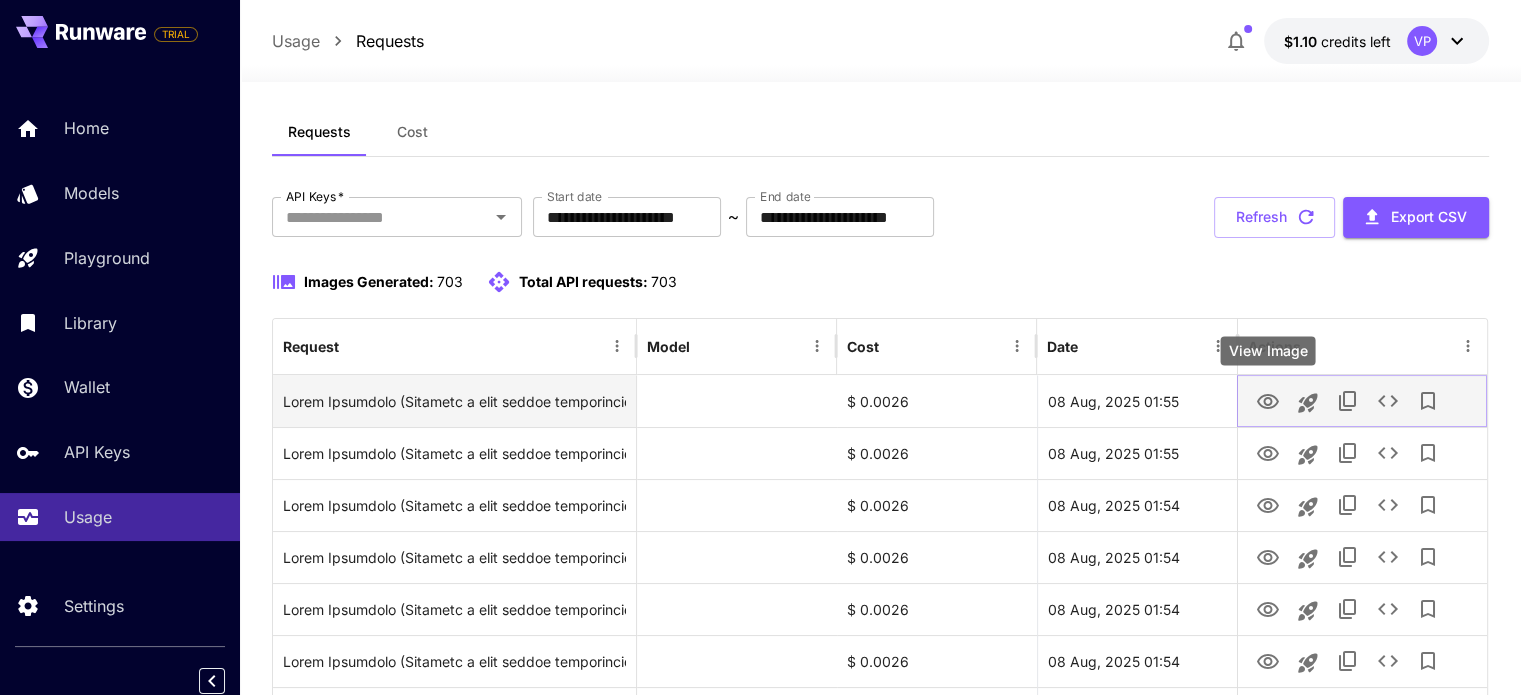 click 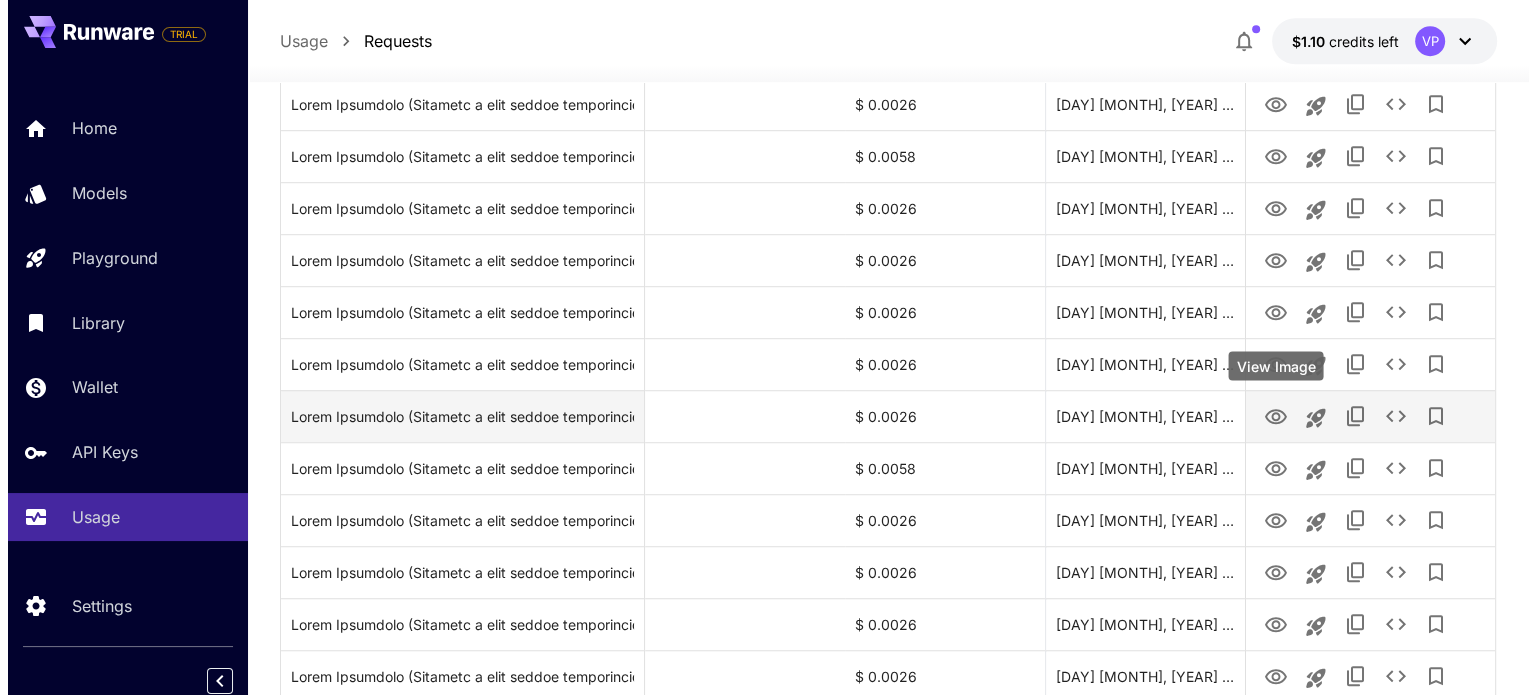 scroll, scrollTop: 1302, scrollLeft: 0, axis: vertical 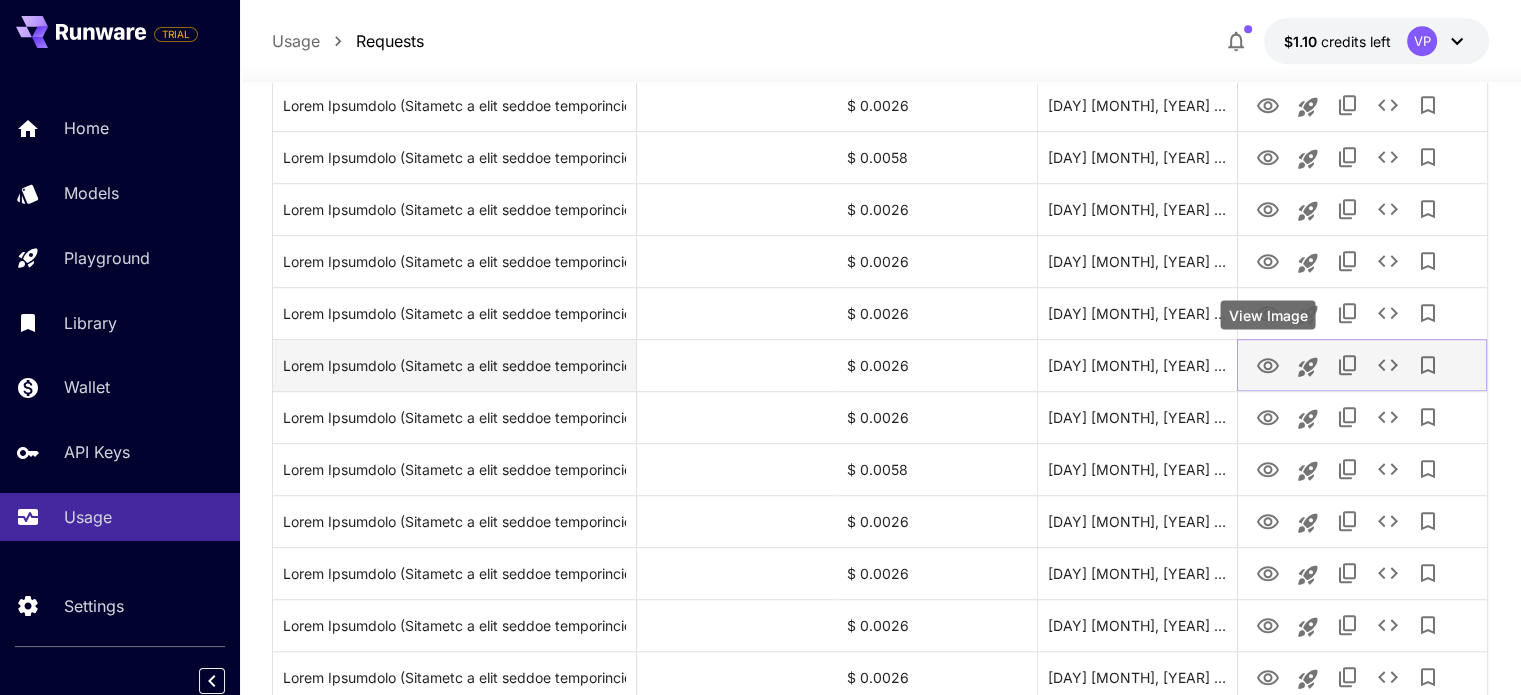 click 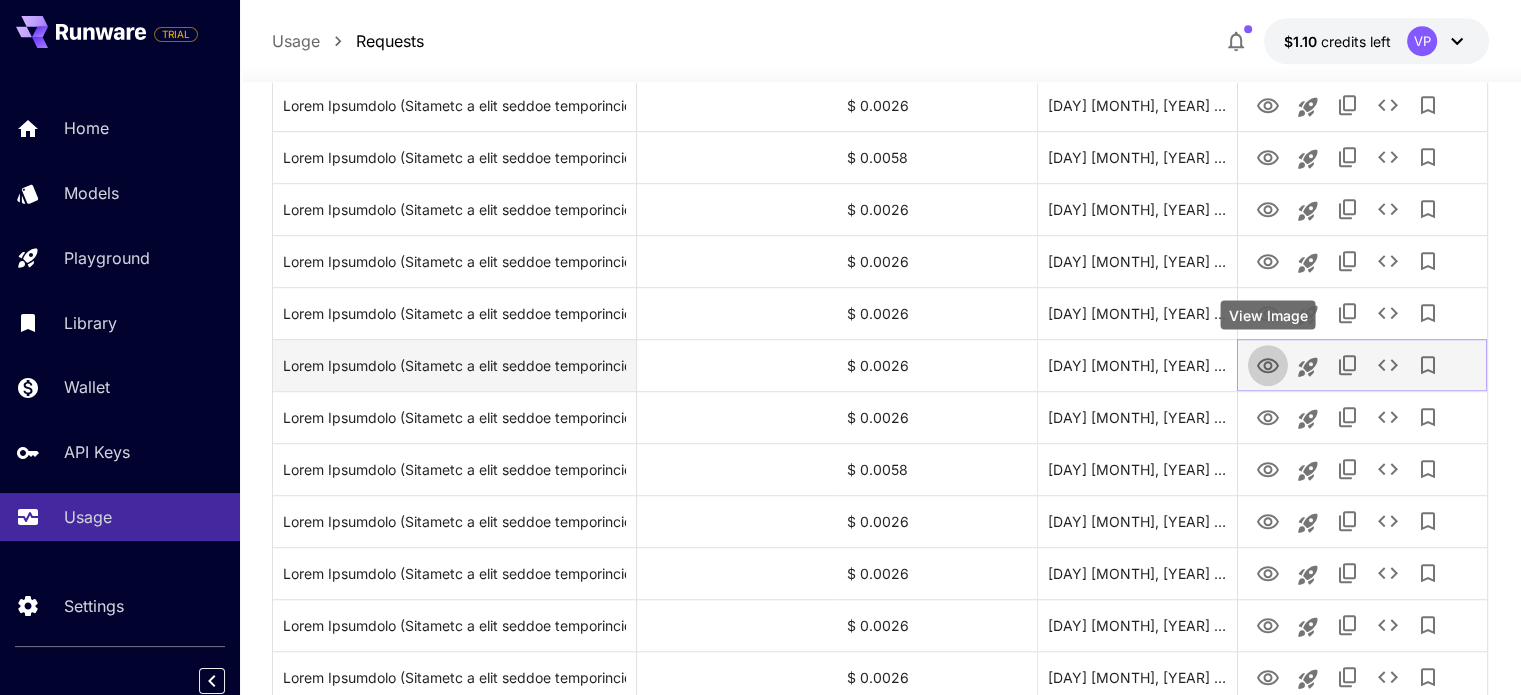 click 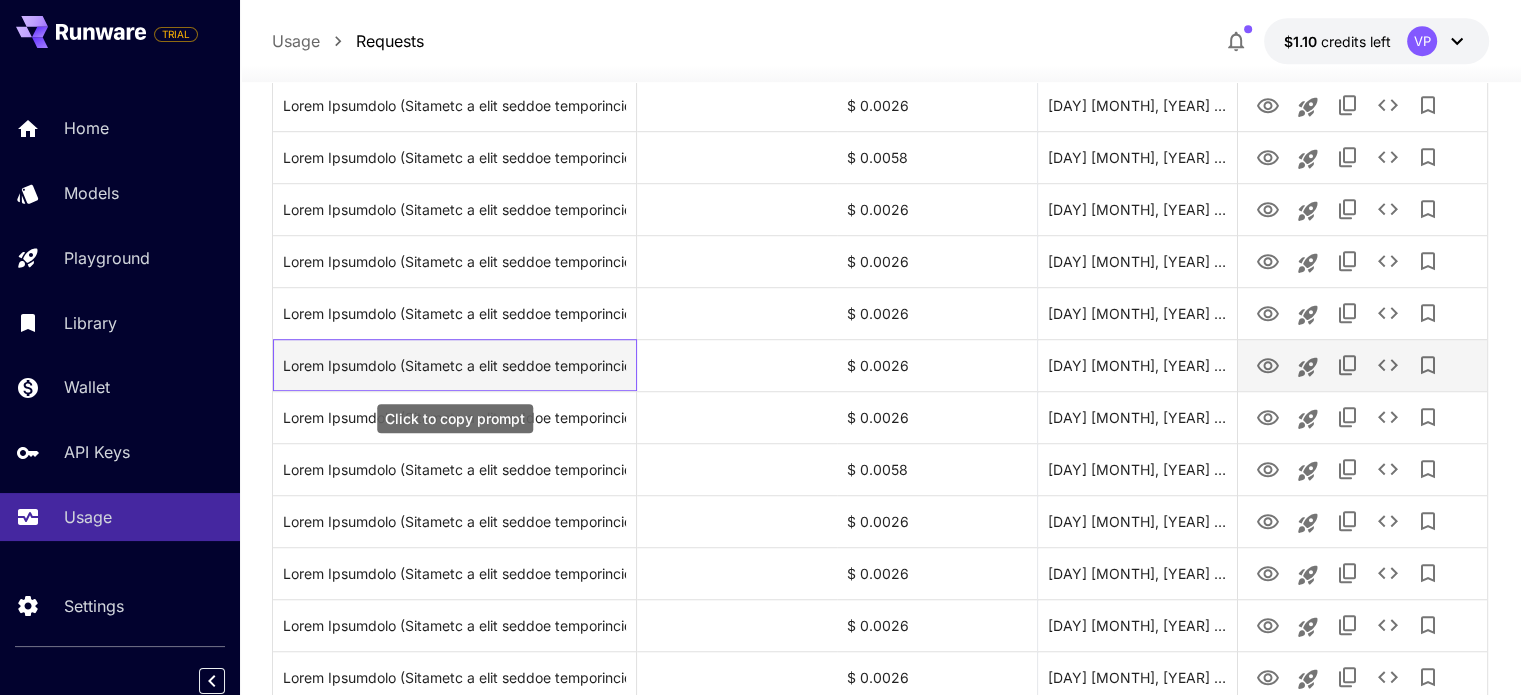 click at bounding box center (454, 365) 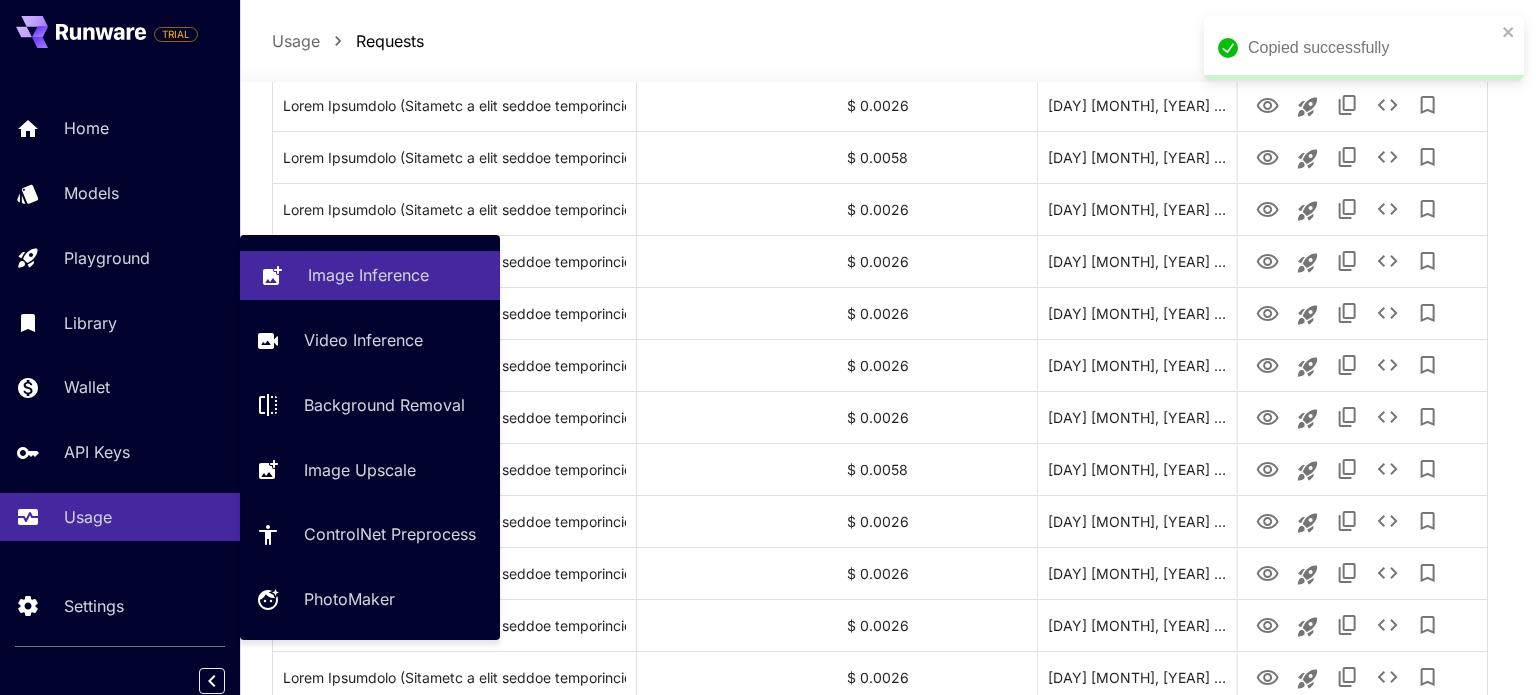 click 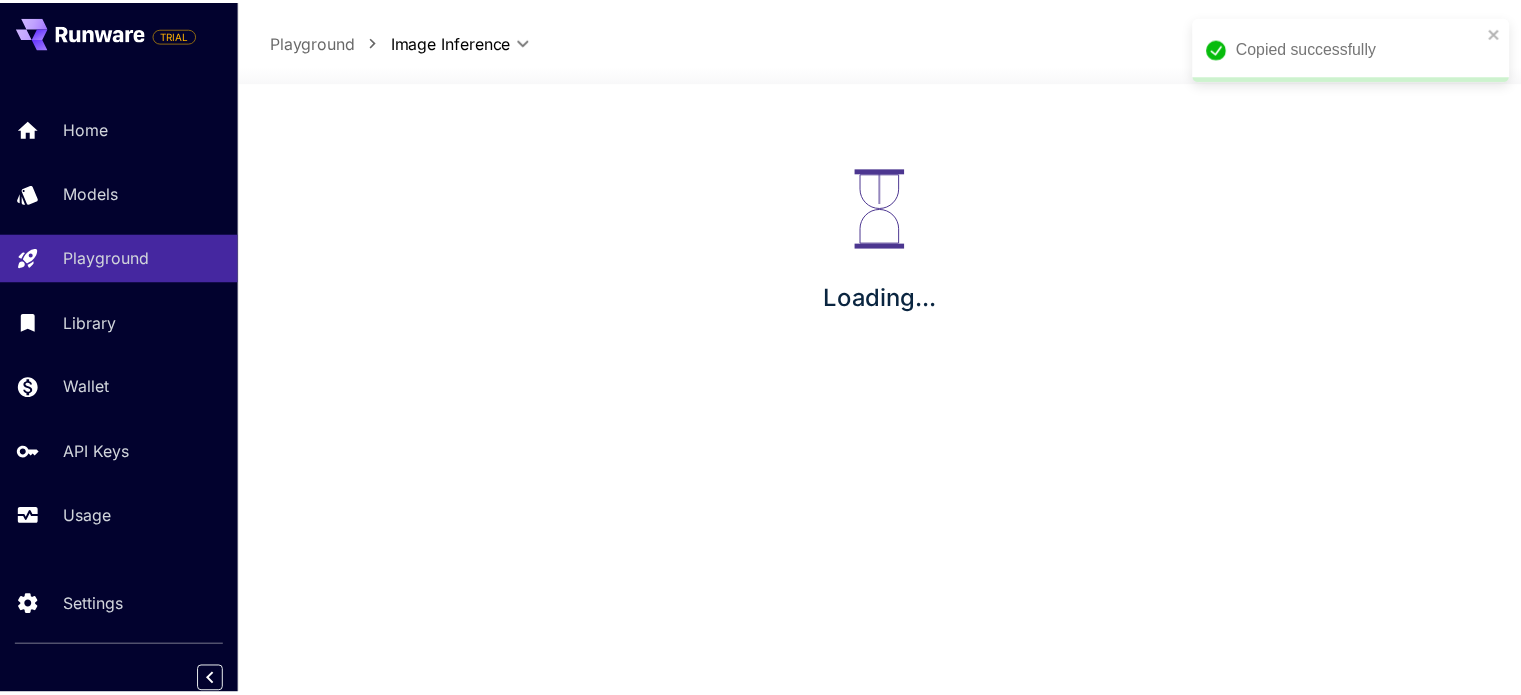 scroll, scrollTop: 0, scrollLeft: 0, axis: both 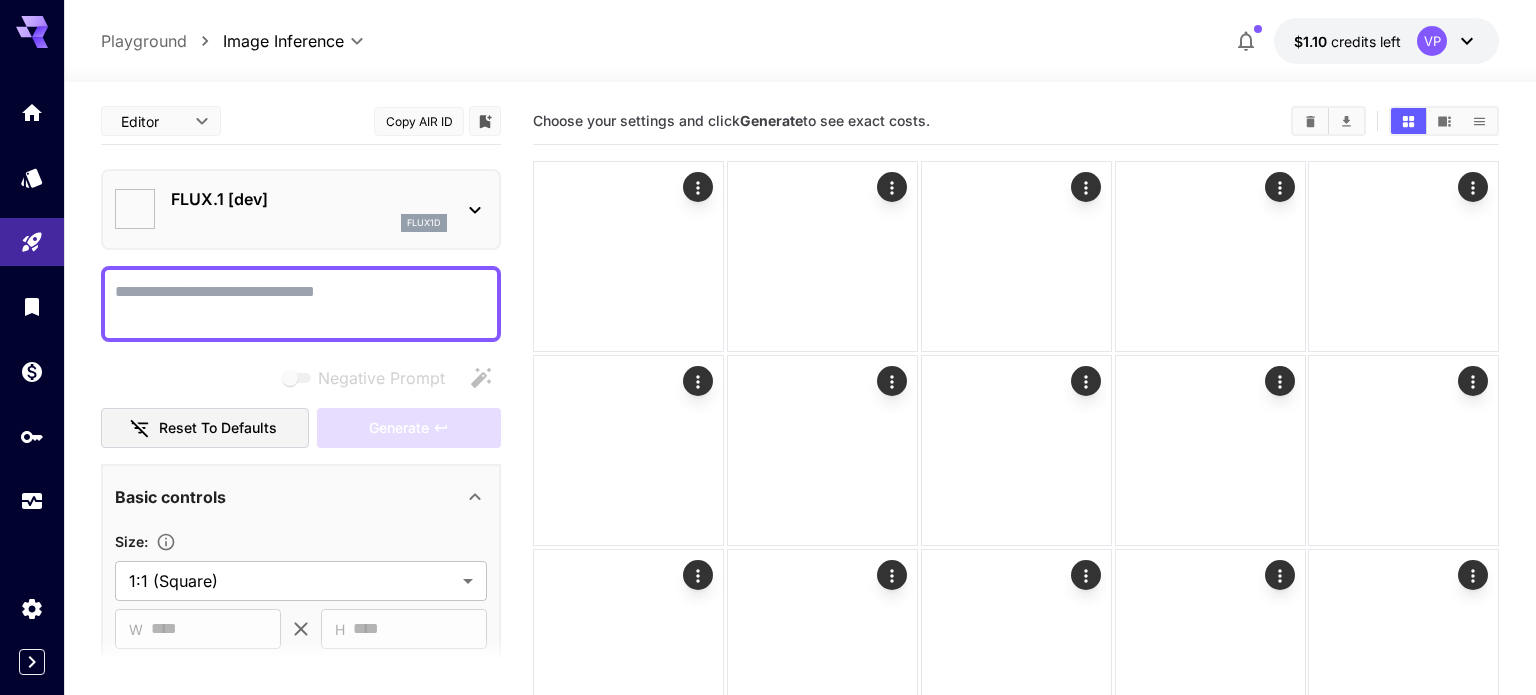 type on "**********" 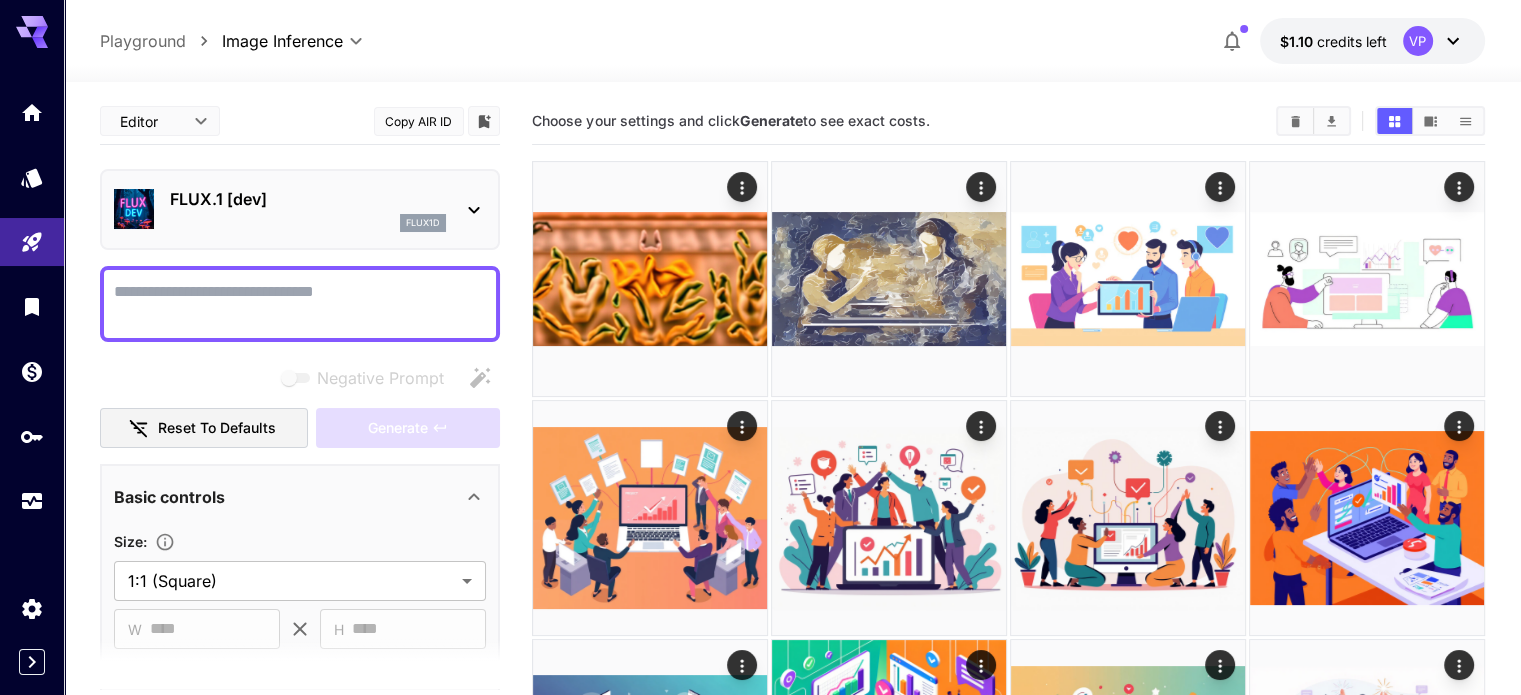 click on "Negative Prompt" at bounding box center (300, 304) 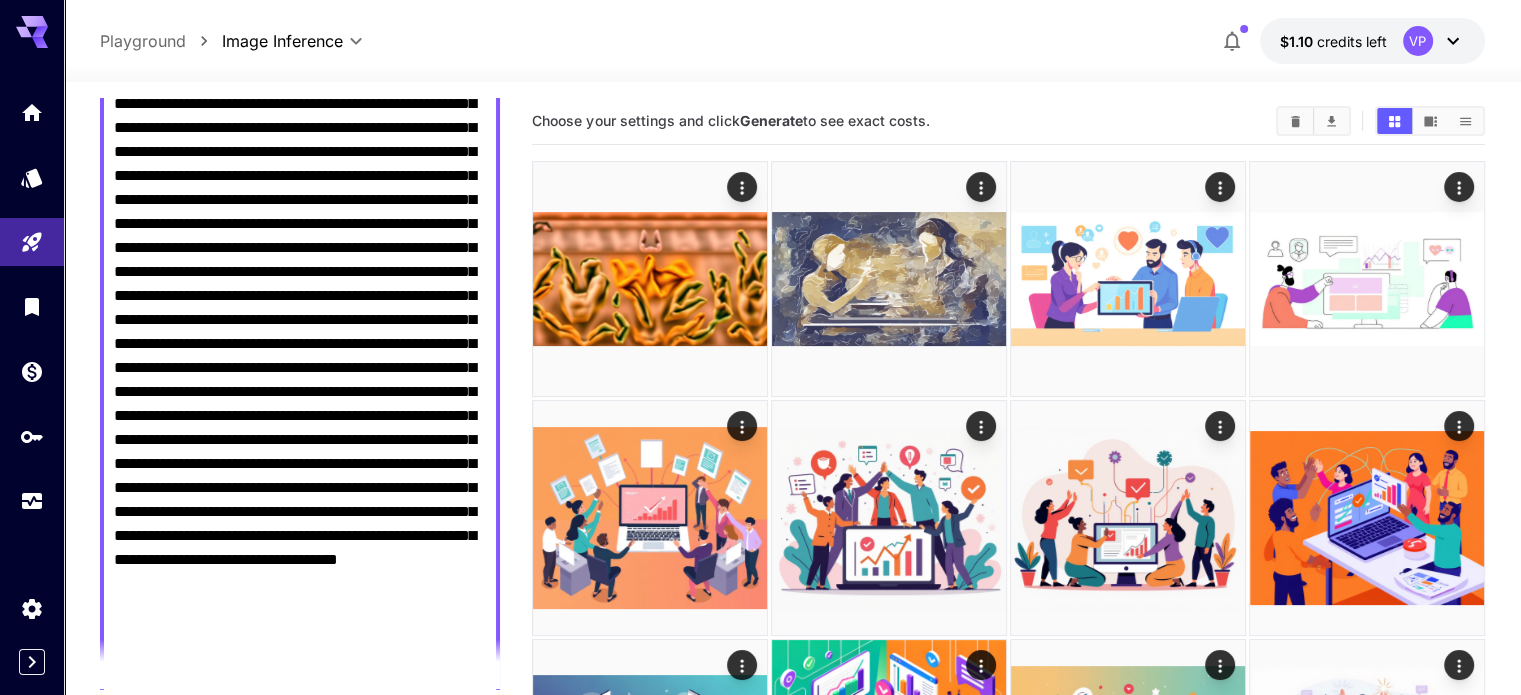 scroll, scrollTop: 0, scrollLeft: 0, axis: both 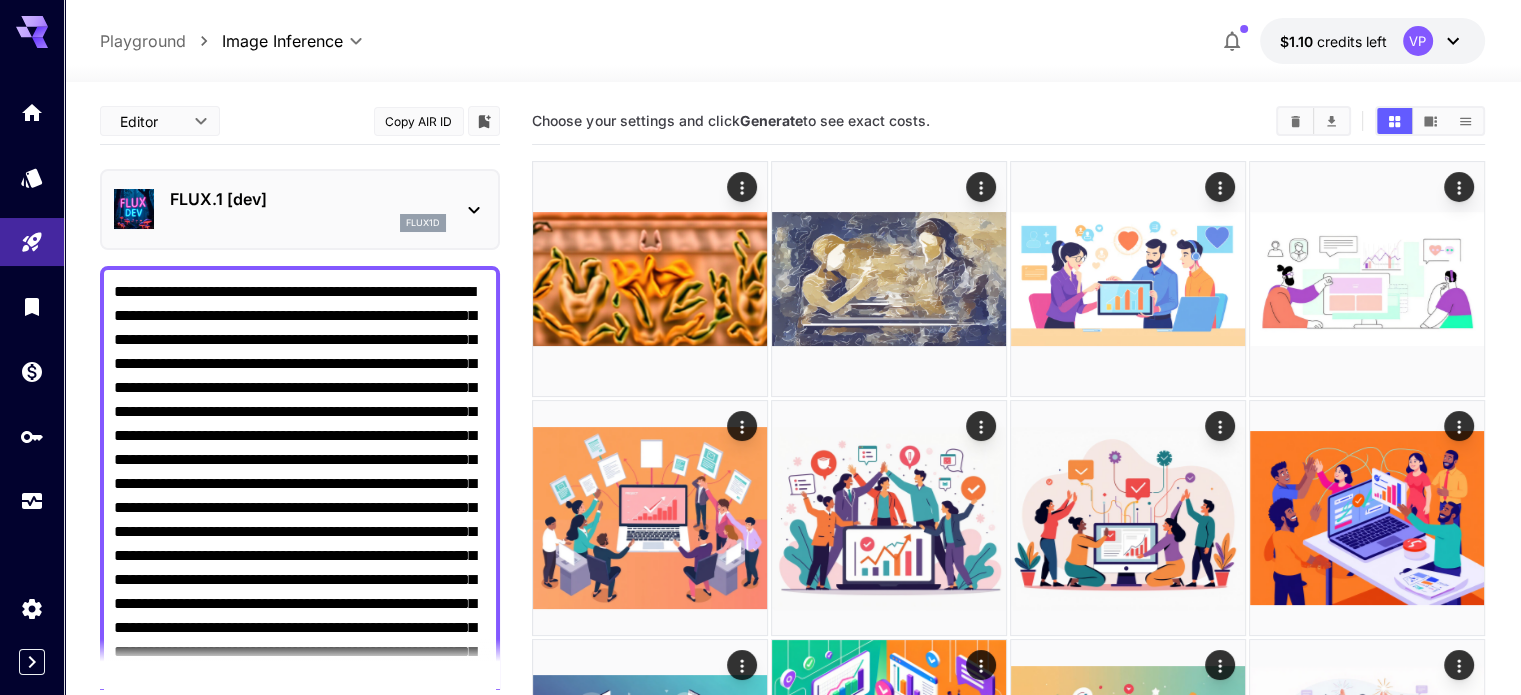 type on "**********" 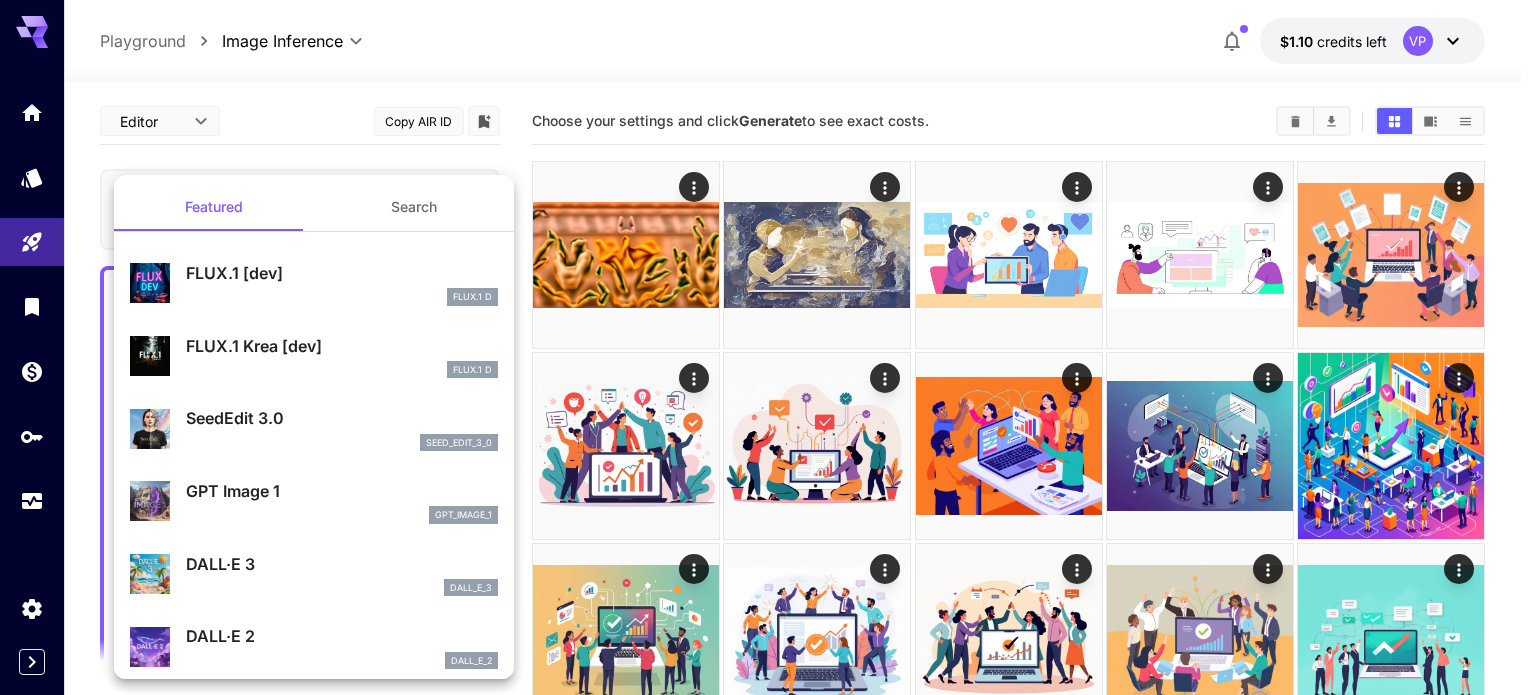 click on "FLUX.1 Krea [dev]" at bounding box center (342, 346) 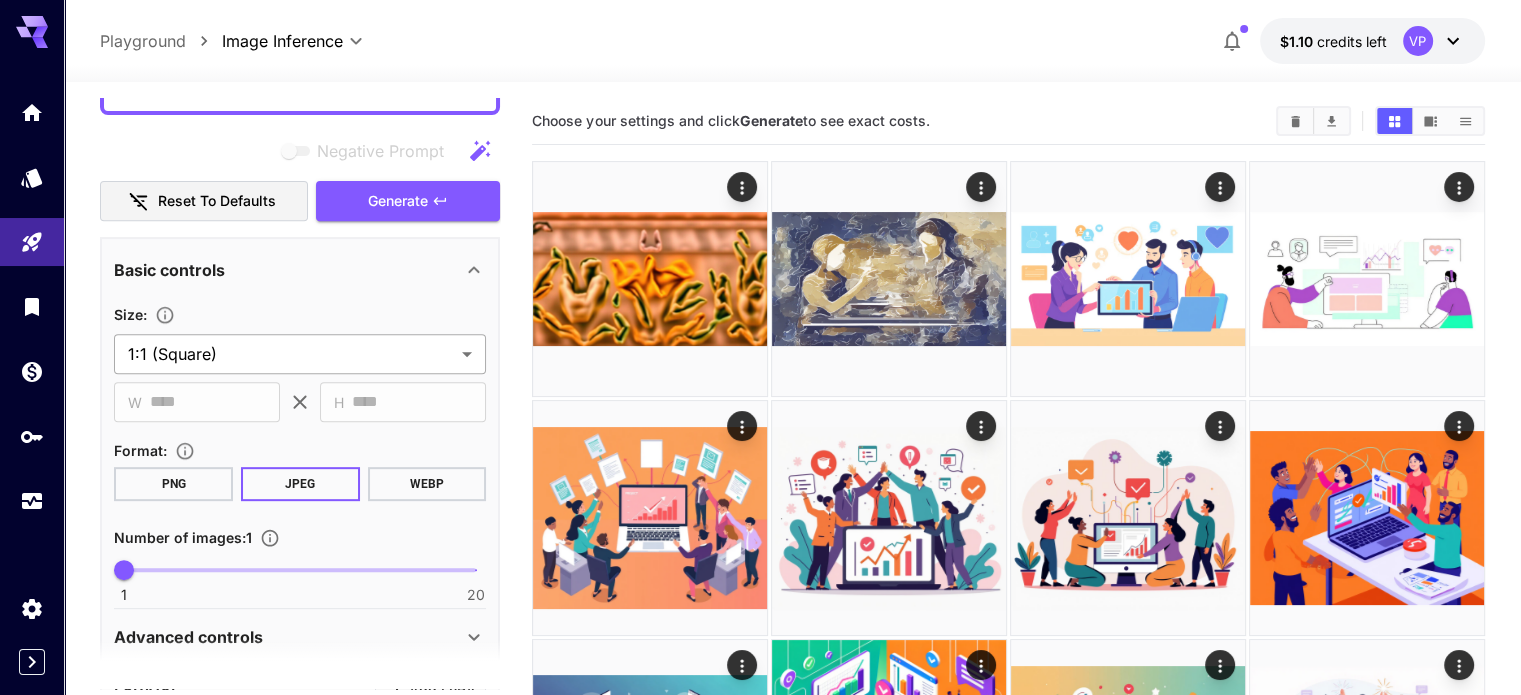 scroll, scrollTop: 856, scrollLeft: 0, axis: vertical 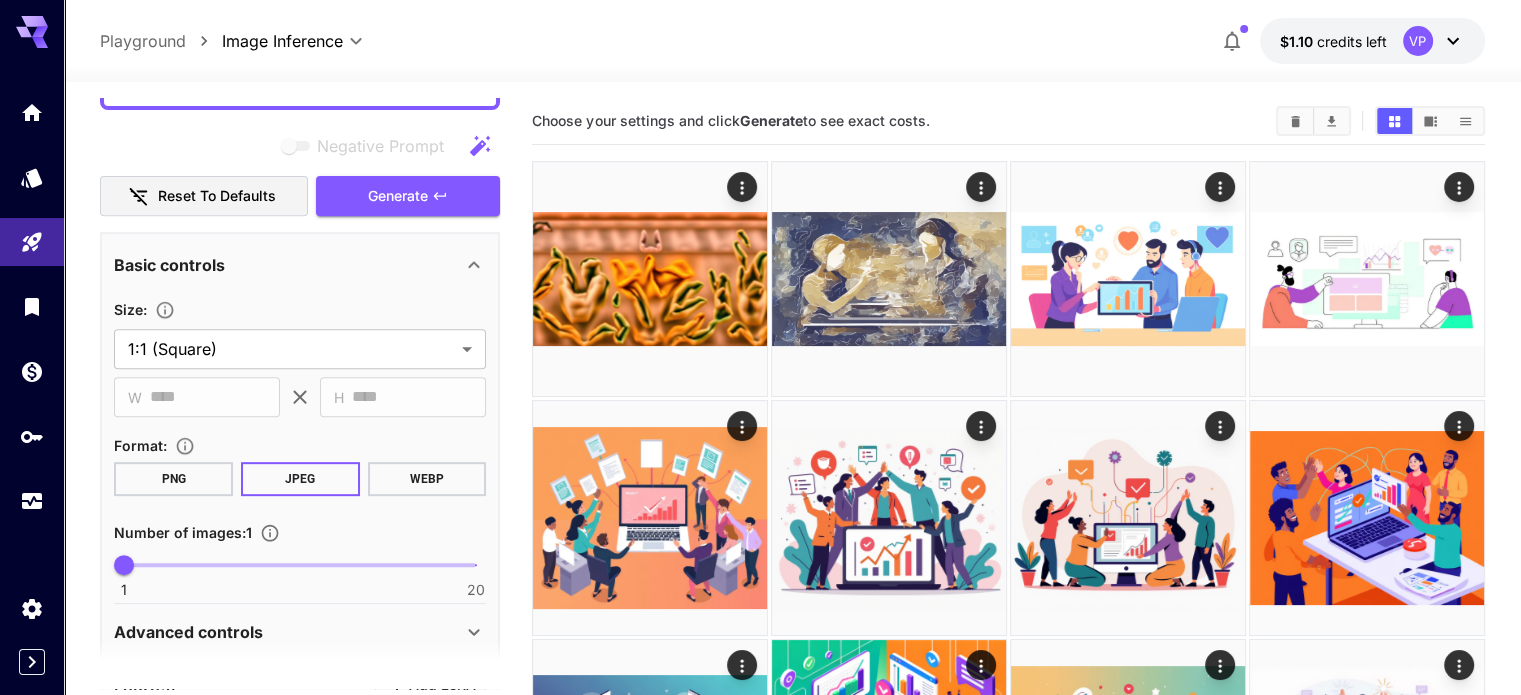 click on "WEBP" at bounding box center [427, 479] 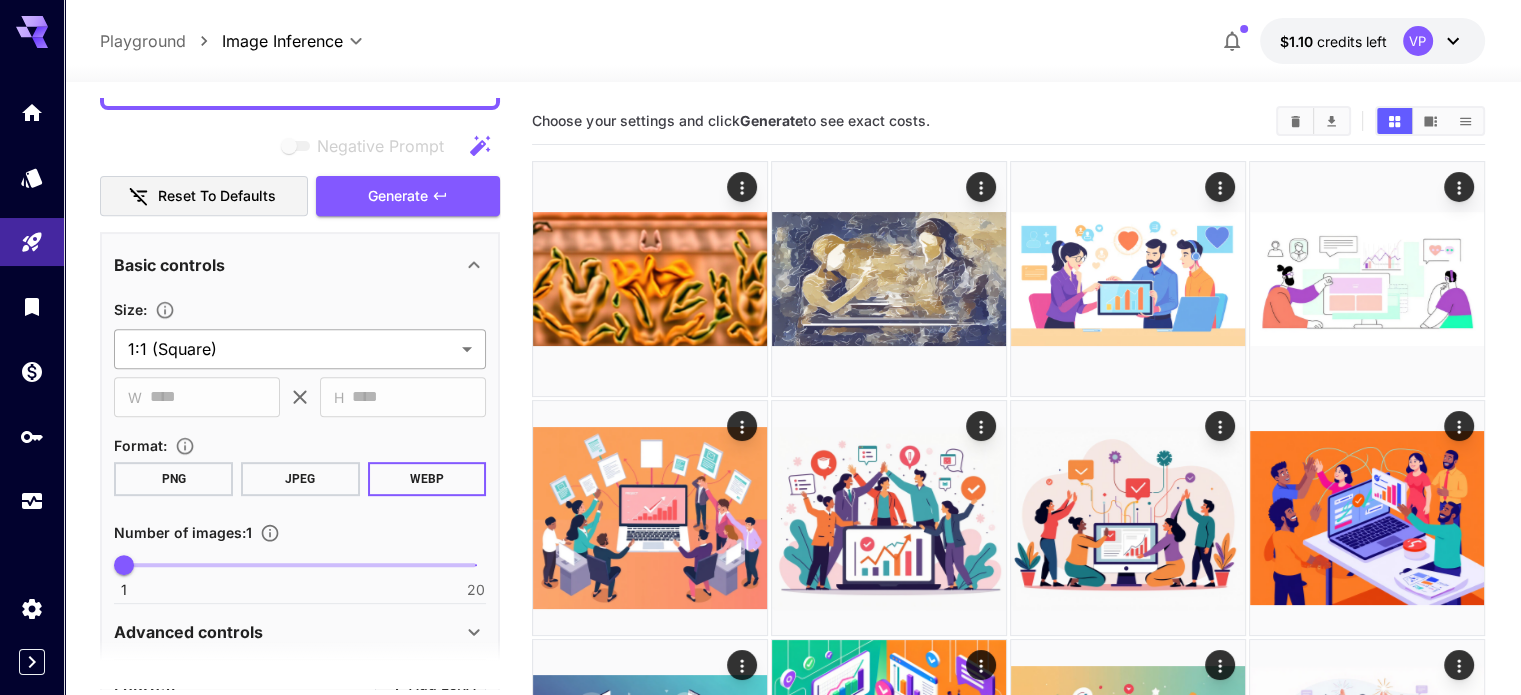 click on "**********" at bounding box center [760, 706] 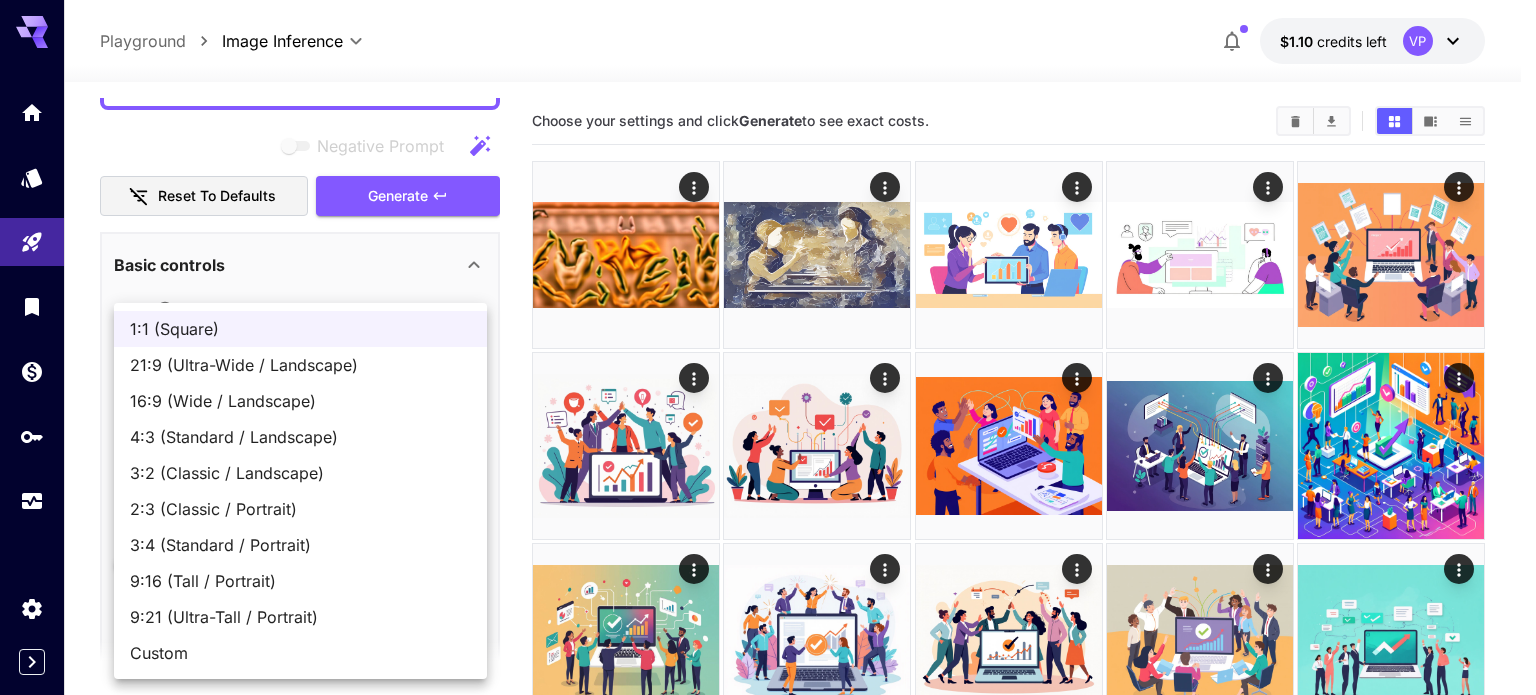 click on "16:9 (Wide / Landscape)" at bounding box center [300, 401] 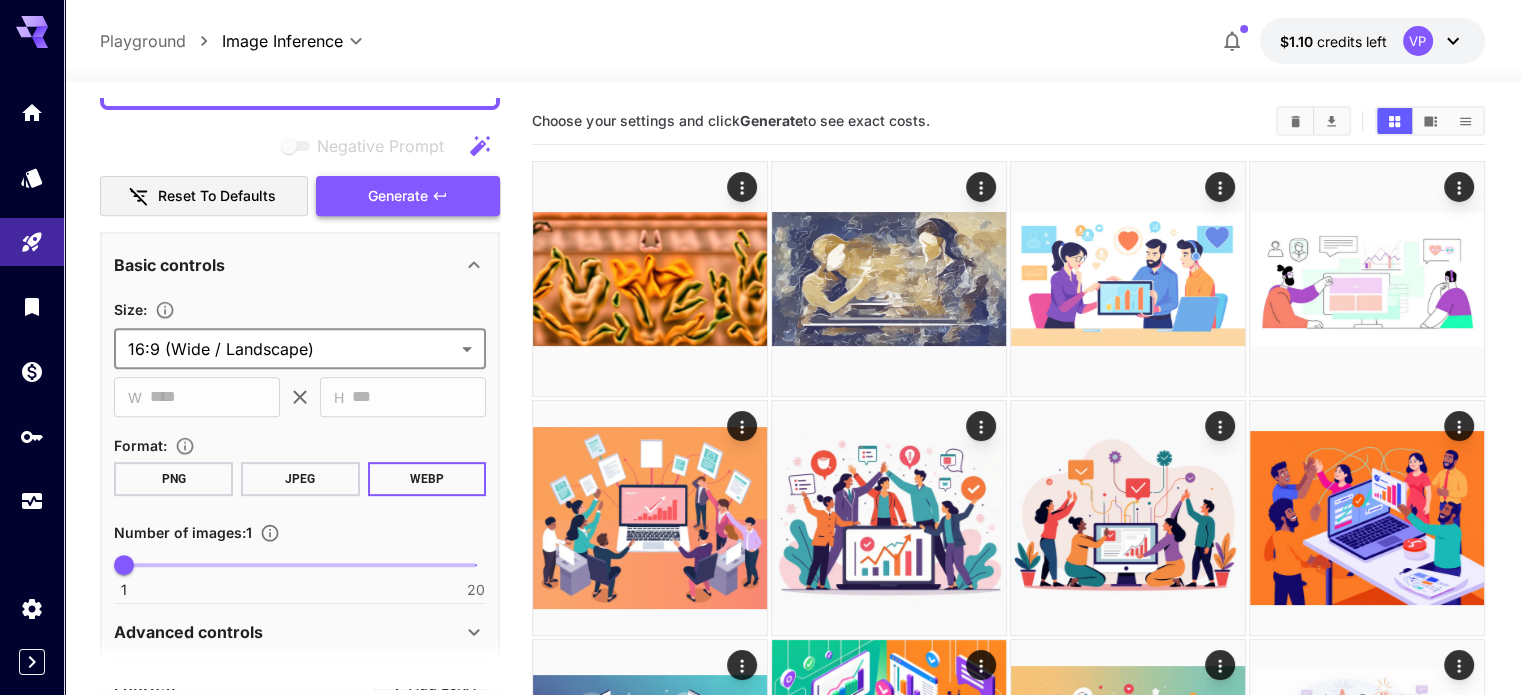 click on "Generate" at bounding box center [398, 196] 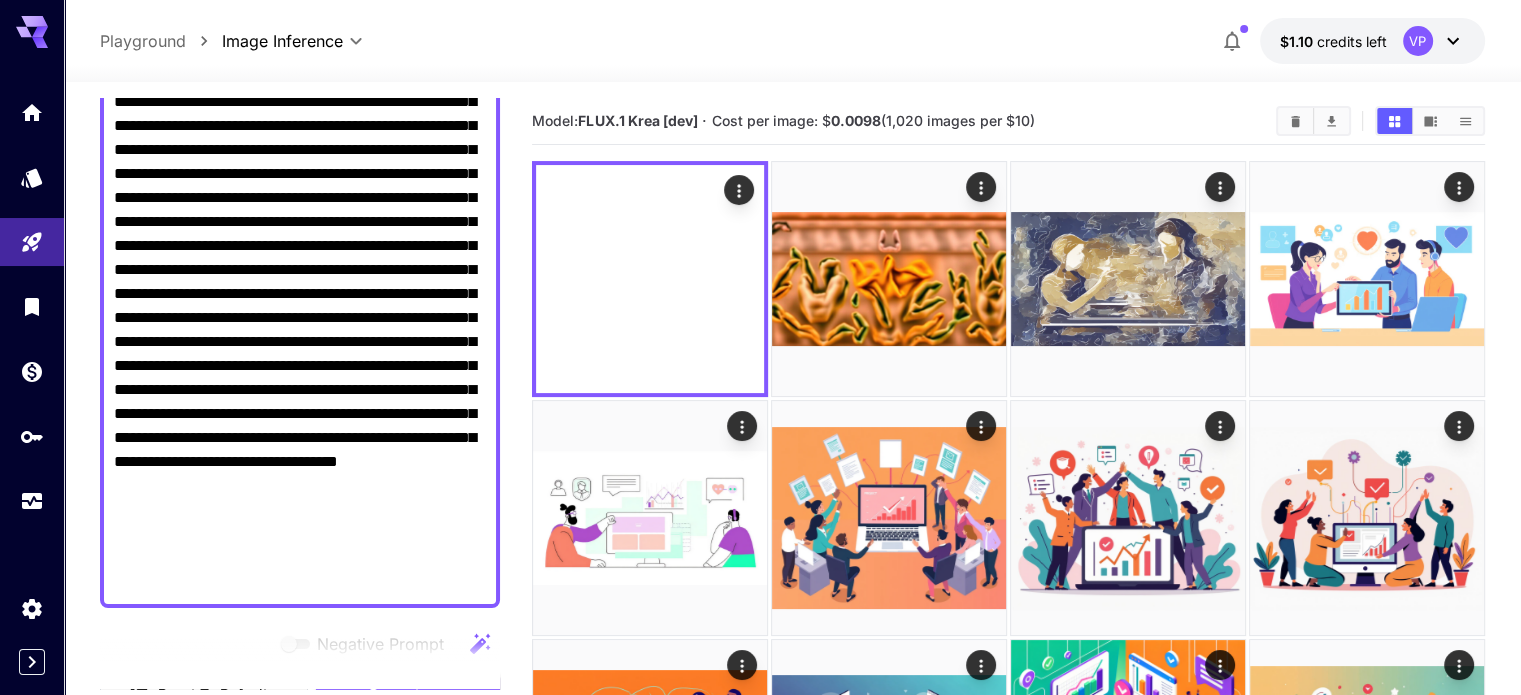 scroll, scrollTop: 0, scrollLeft: 0, axis: both 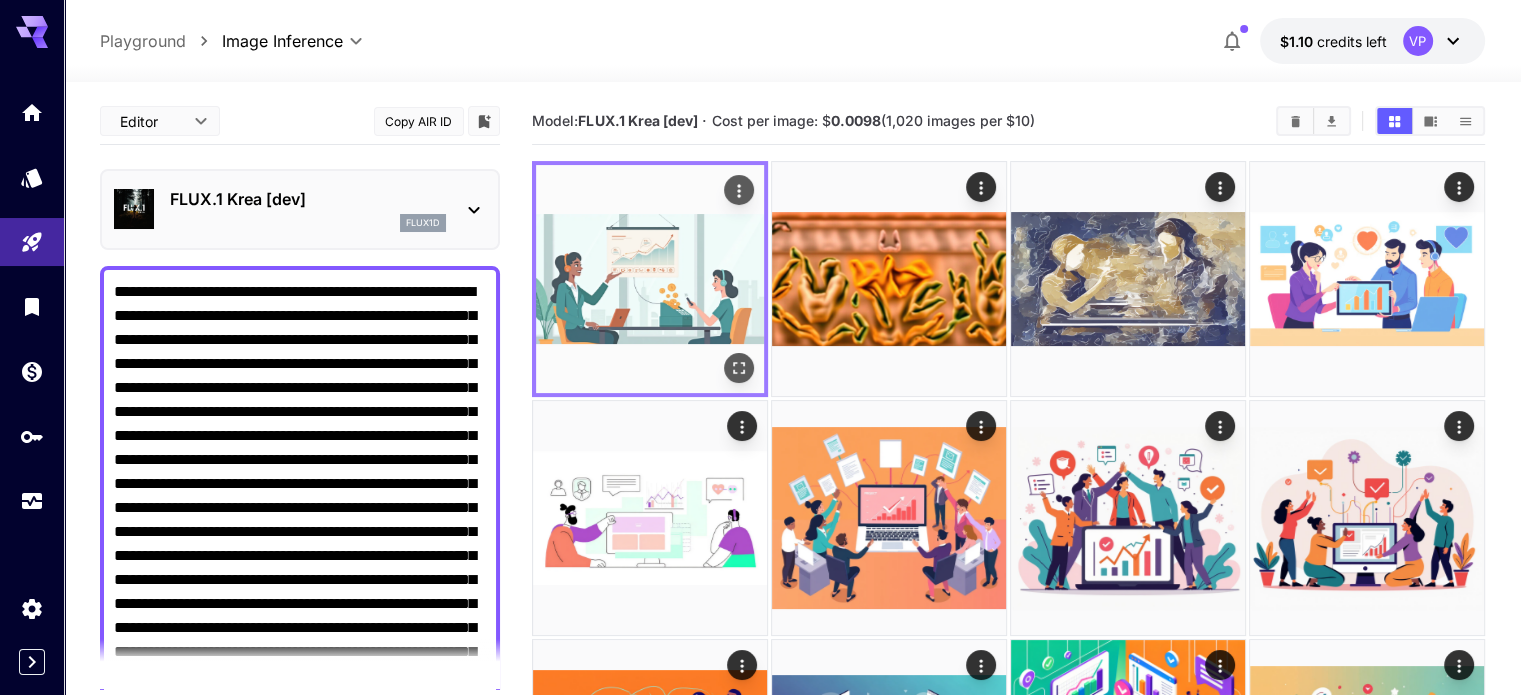 click at bounding box center [650, 279] 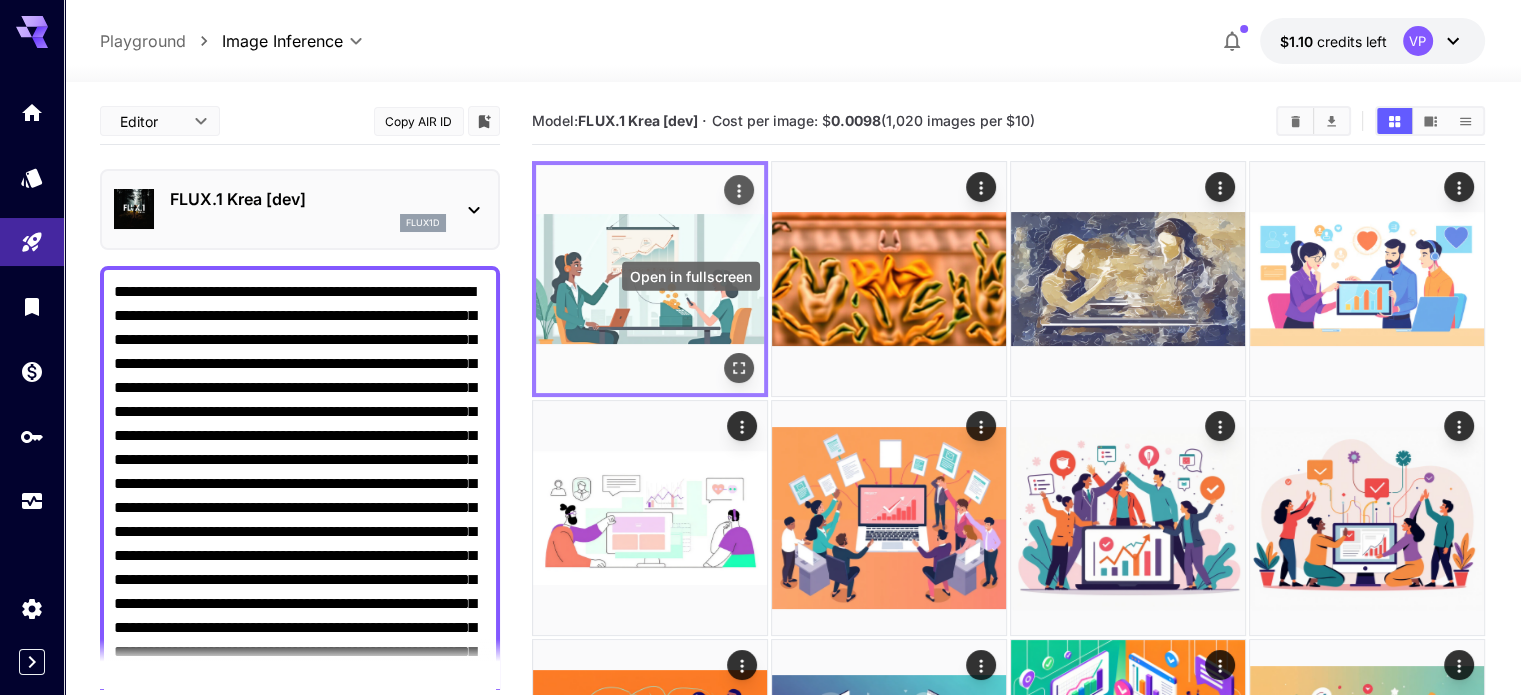click 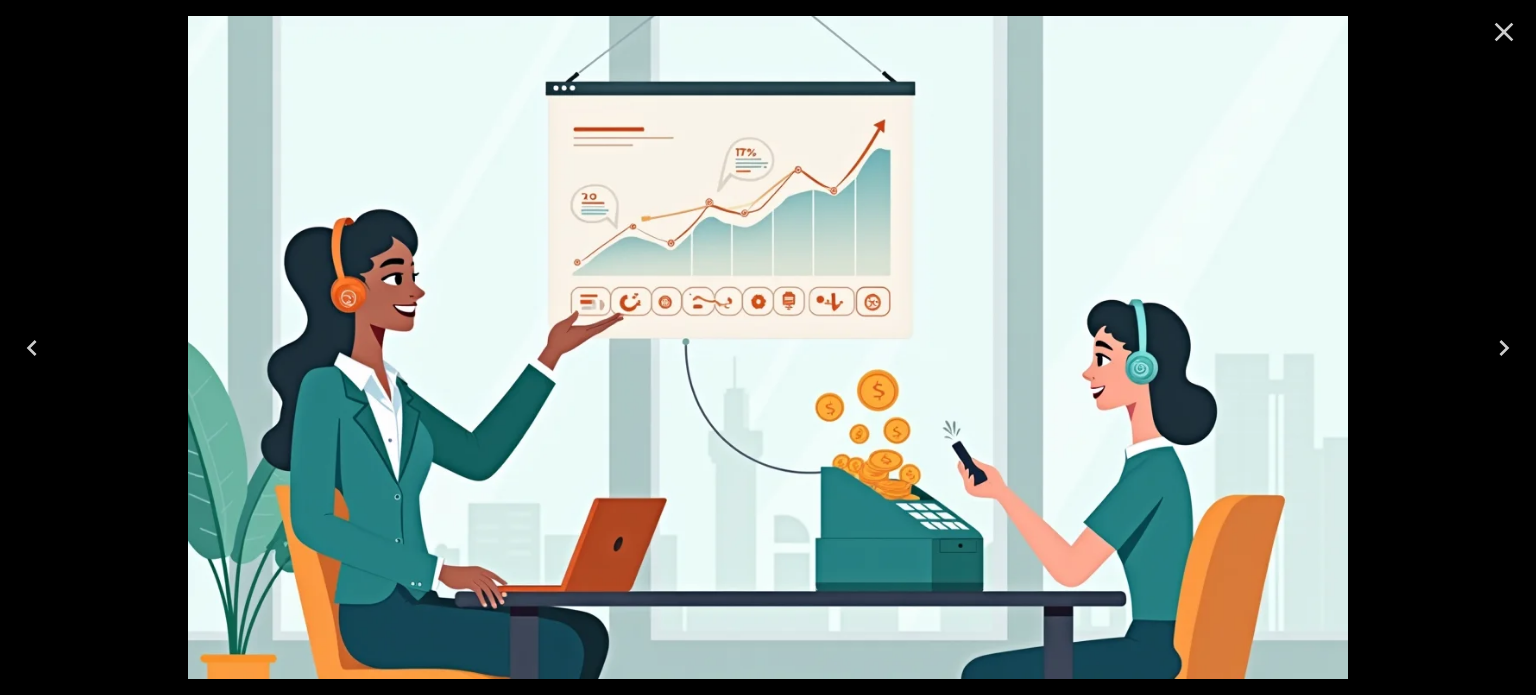 click 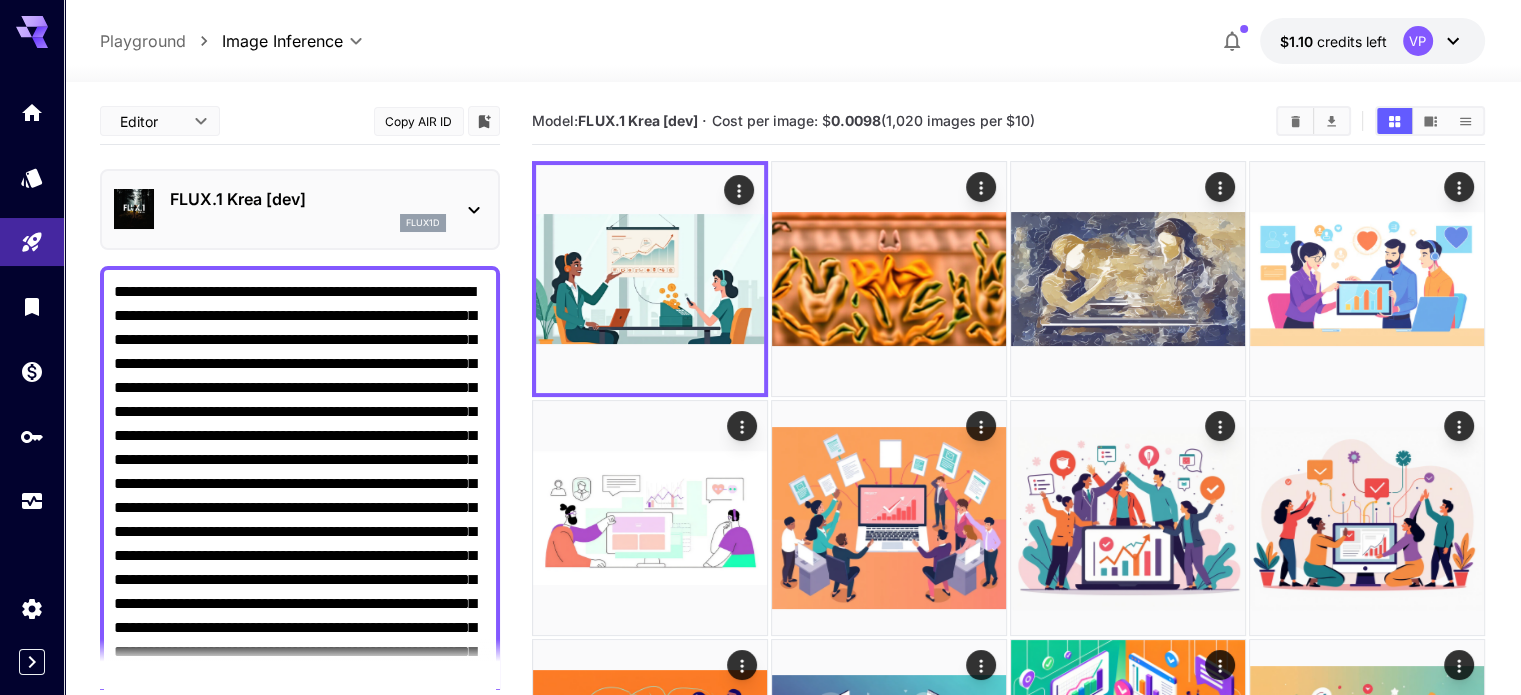 click 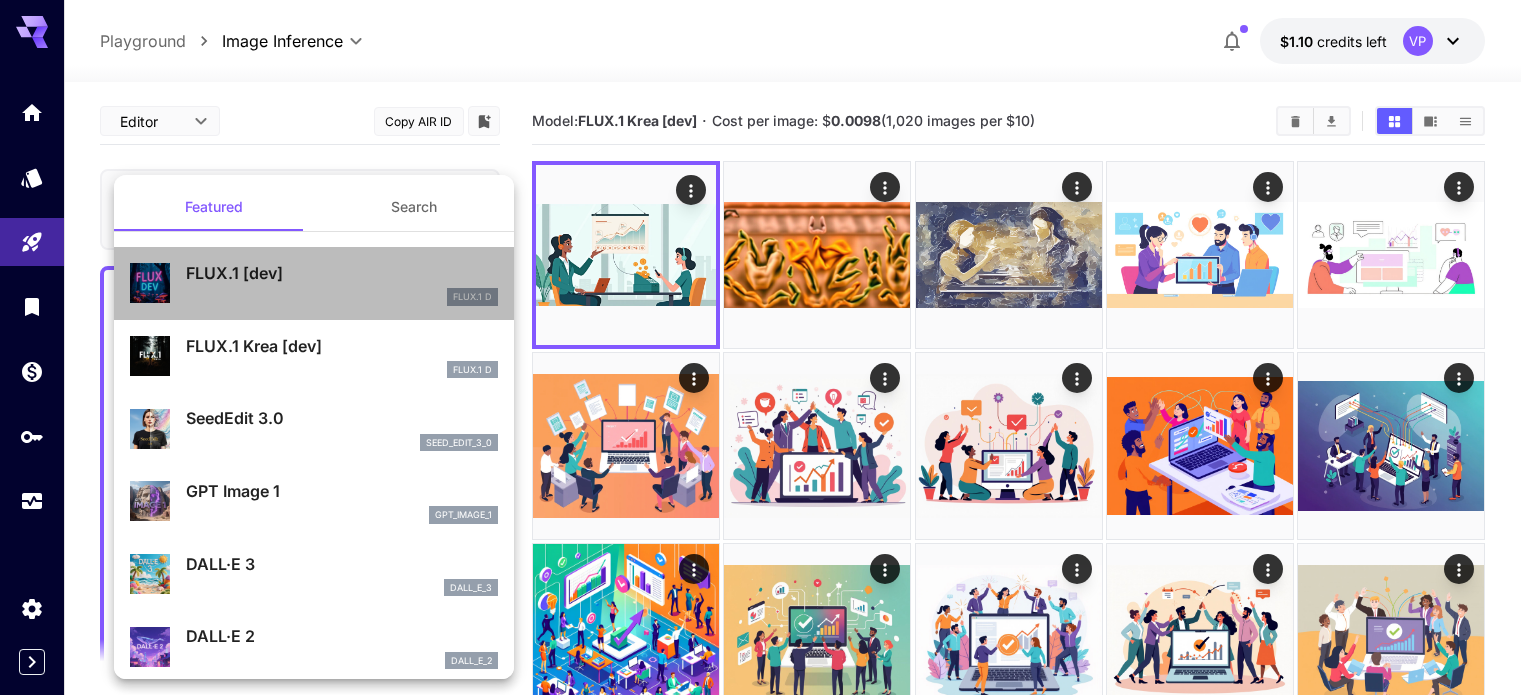 click on "FLUX.1 [dev] FLUX.1 D" at bounding box center (314, 283) 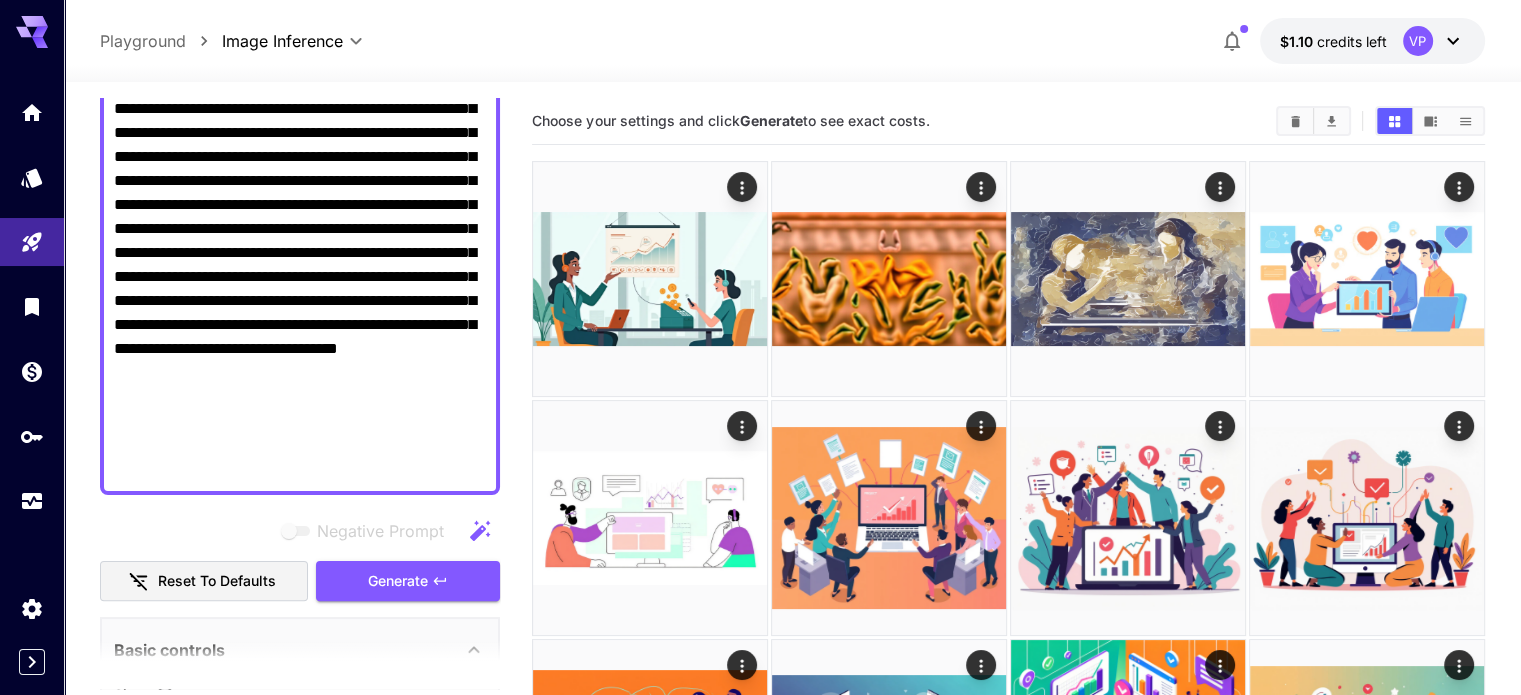 scroll, scrollTop: 472, scrollLeft: 0, axis: vertical 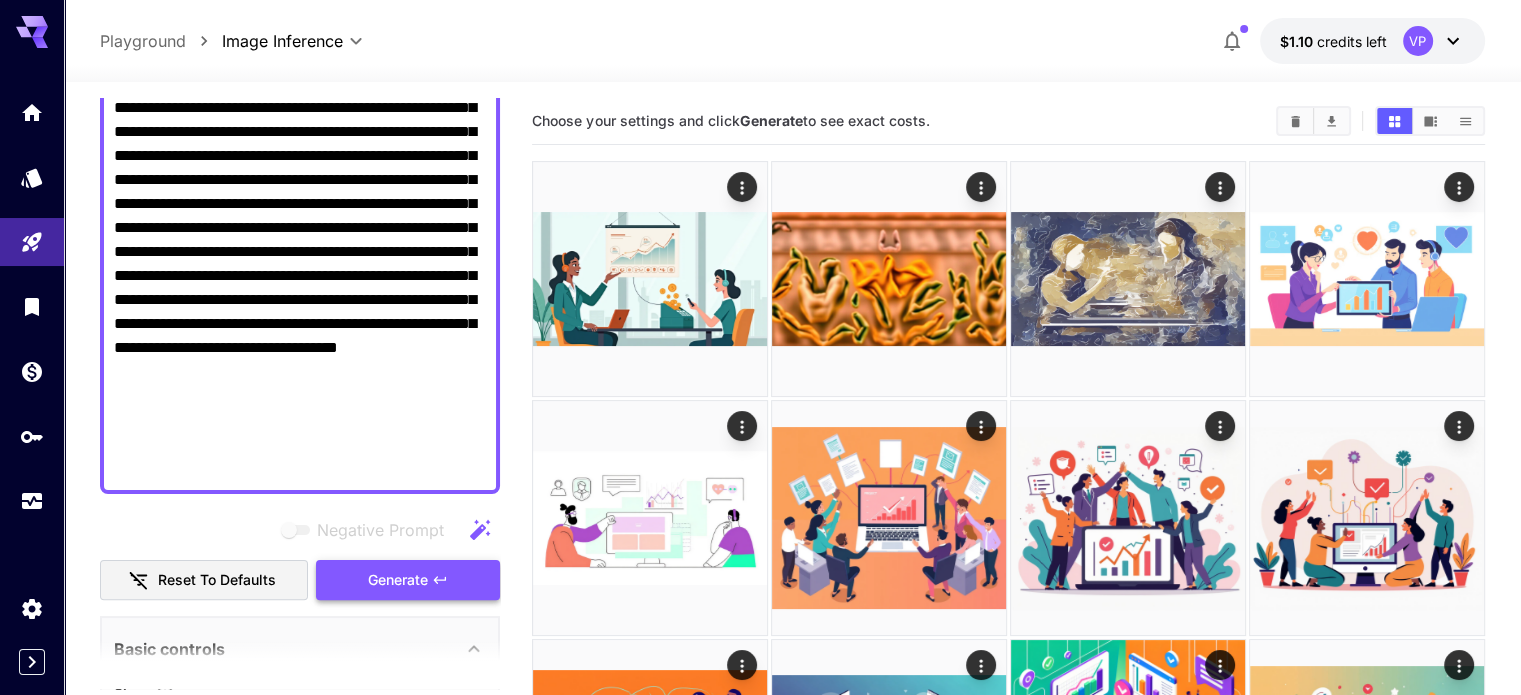 click on "Generate" at bounding box center [398, 580] 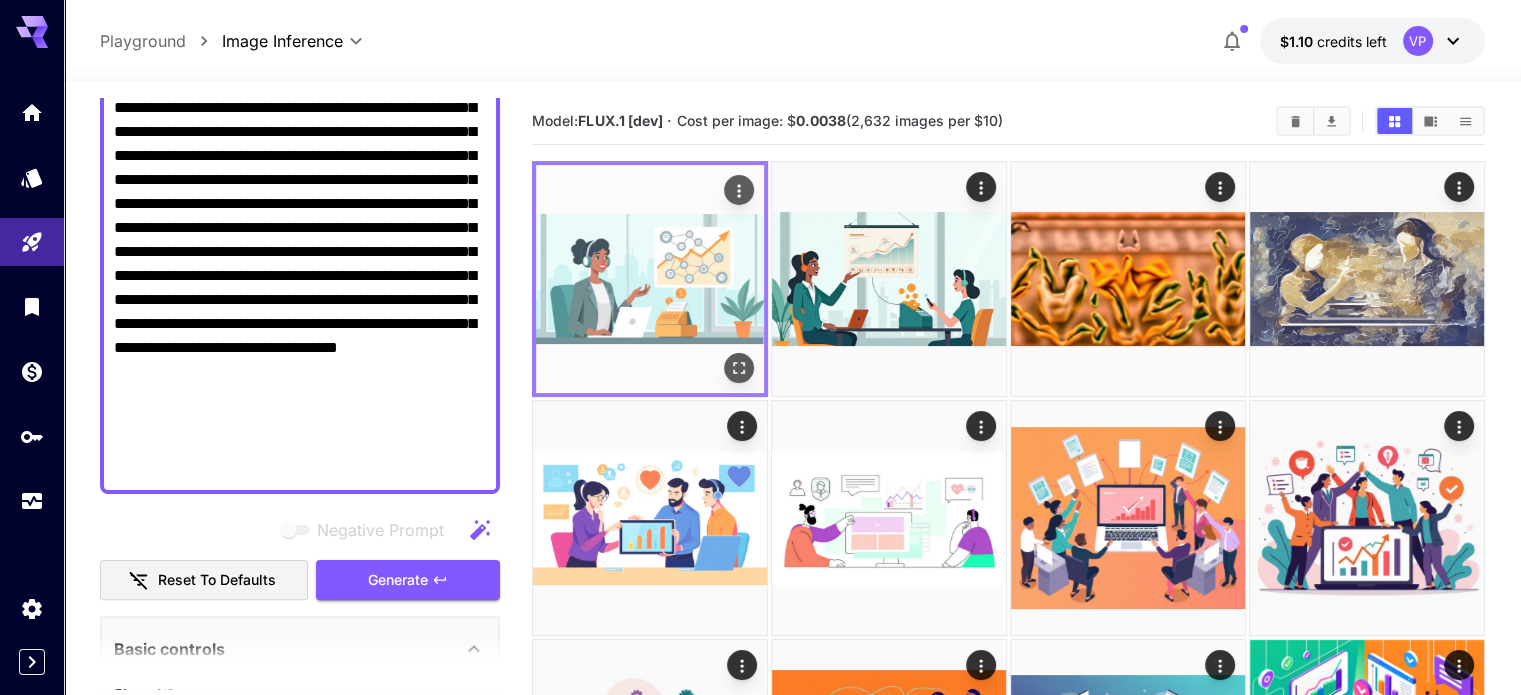 click at bounding box center (650, 279) 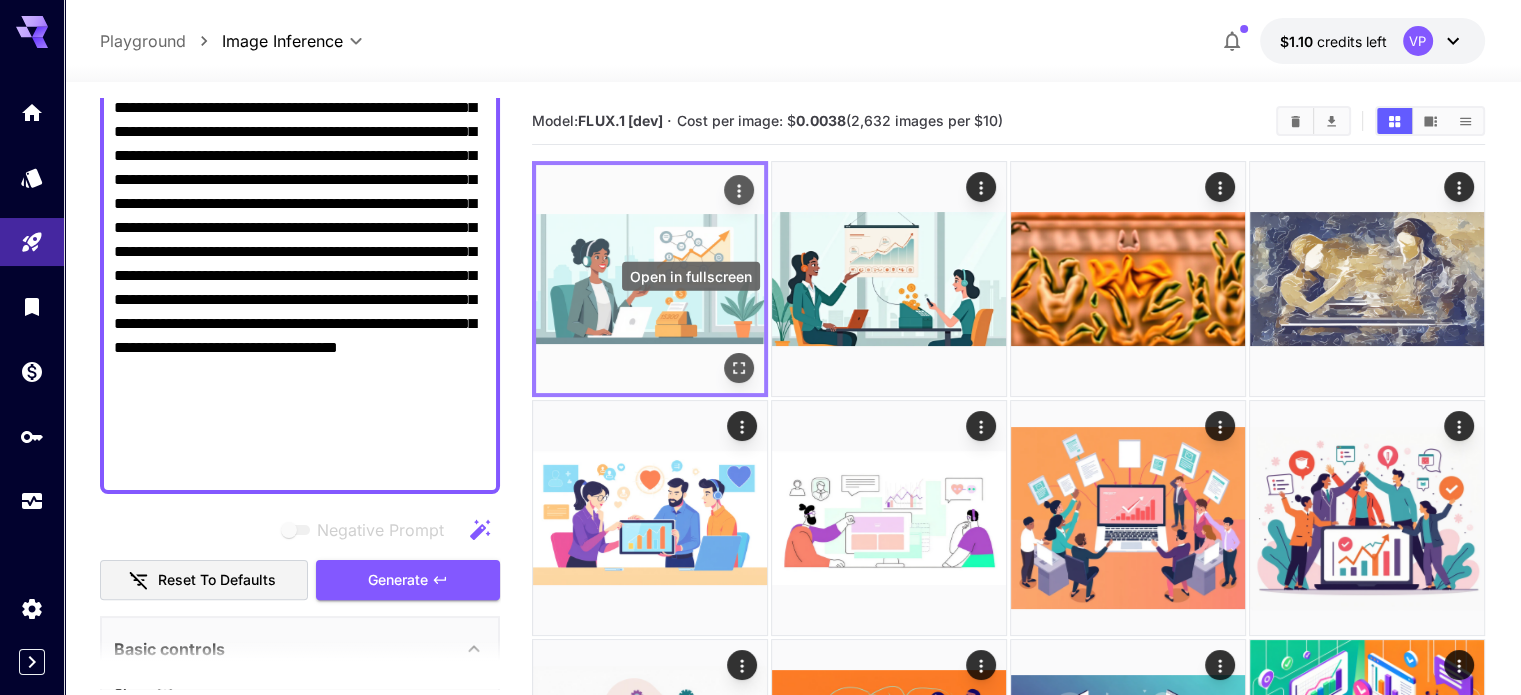 click 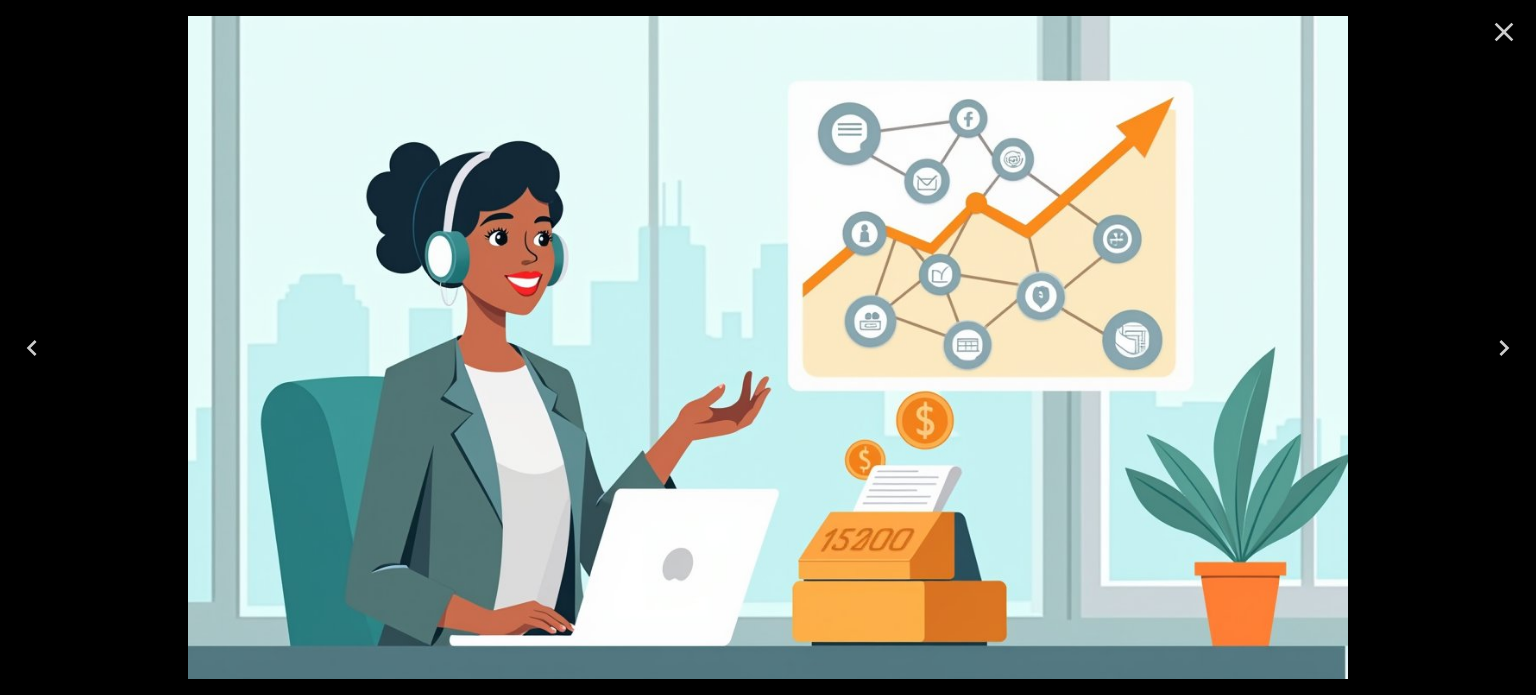 click 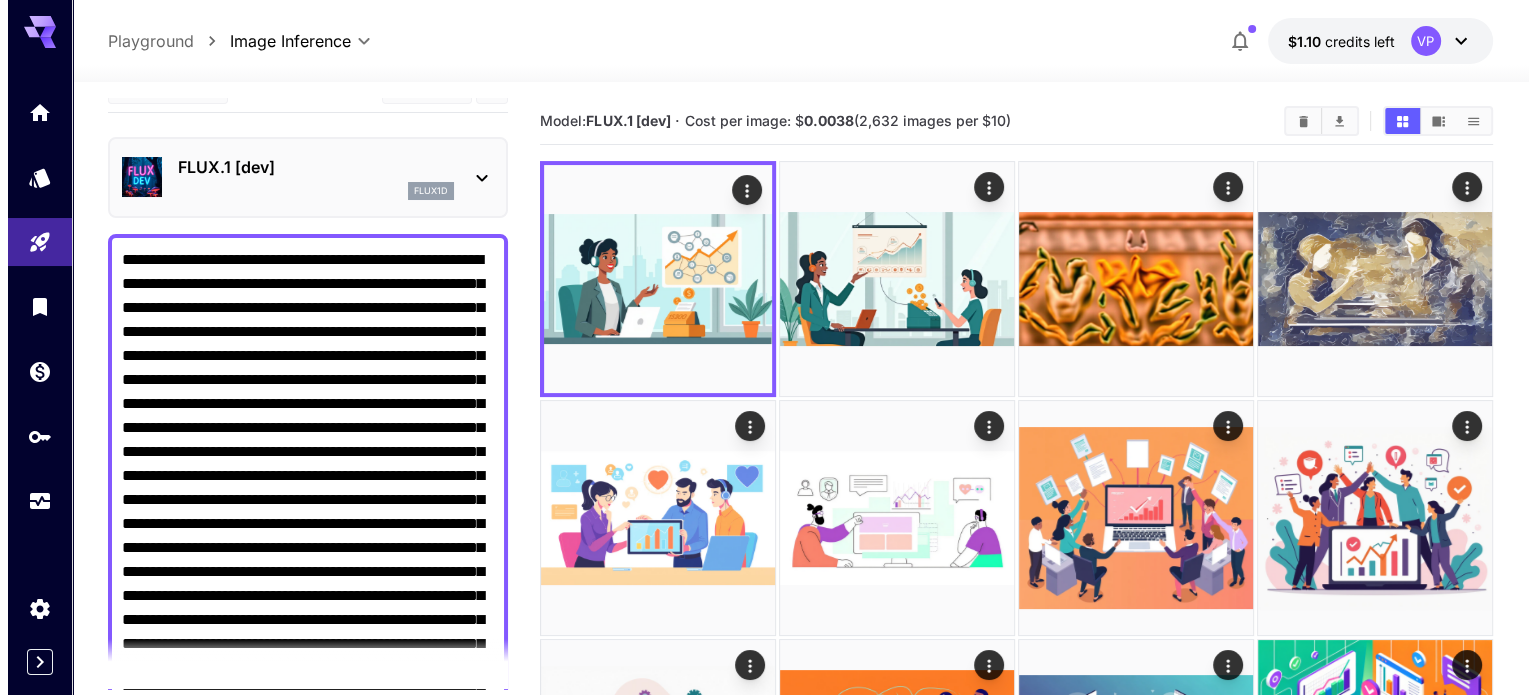 scroll, scrollTop: 0, scrollLeft: 0, axis: both 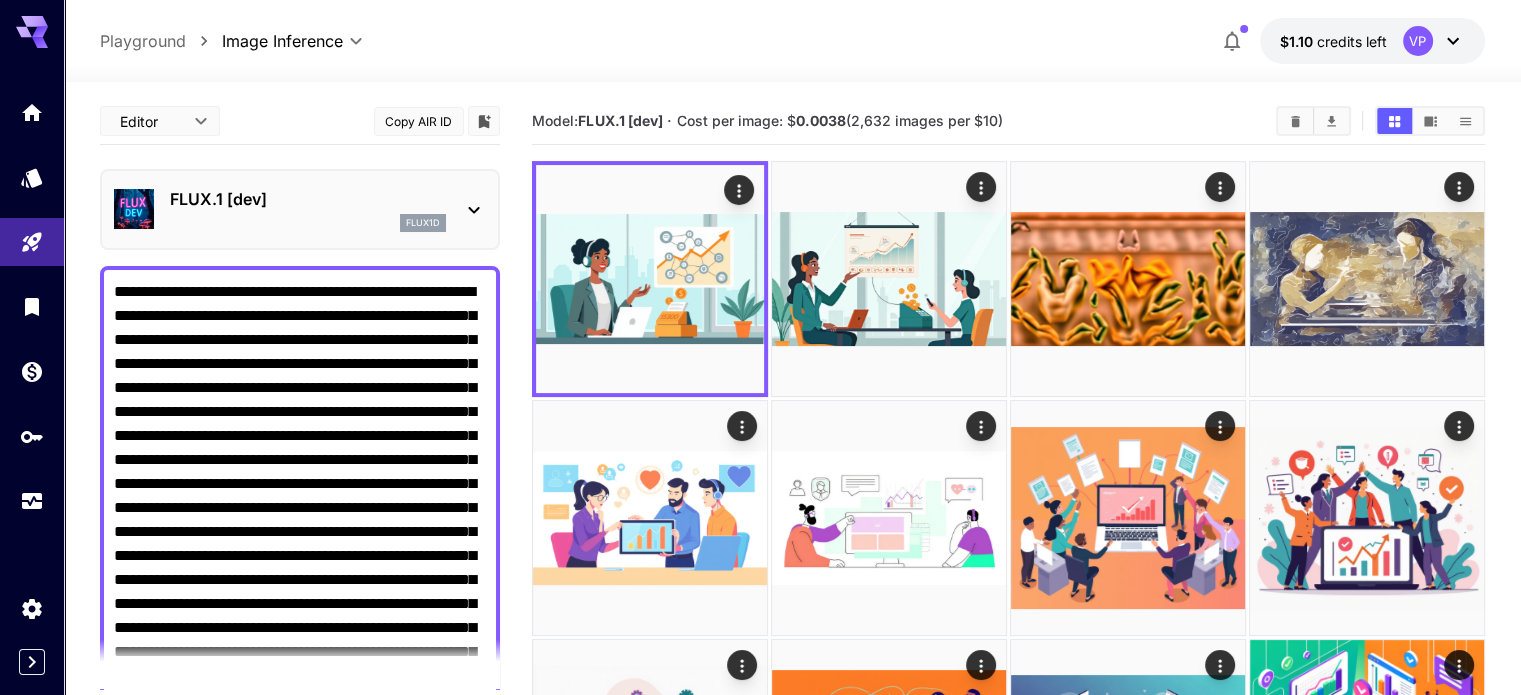 click 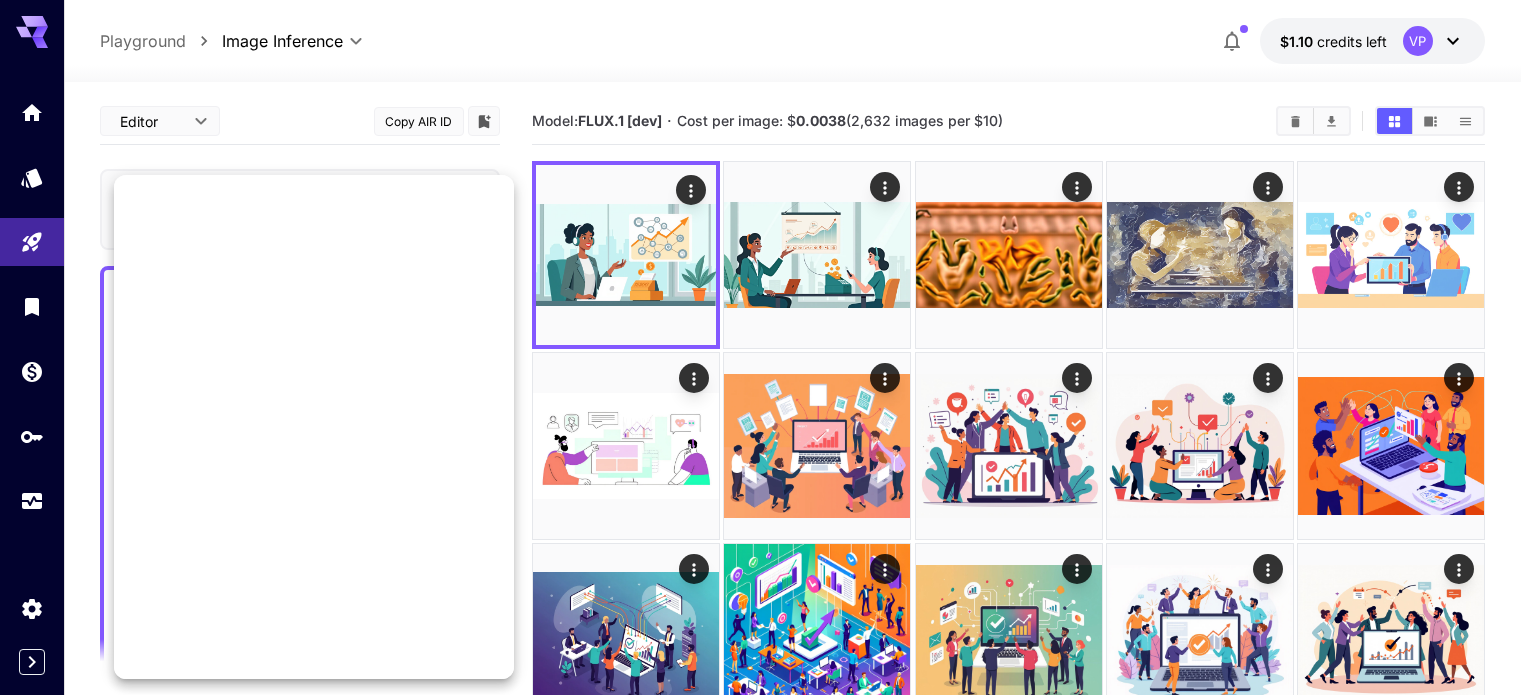 scroll, scrollTop: 0, scrollLeft: 0, axis: both 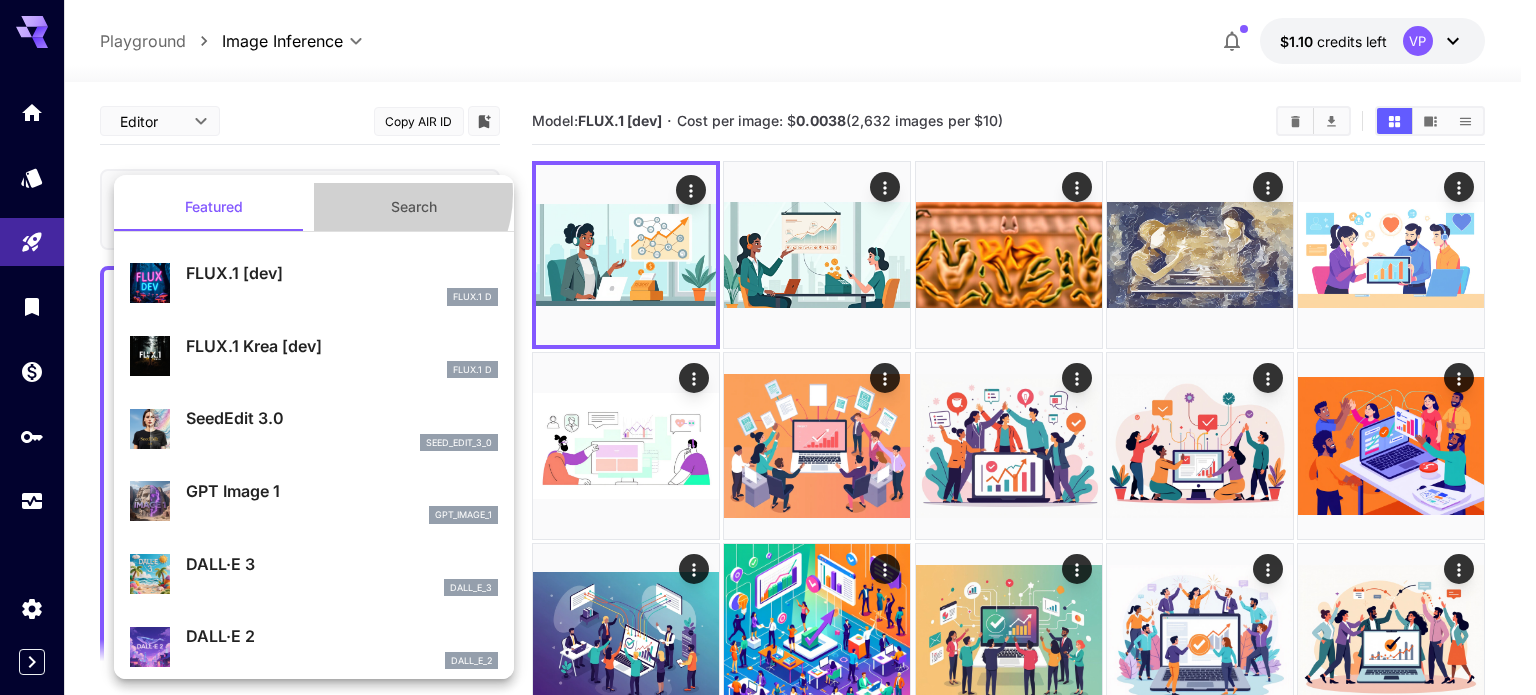 click on "Search" at bounding box center [414, 207] 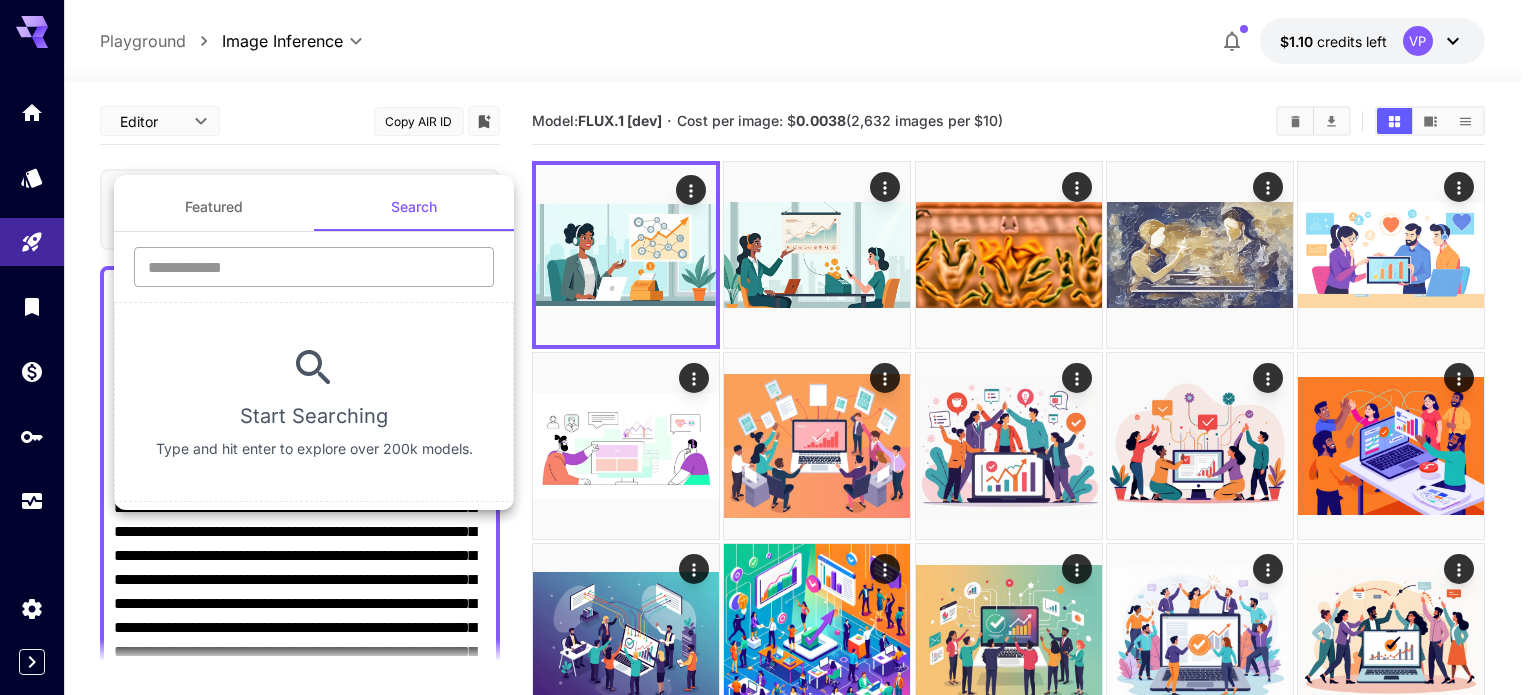 click at bounding box center [314, 267] 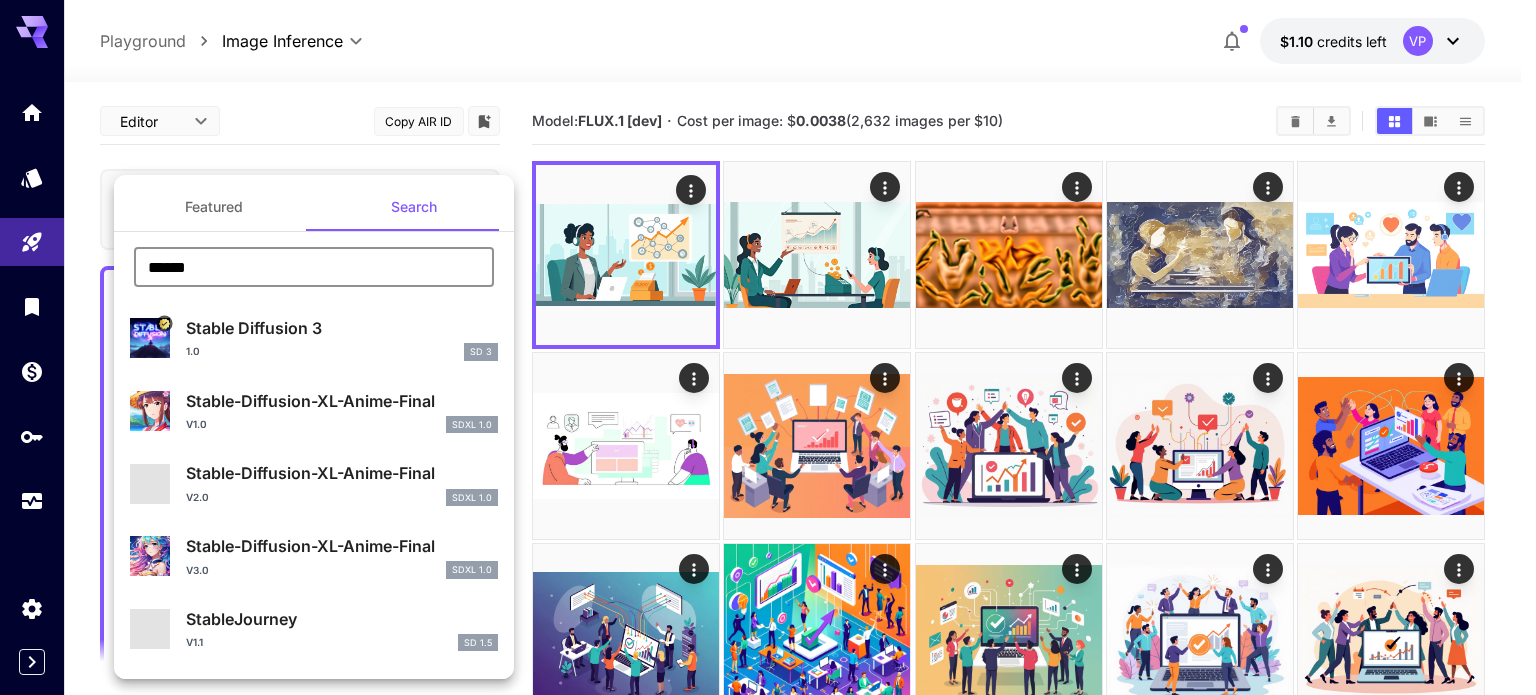 click on "******" at bounding box center [314, 267] 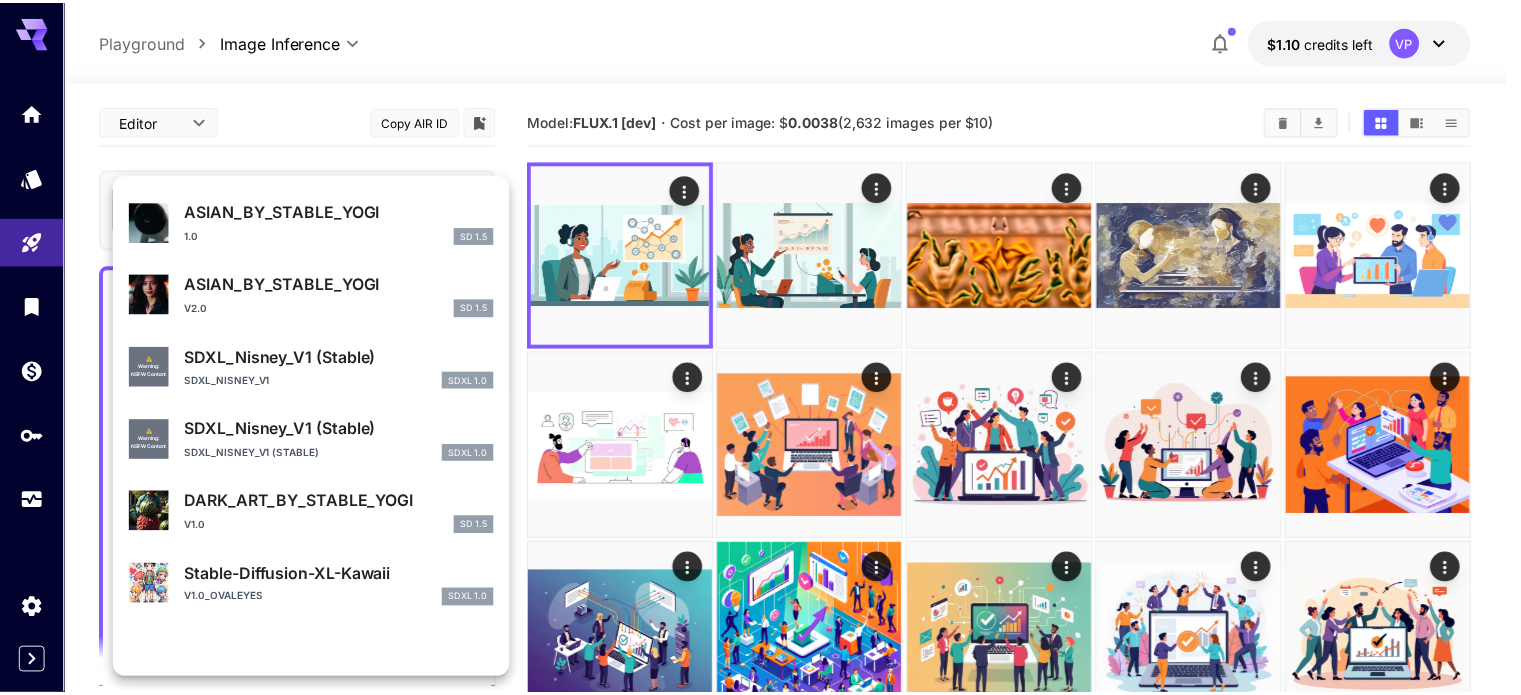 scroll, scrollTop: 0, scrollLeft: 0, axis: both 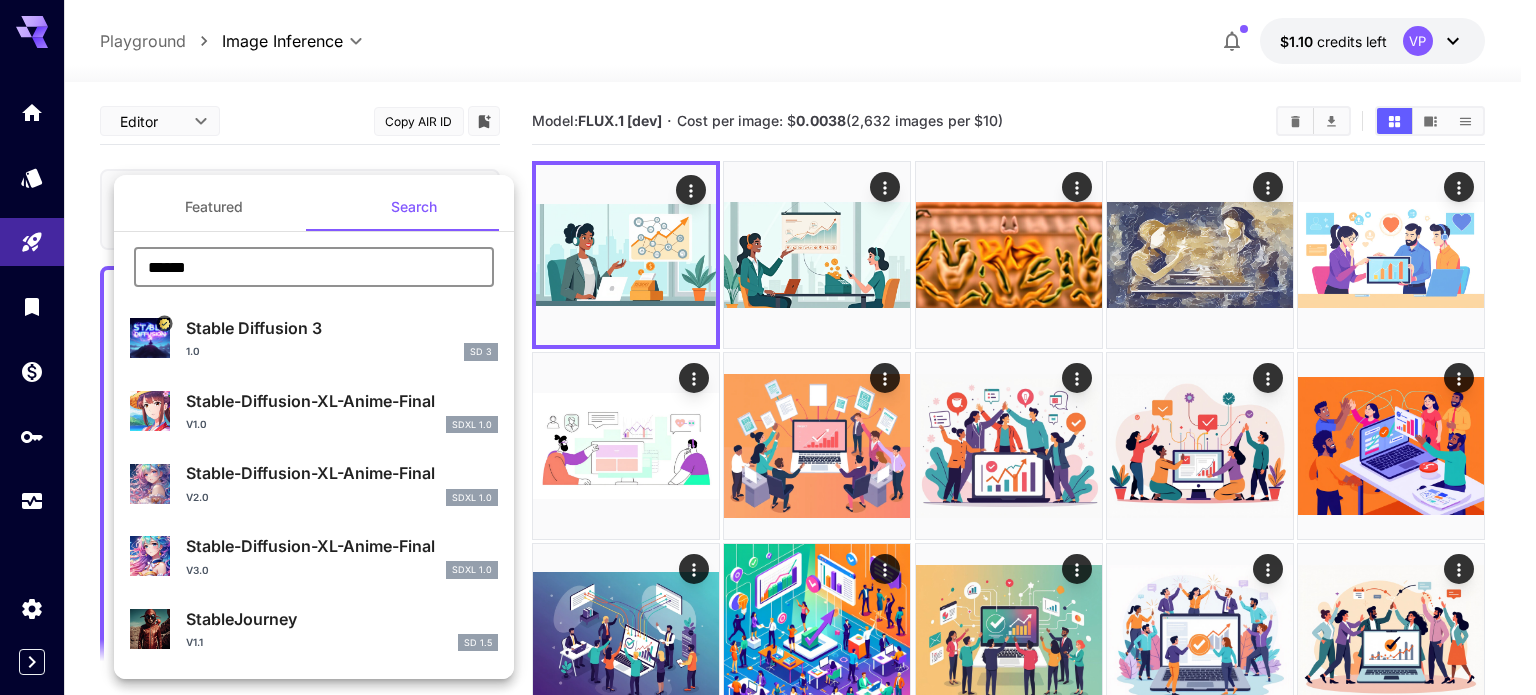 type on "******" 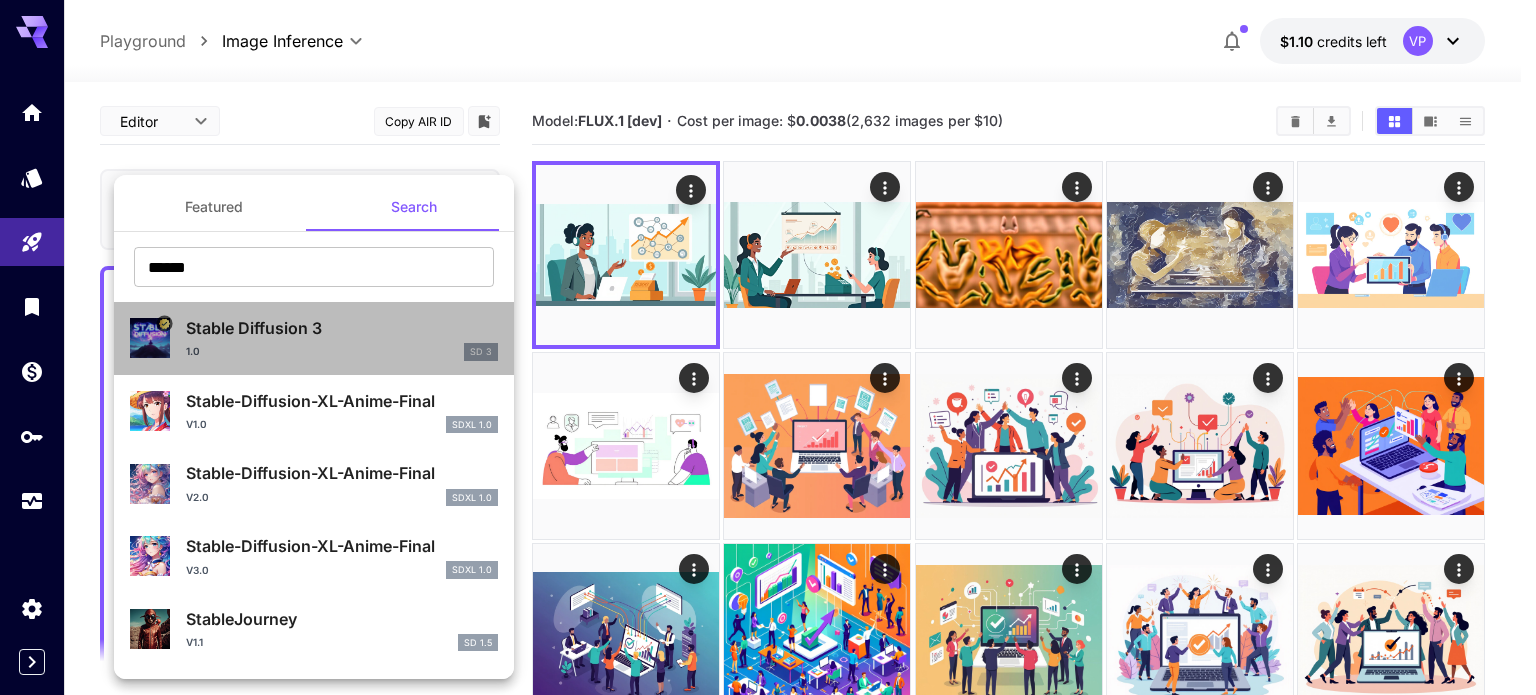 click on "1.0 SD 3" at bounding box center [342, 352] 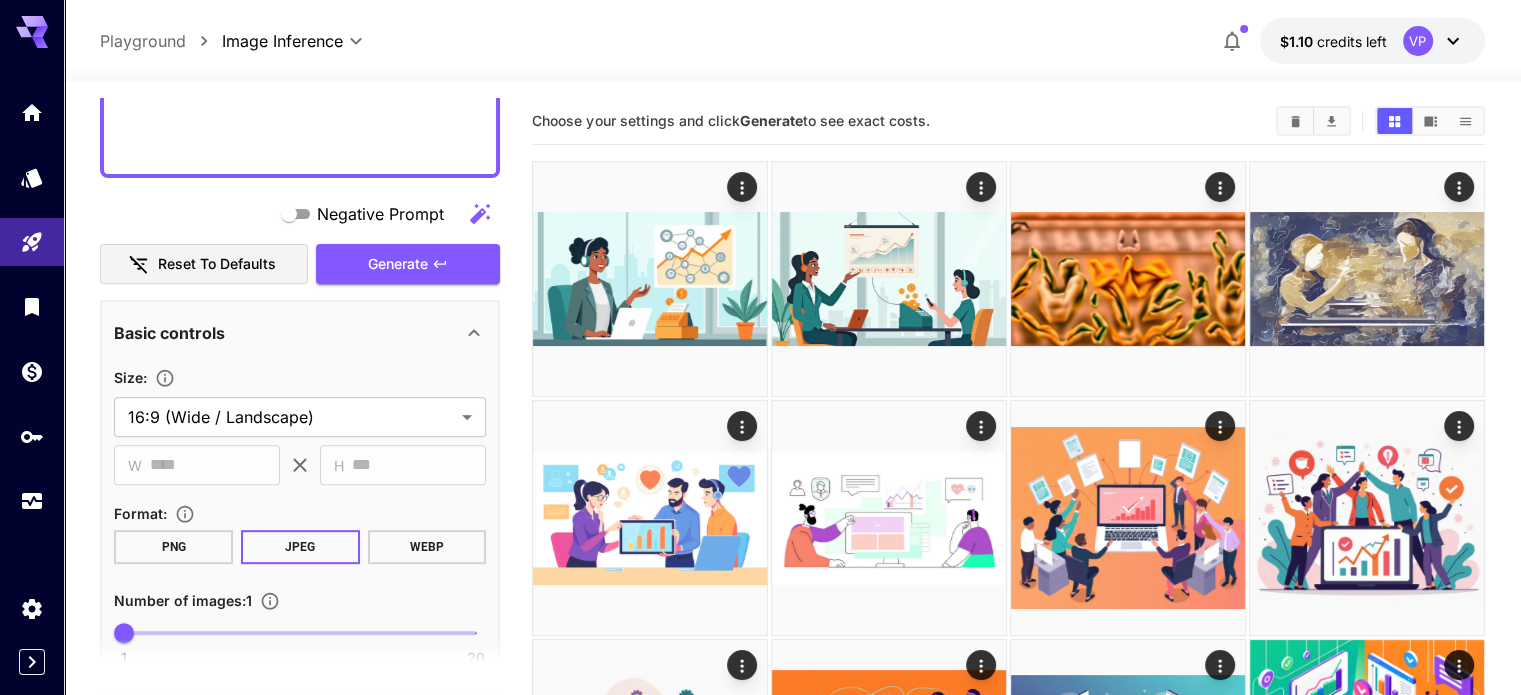 scroll, scrollTop: 732, scrollLeft: 0, axis: vertical 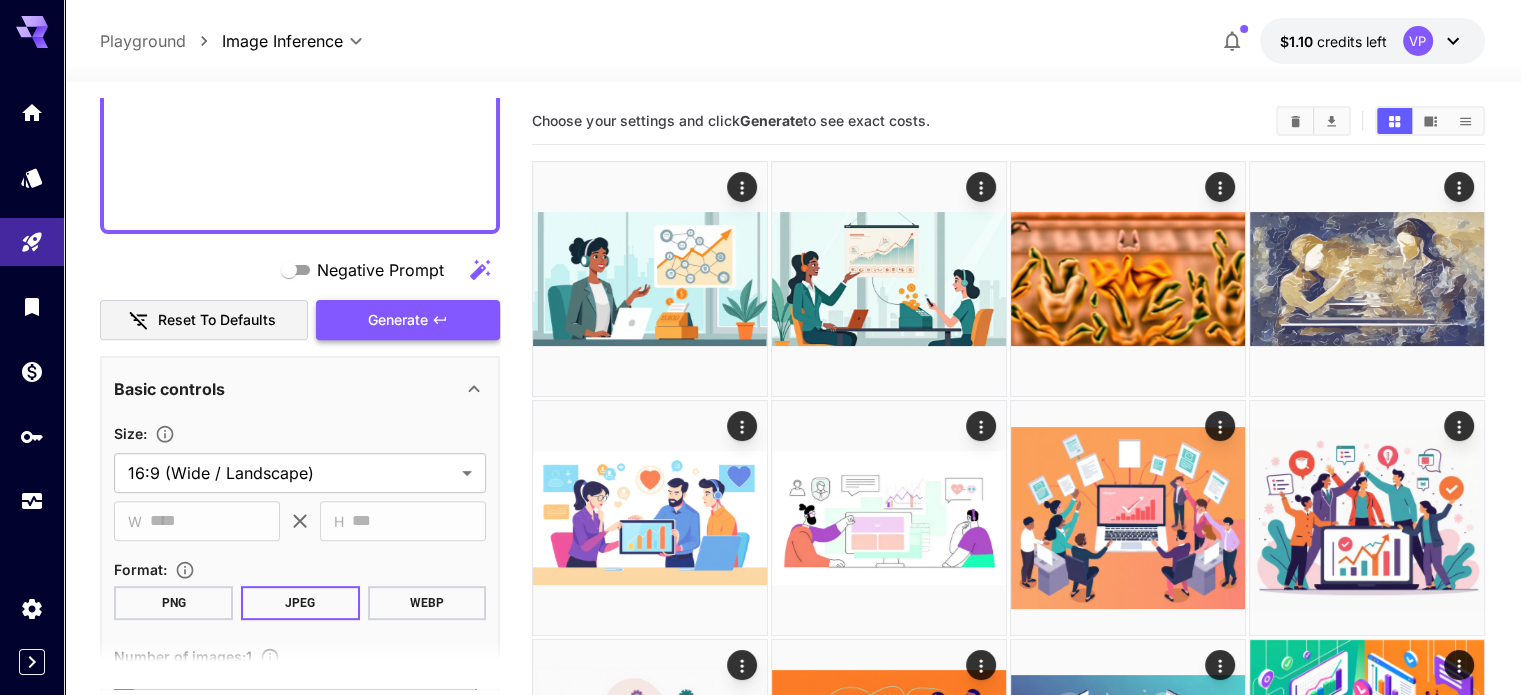 click on "Generate" at bounding box center (408, 320) 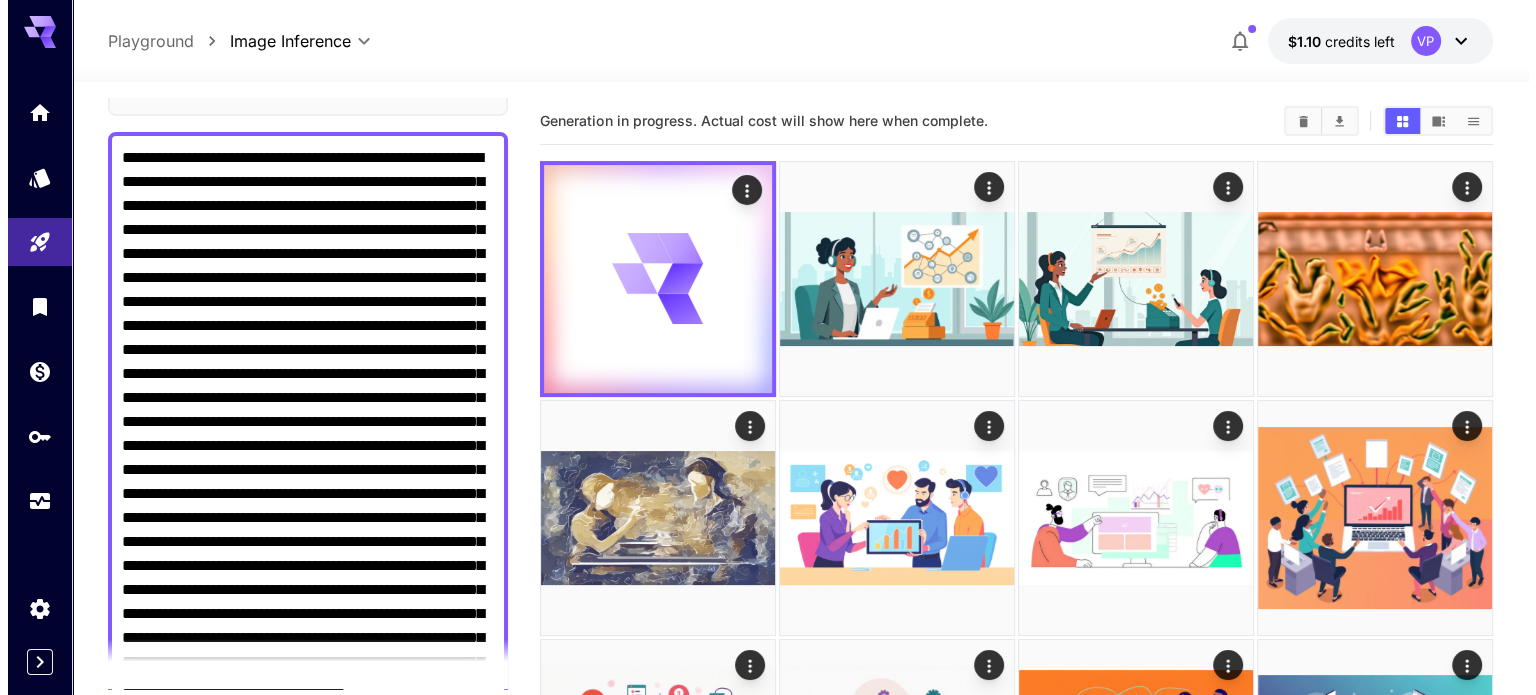 scroll, scrollTop: 52, scrollLeft: 0, axis: vertical 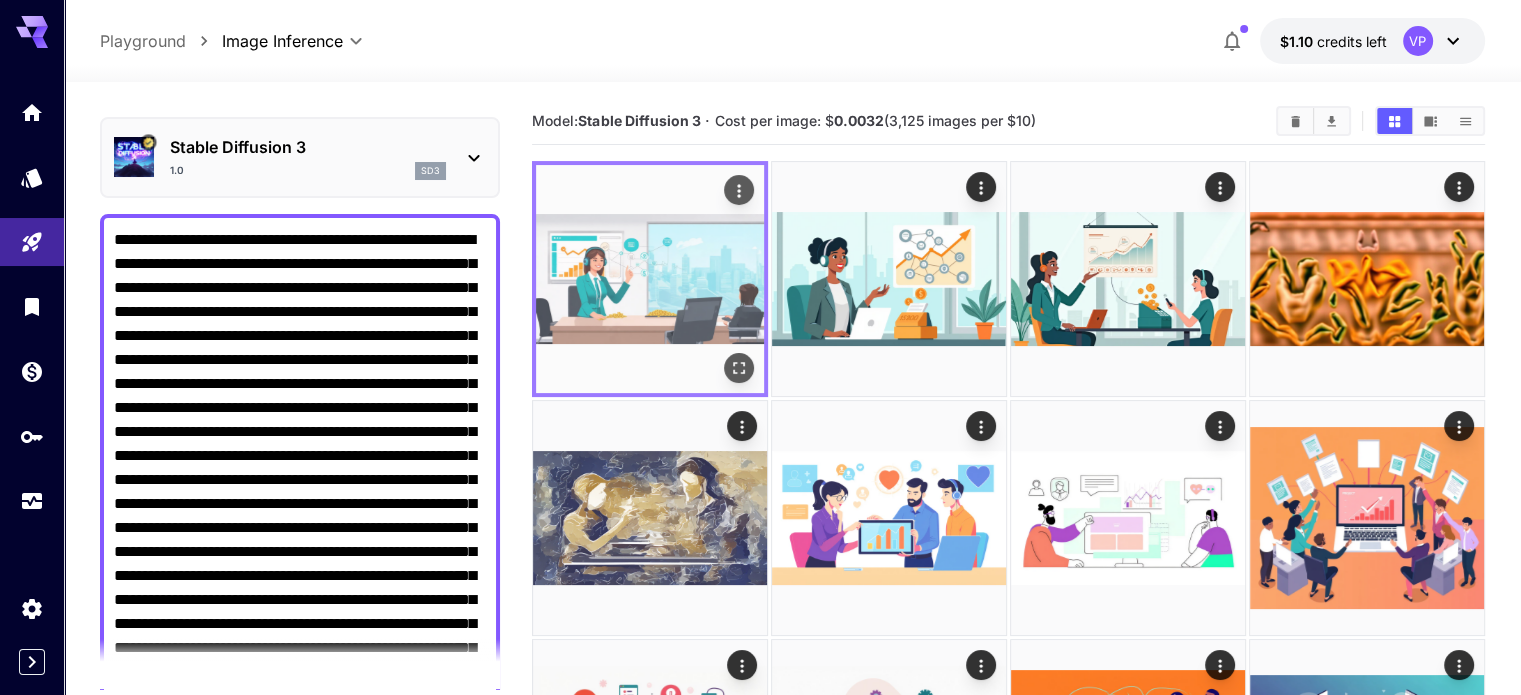 click at bounding box center (650, 279) 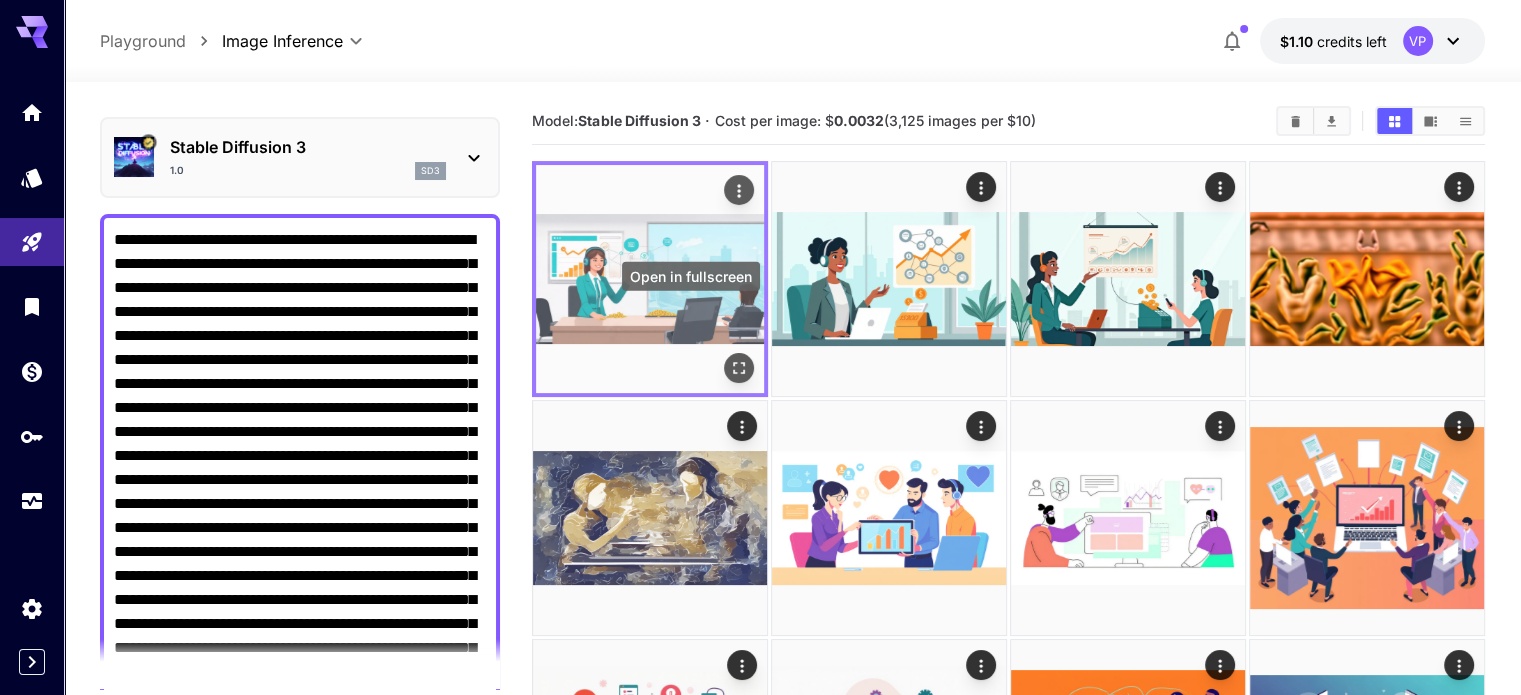 click 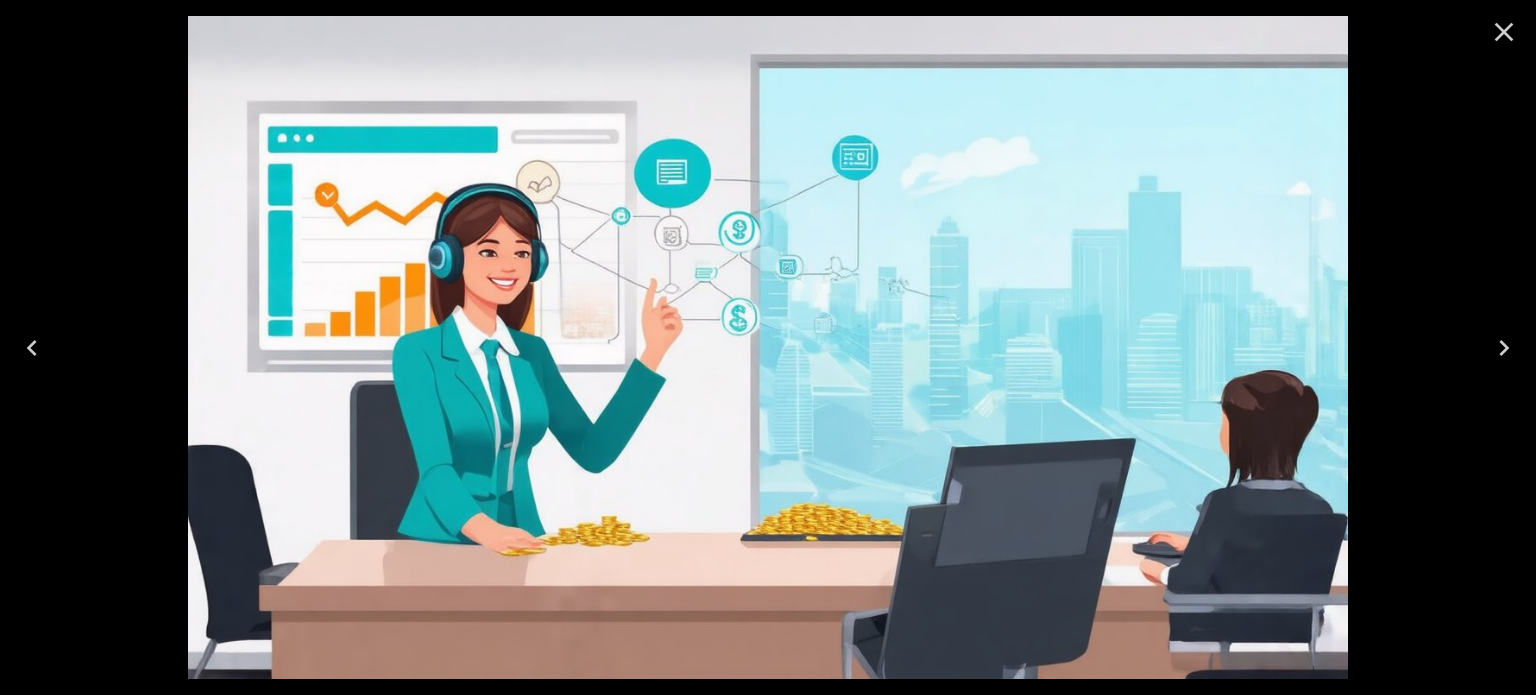 click 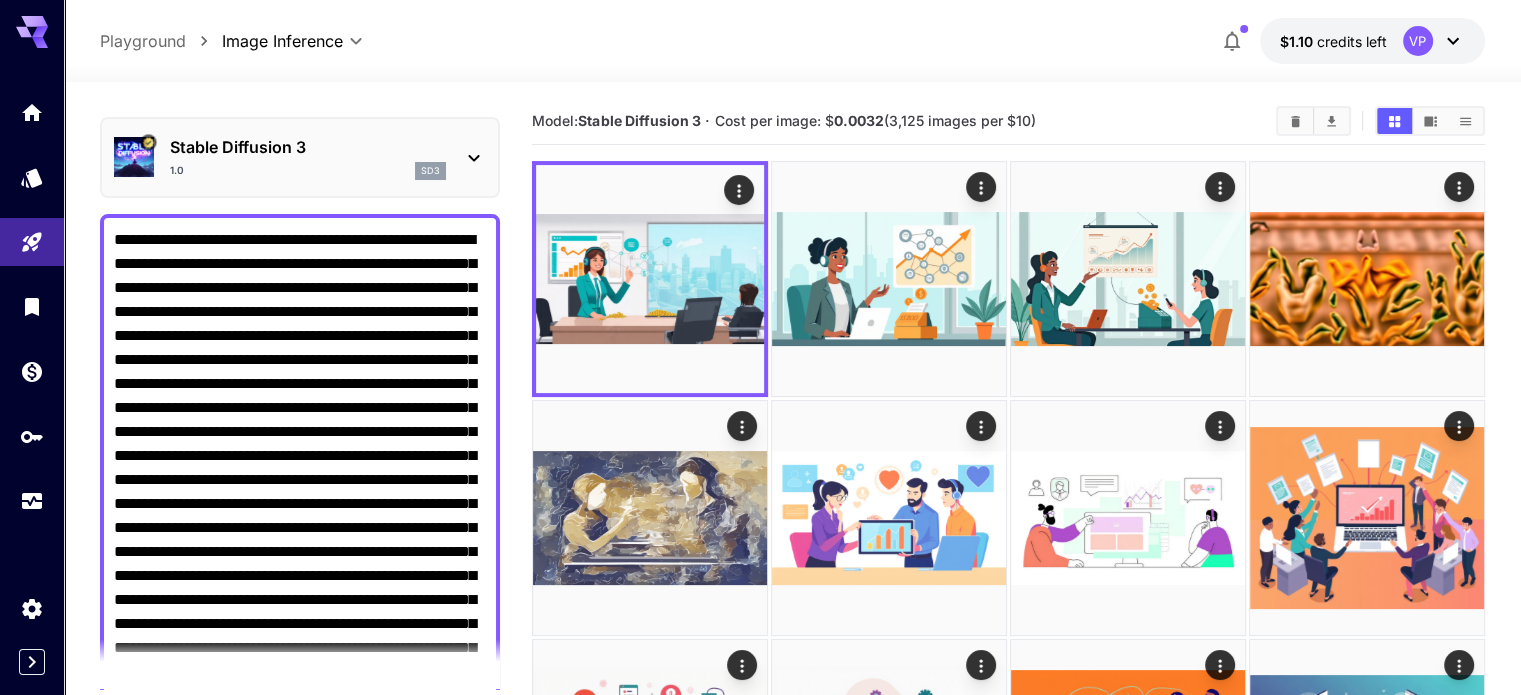 click on "Stable Diffusion 3 1.0 sd3" at bounding box center [300, 157] 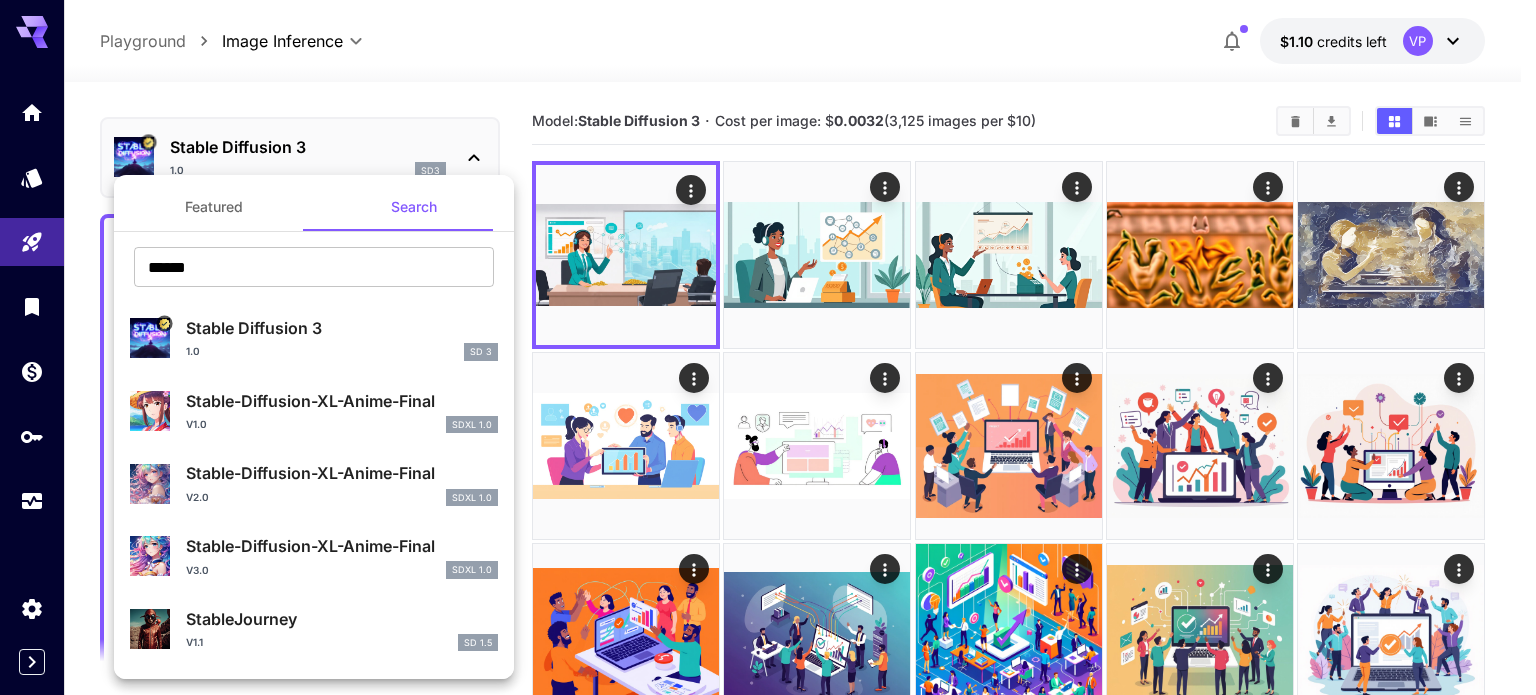 click on "Featured" at bounding box center (214, 207) 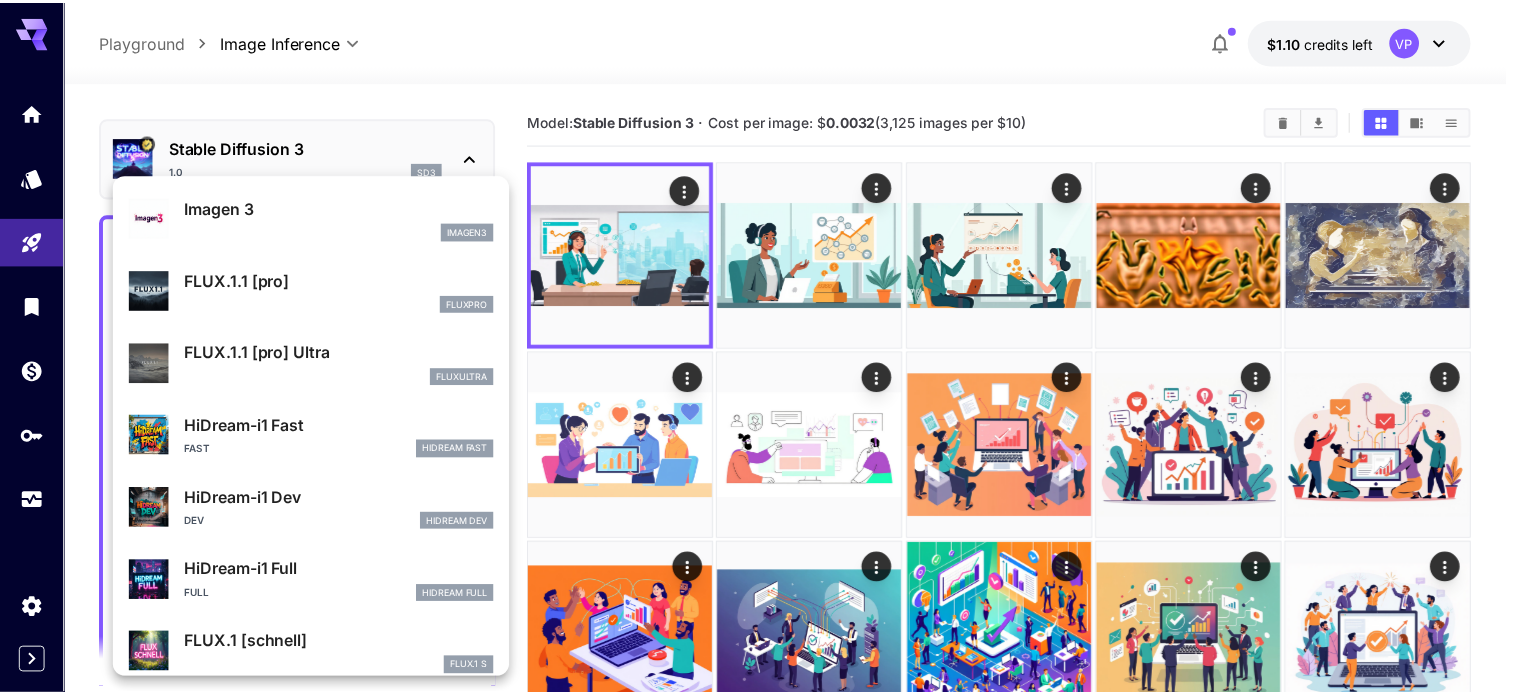scroll, scrollTop: 1033, scrollLeft: 0, axis: vertical 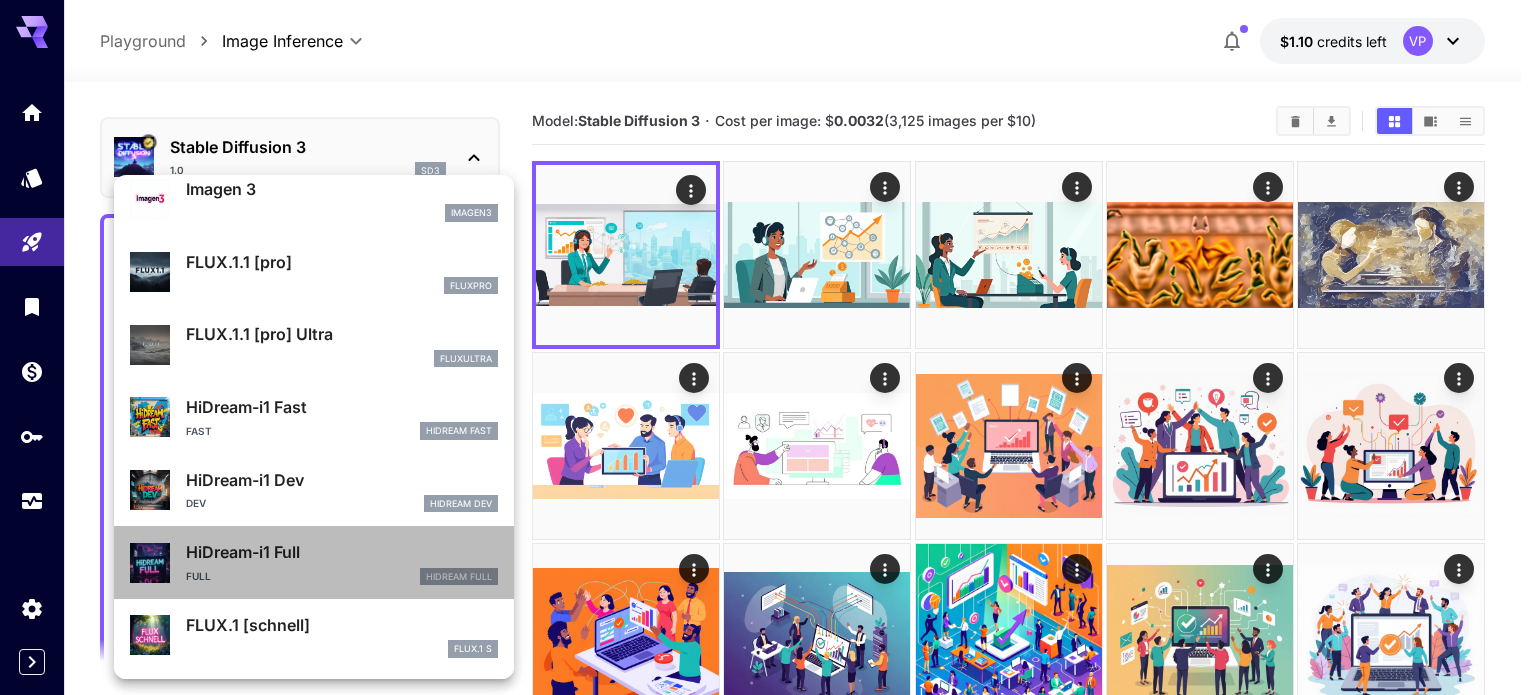 click on "HiDream-i1 Full" at bounding box center [342, 552] 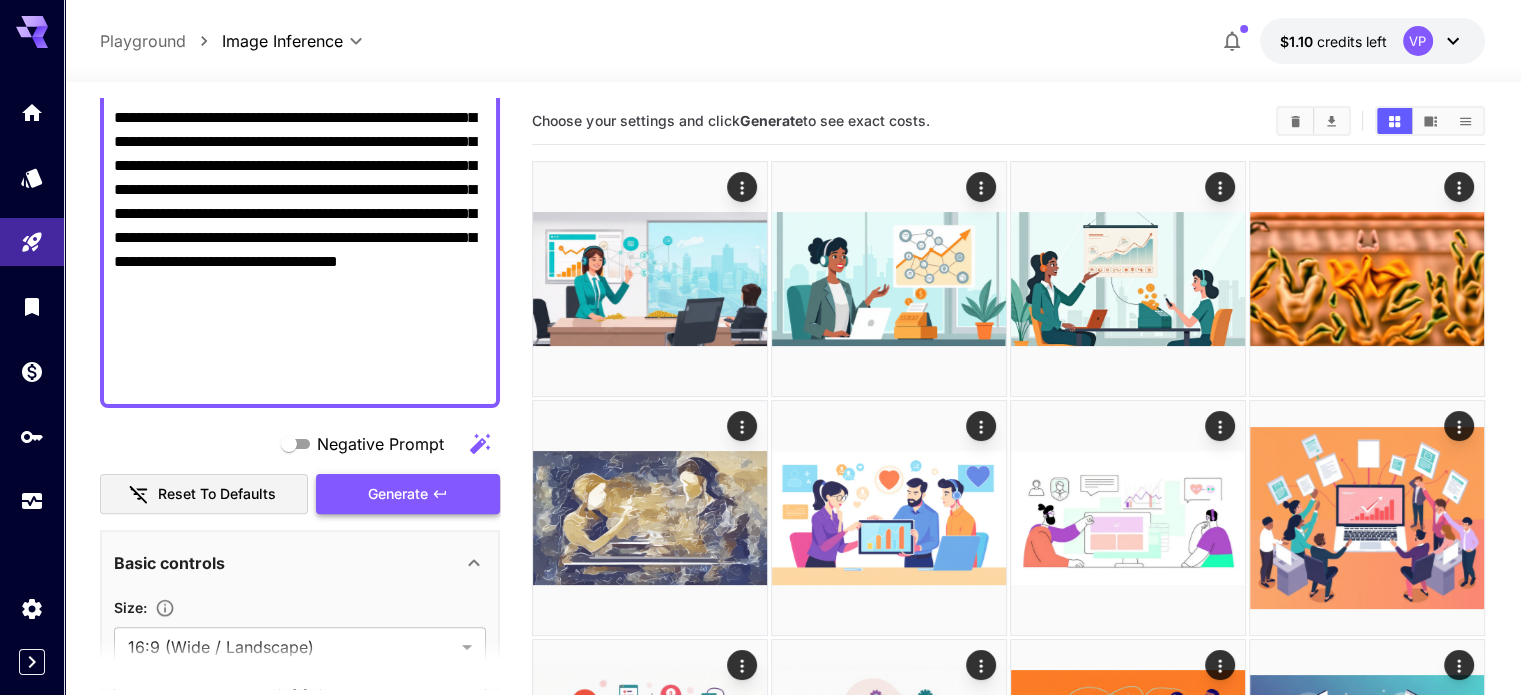 scroll, scrollTop: 559, scrollLeft: 0, axis: vertical 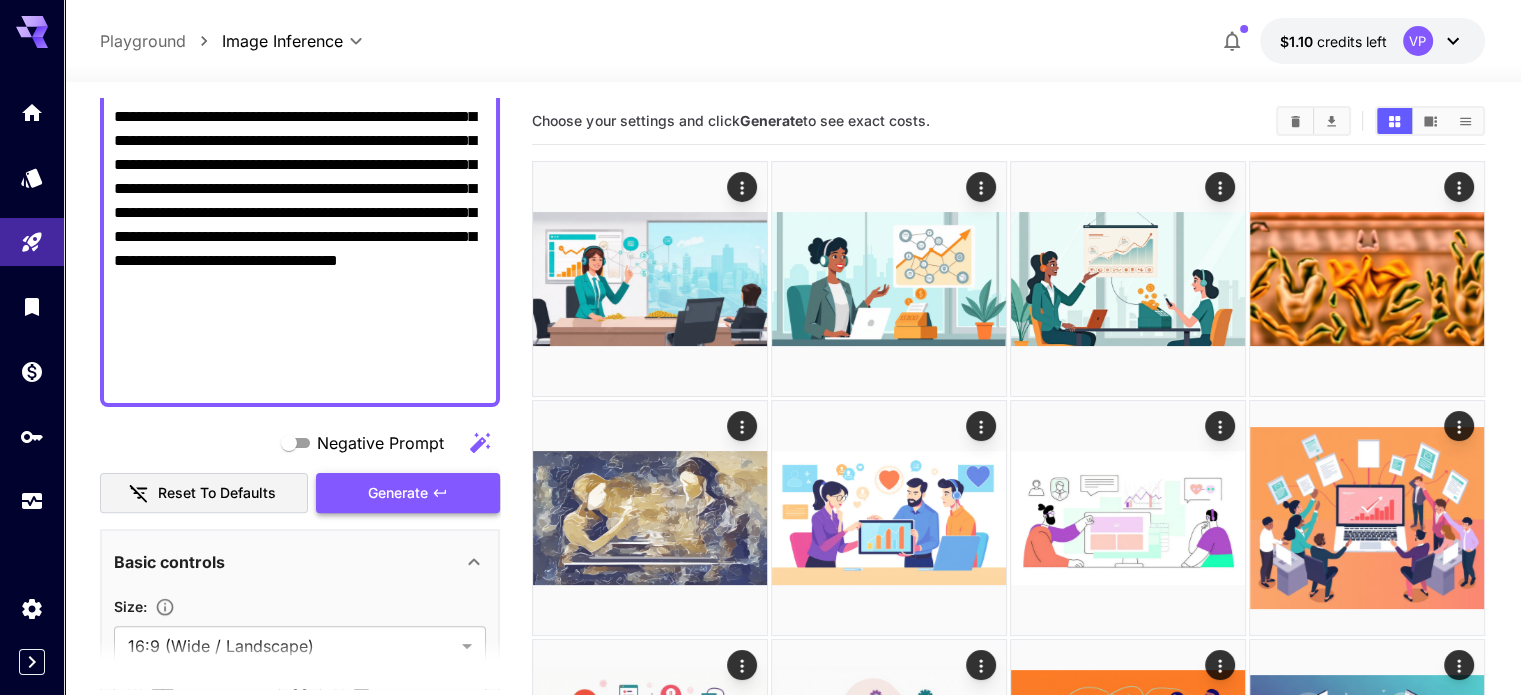 click on "Generate" at bounding box center (398, 493) 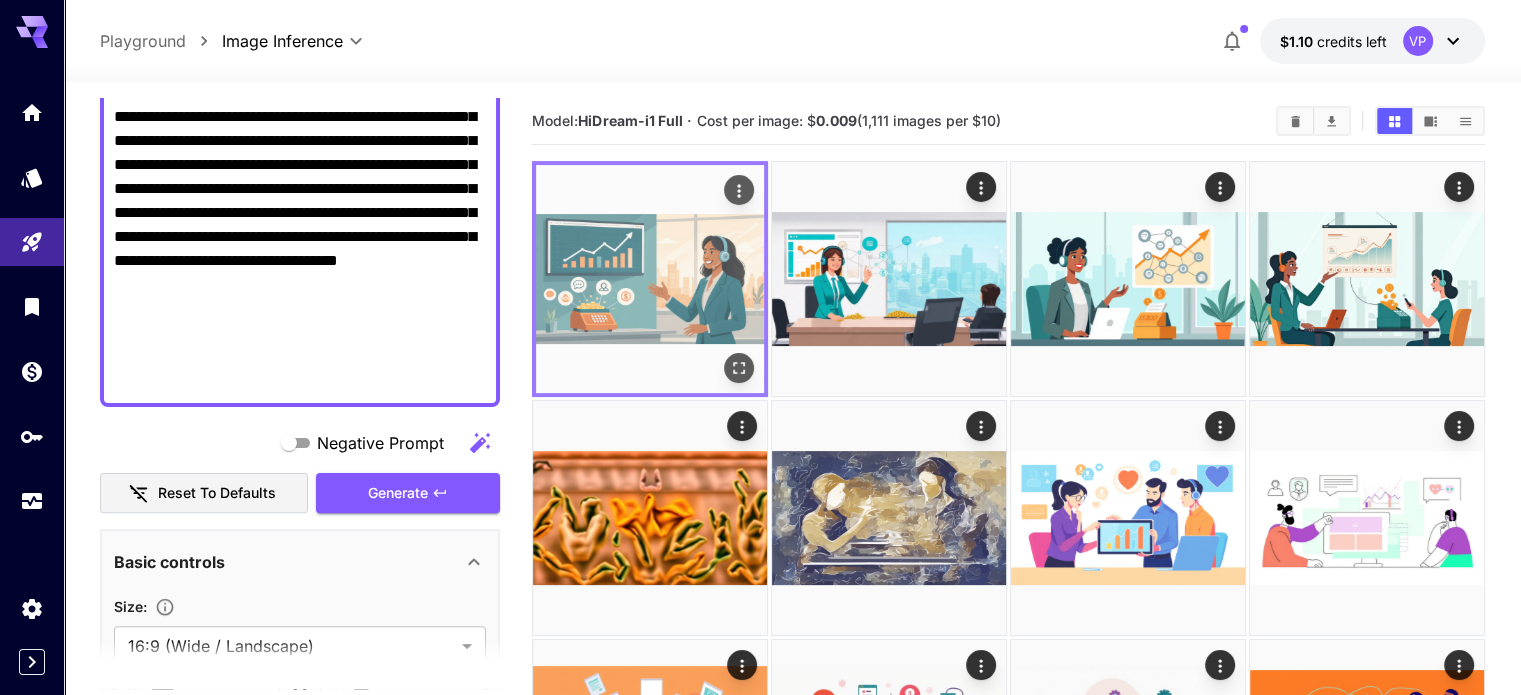 click at bounding box center (650, 279) 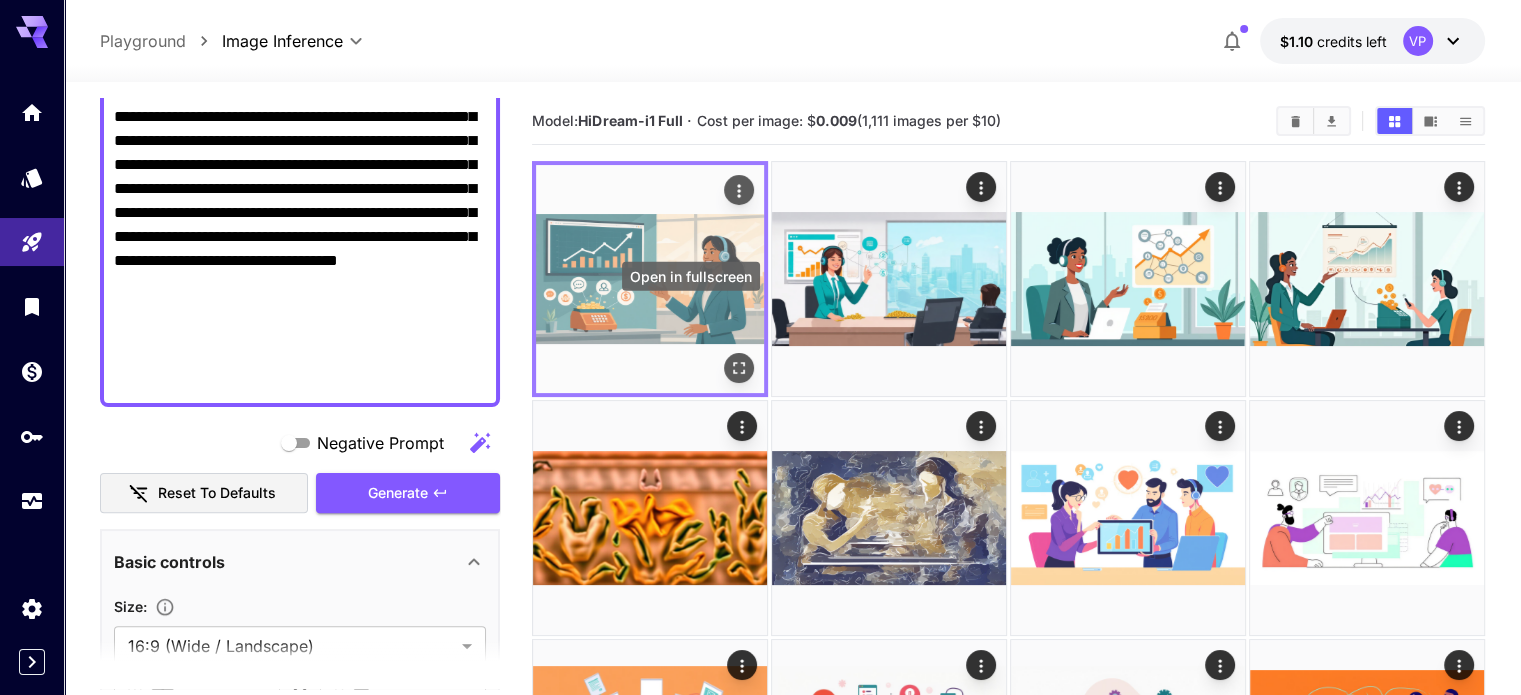 click 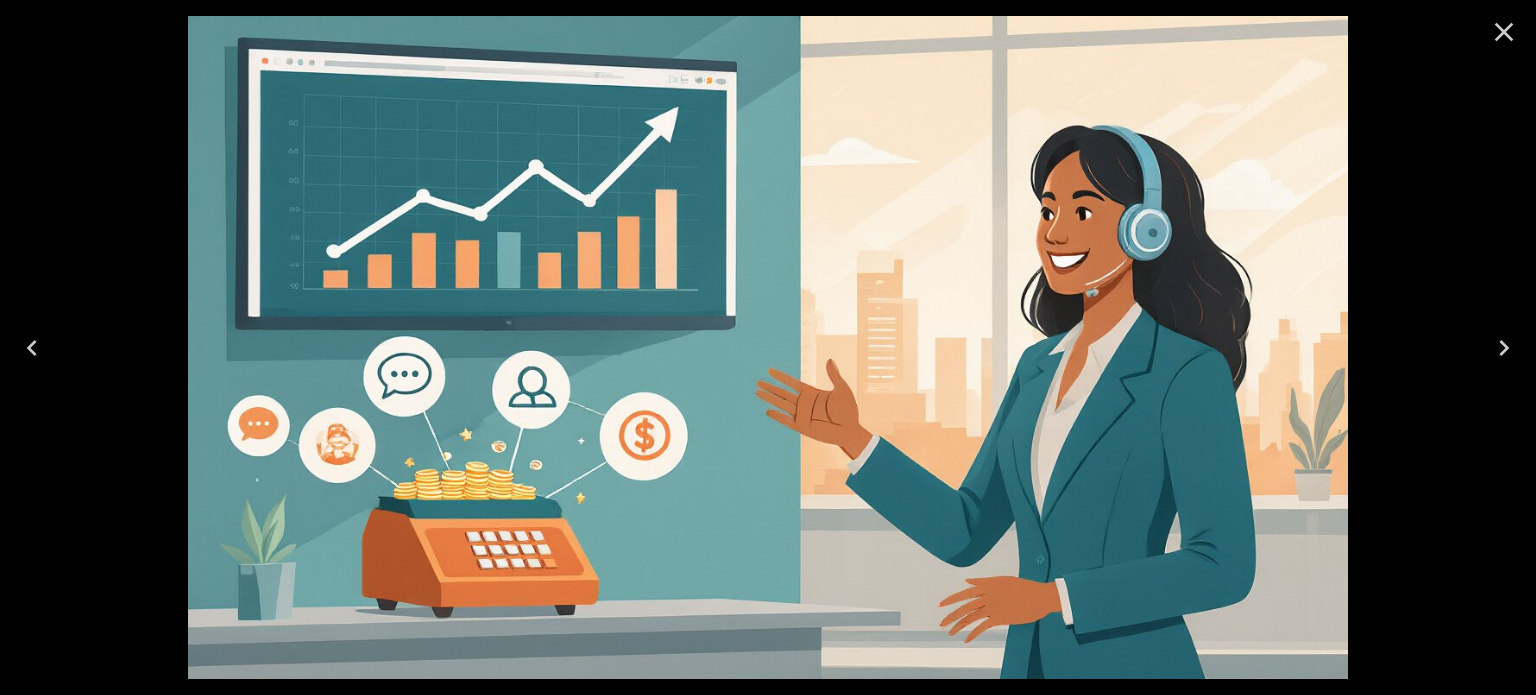 click 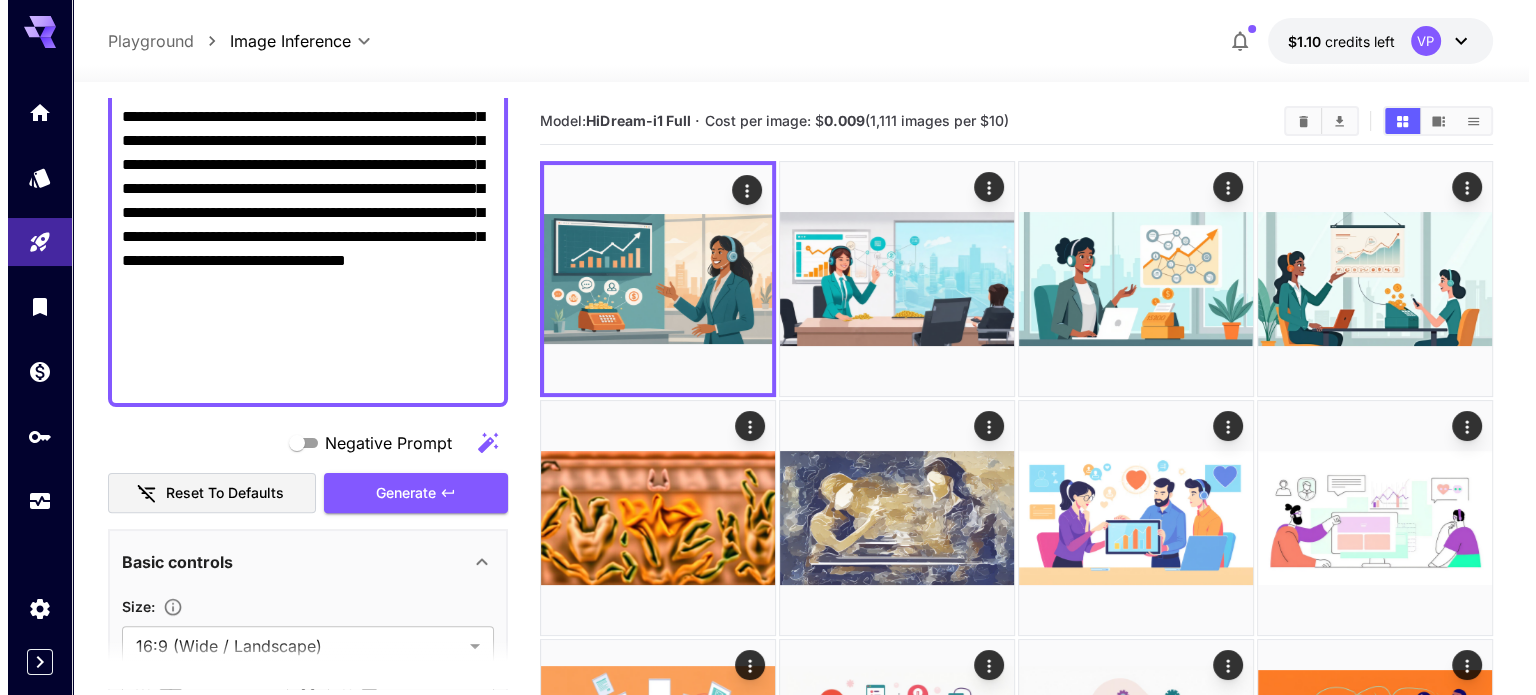 scroll, scrollTop: 0, scrollLeft: 0, axis: both 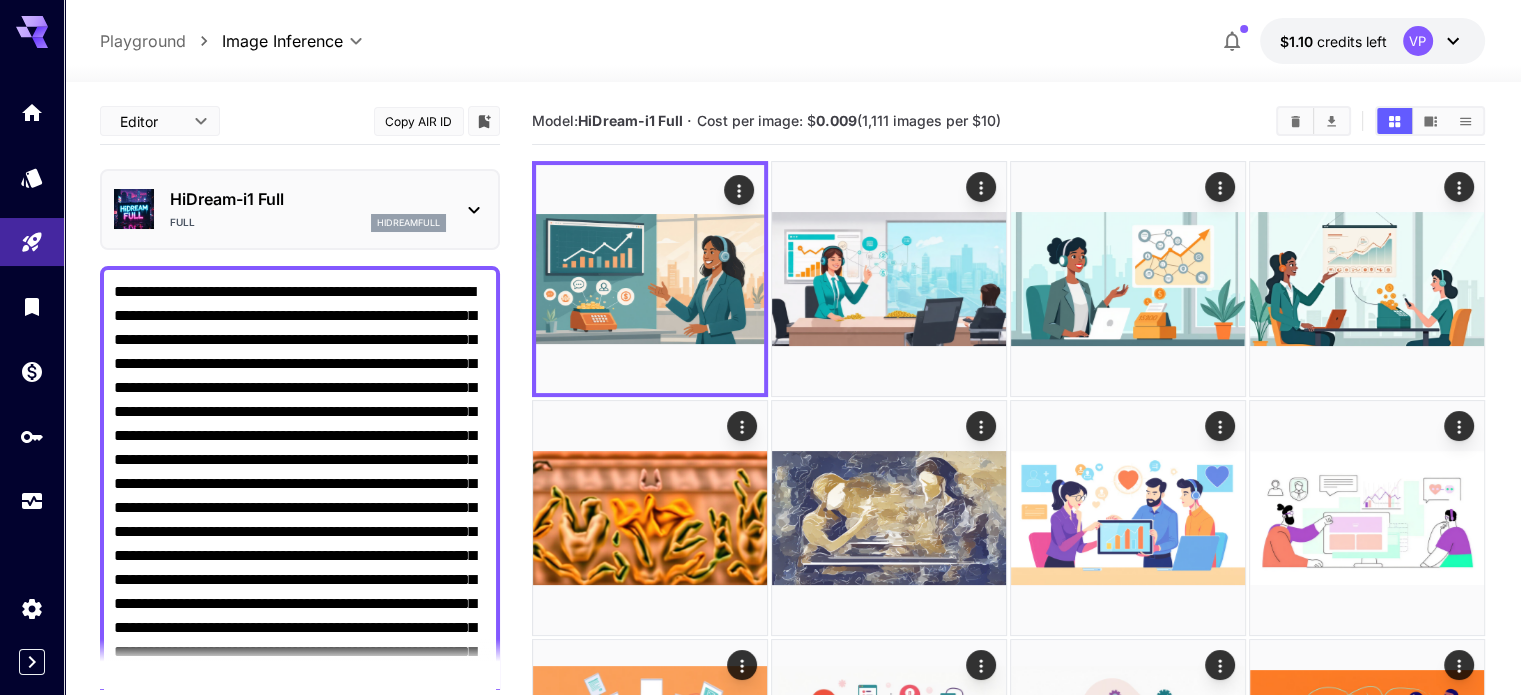 click 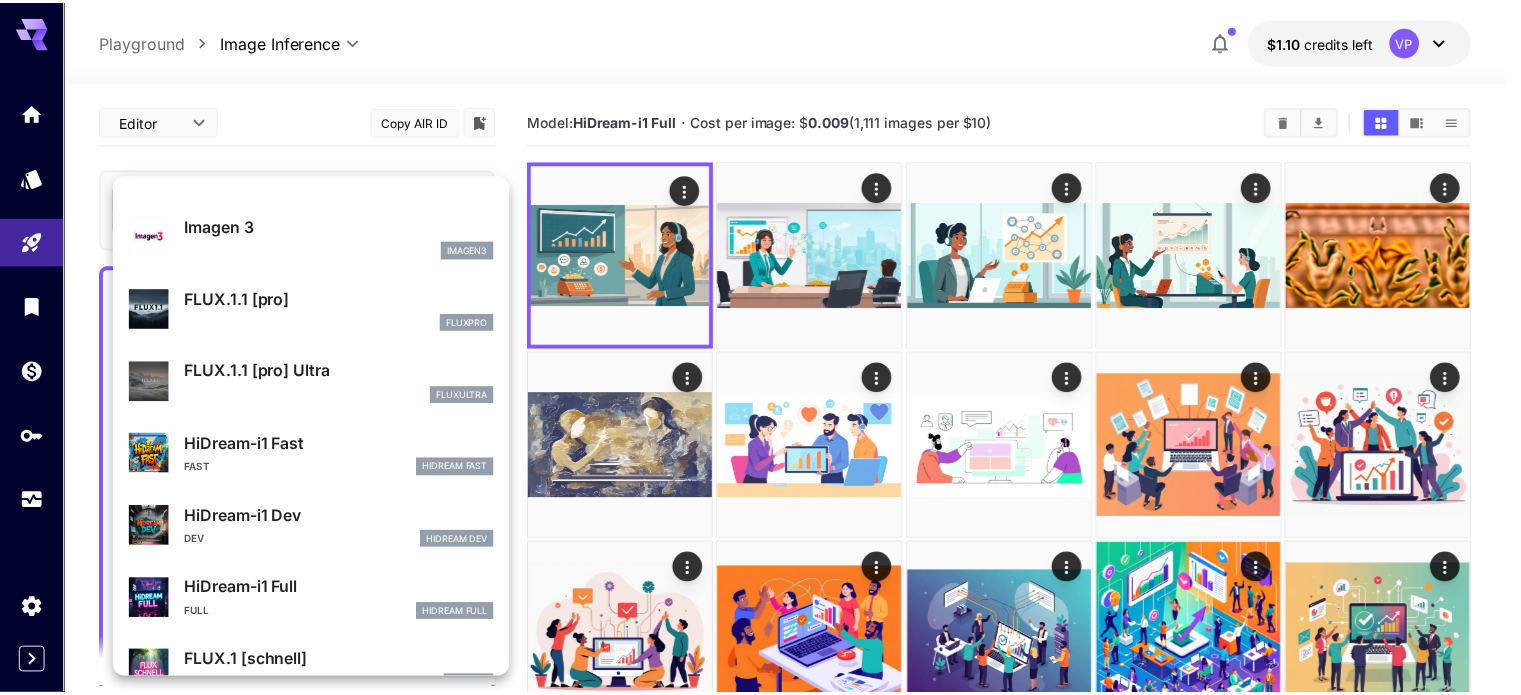 scroll, scrollTop: 1033, scrollLeft: 0, axis: vertical 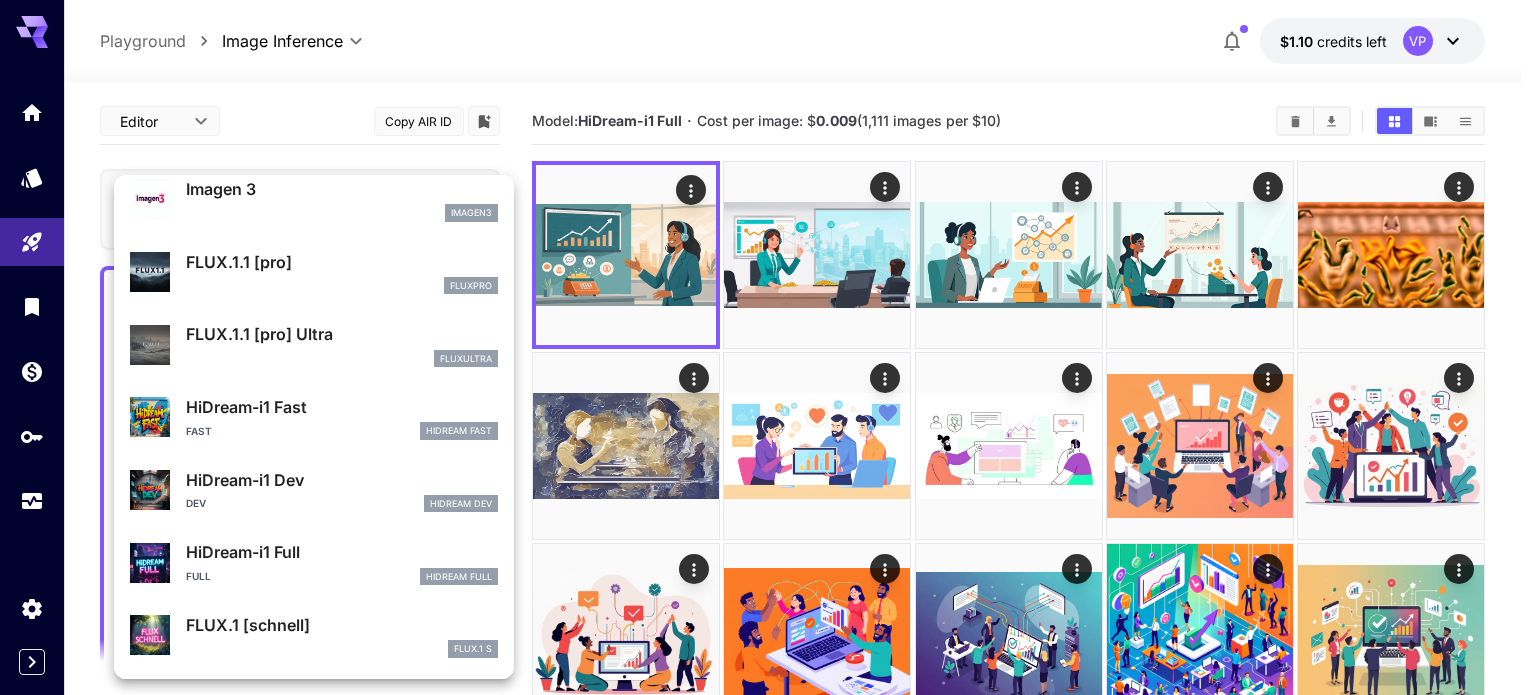 click on "Fast HiDream Fast" at bounding box center [342, 431] 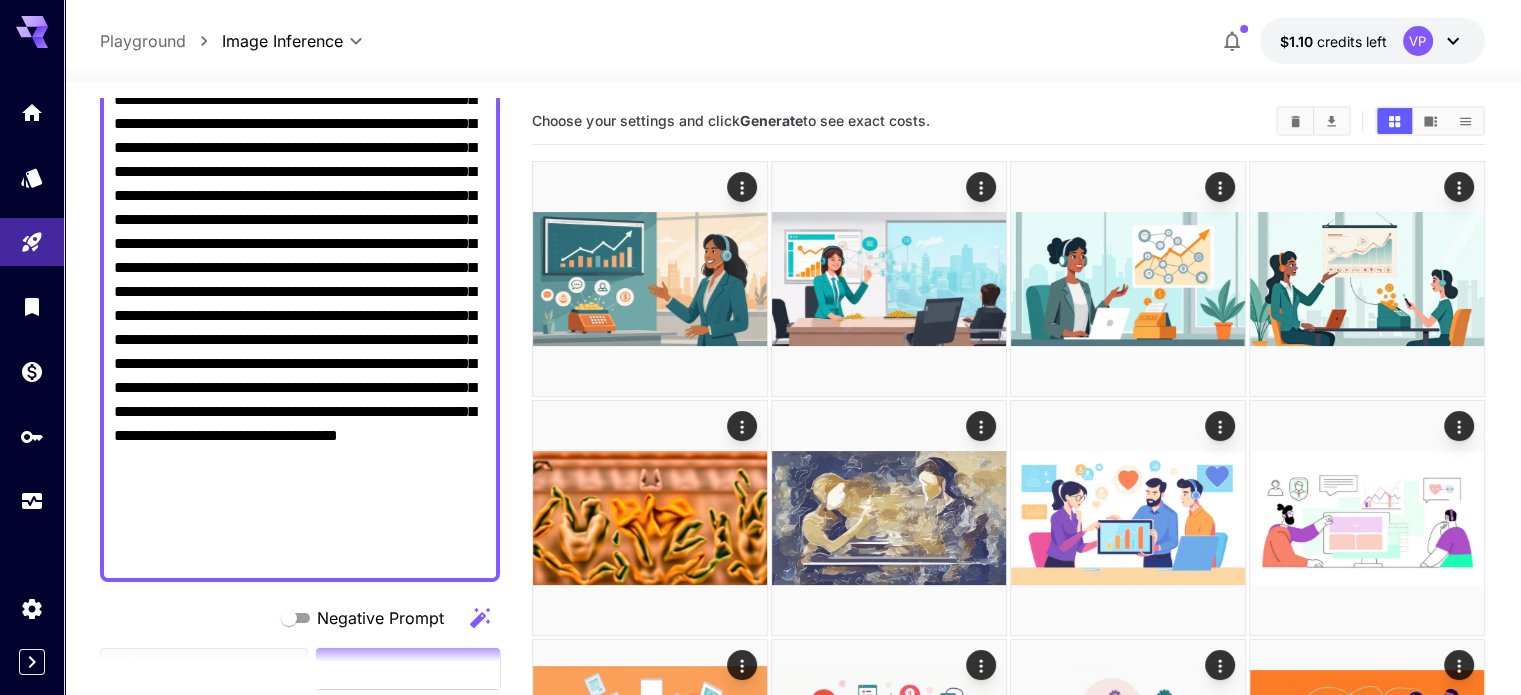 scroll, scrollTop: 544, scrollLeft: 0, axis: vertical 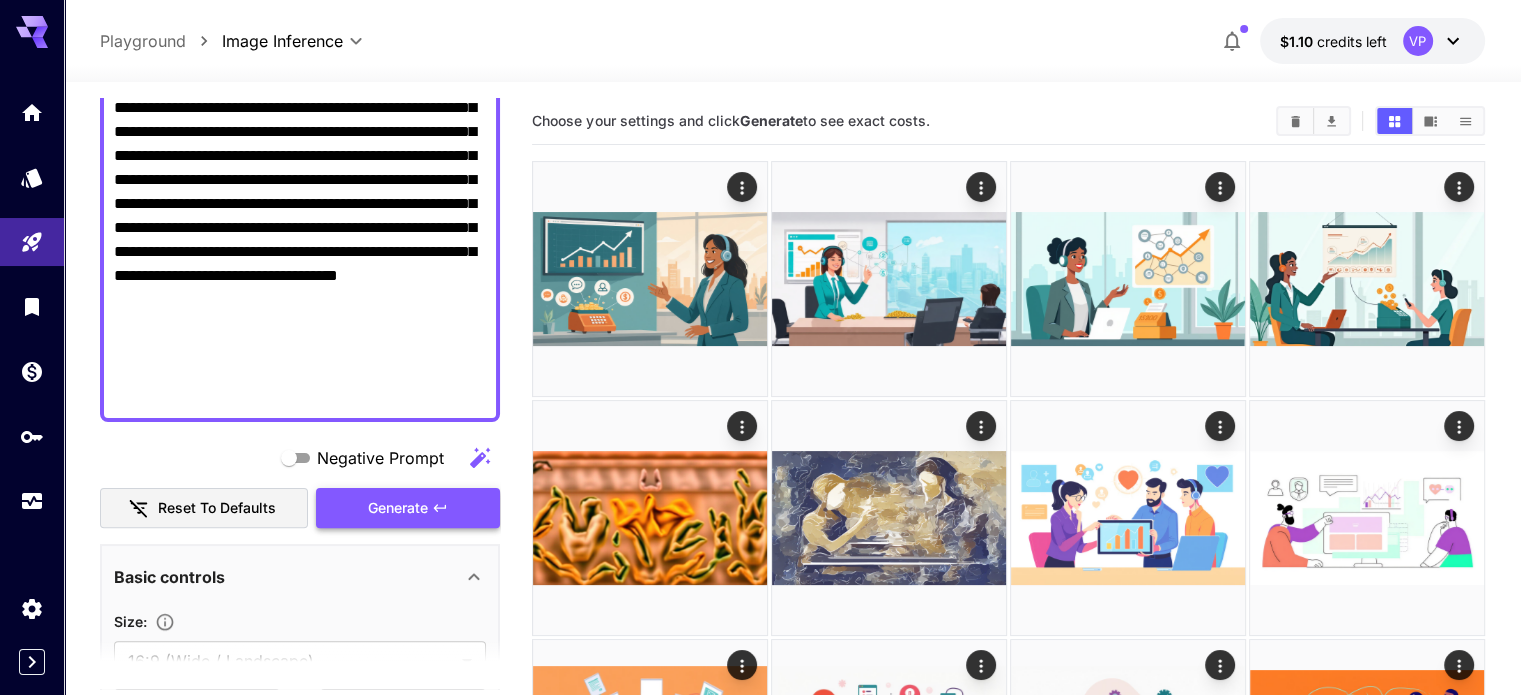 click on "Generate" at bounding box center [398, 508] 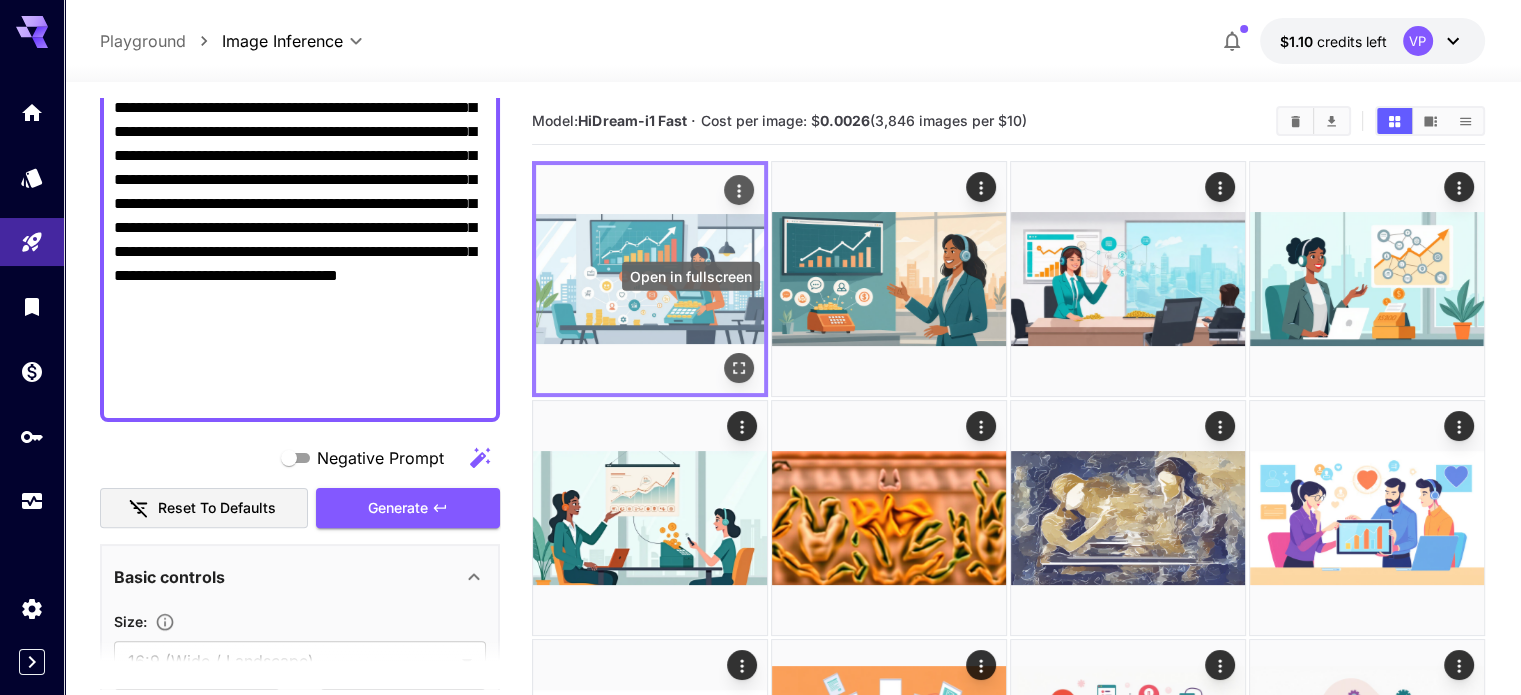 click 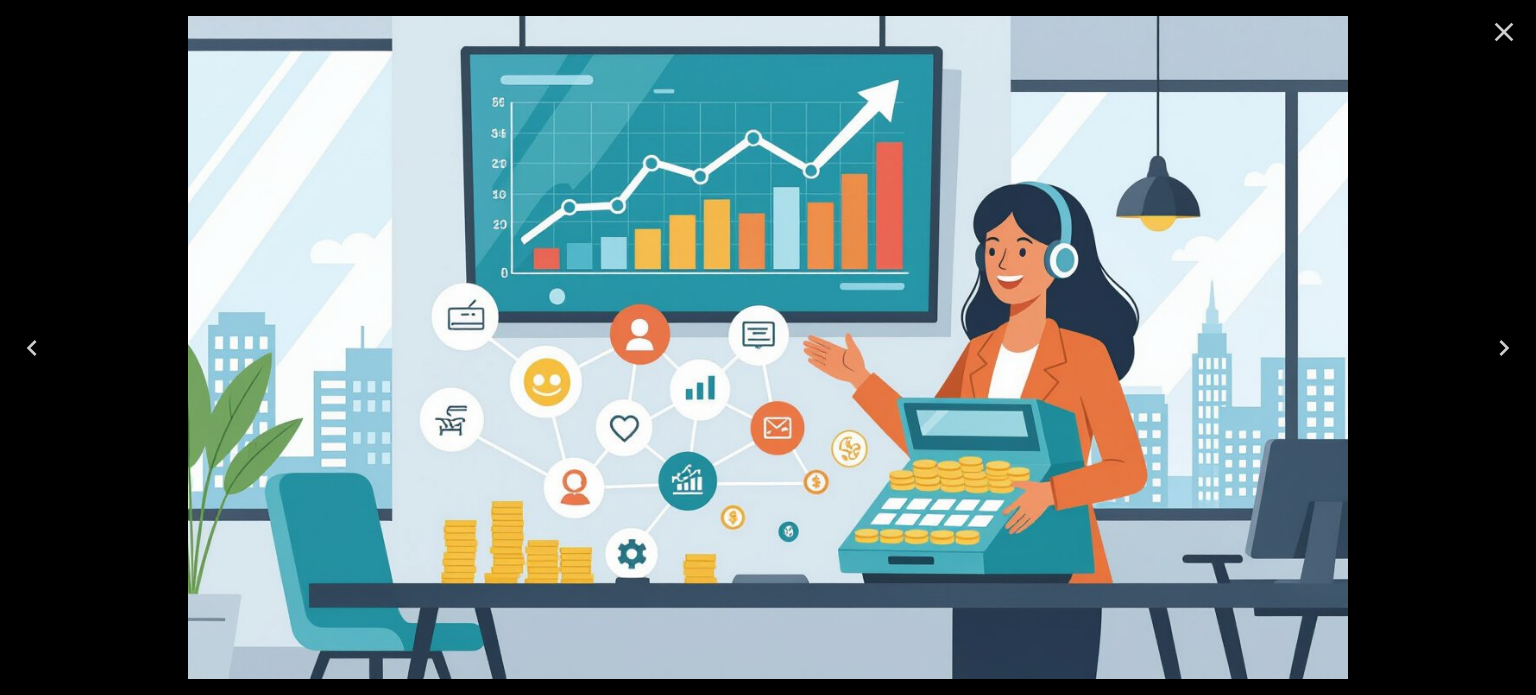 click 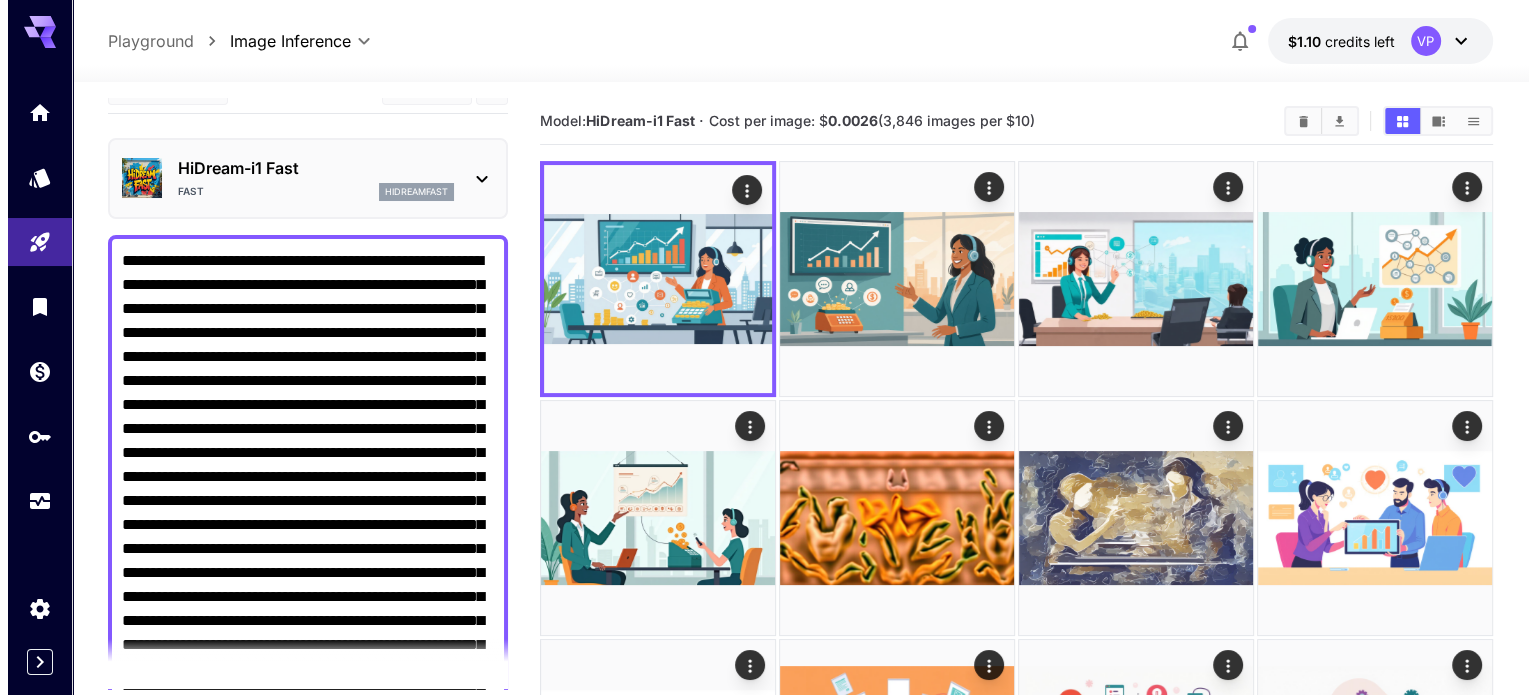 scroll, scrollTop: 0, scrollLeft: 0, axis: both 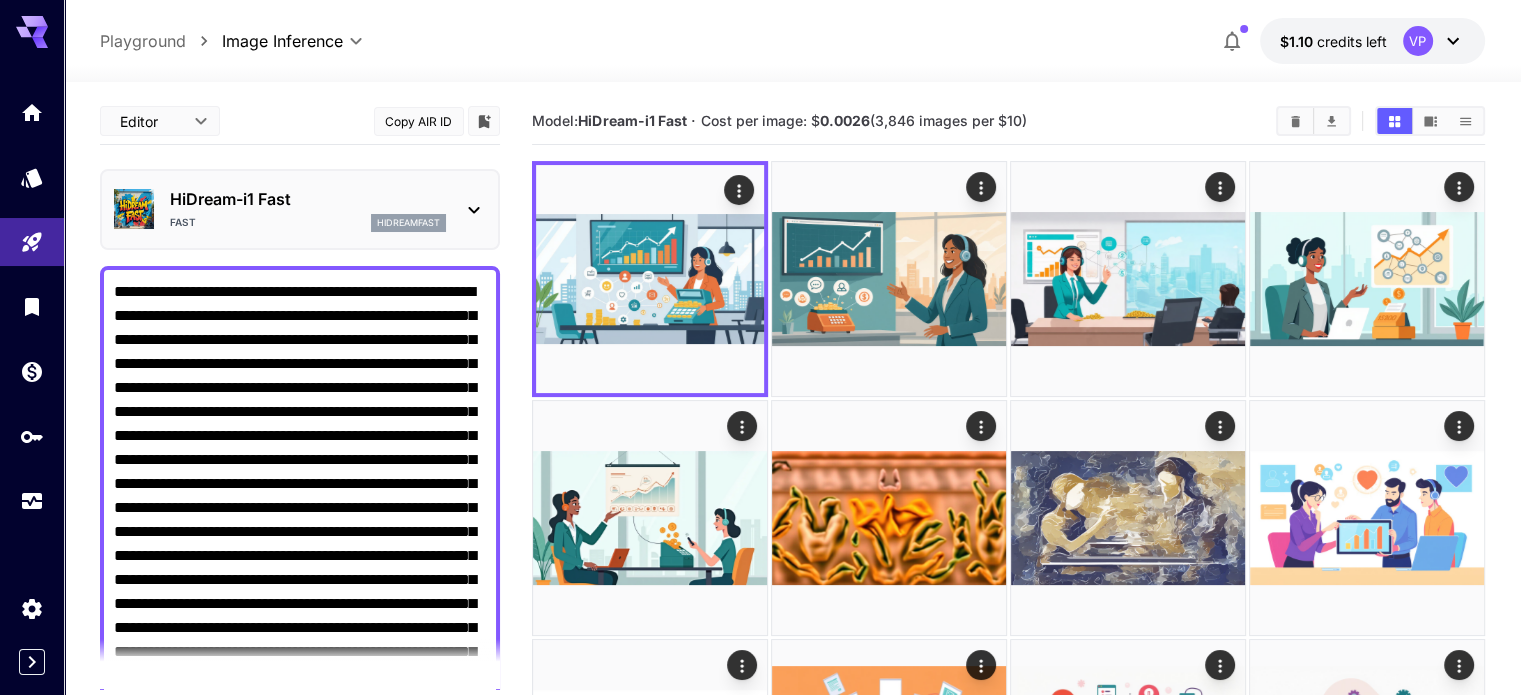 click on "HiDream-i1 Fast Fast hidreamfast" at bounding box center [300, 209] 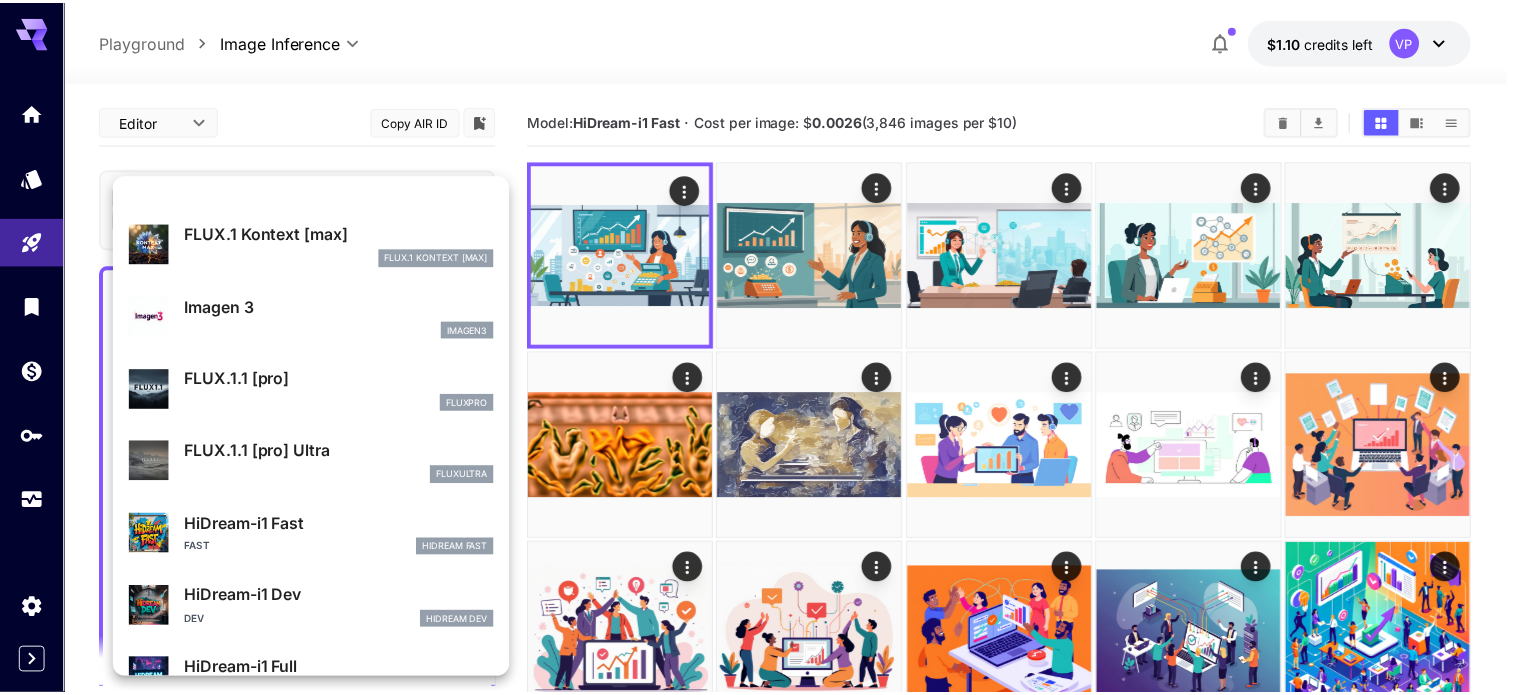 scroll, scrollTop: 1033, scrollLeft: 0, axis: vertical 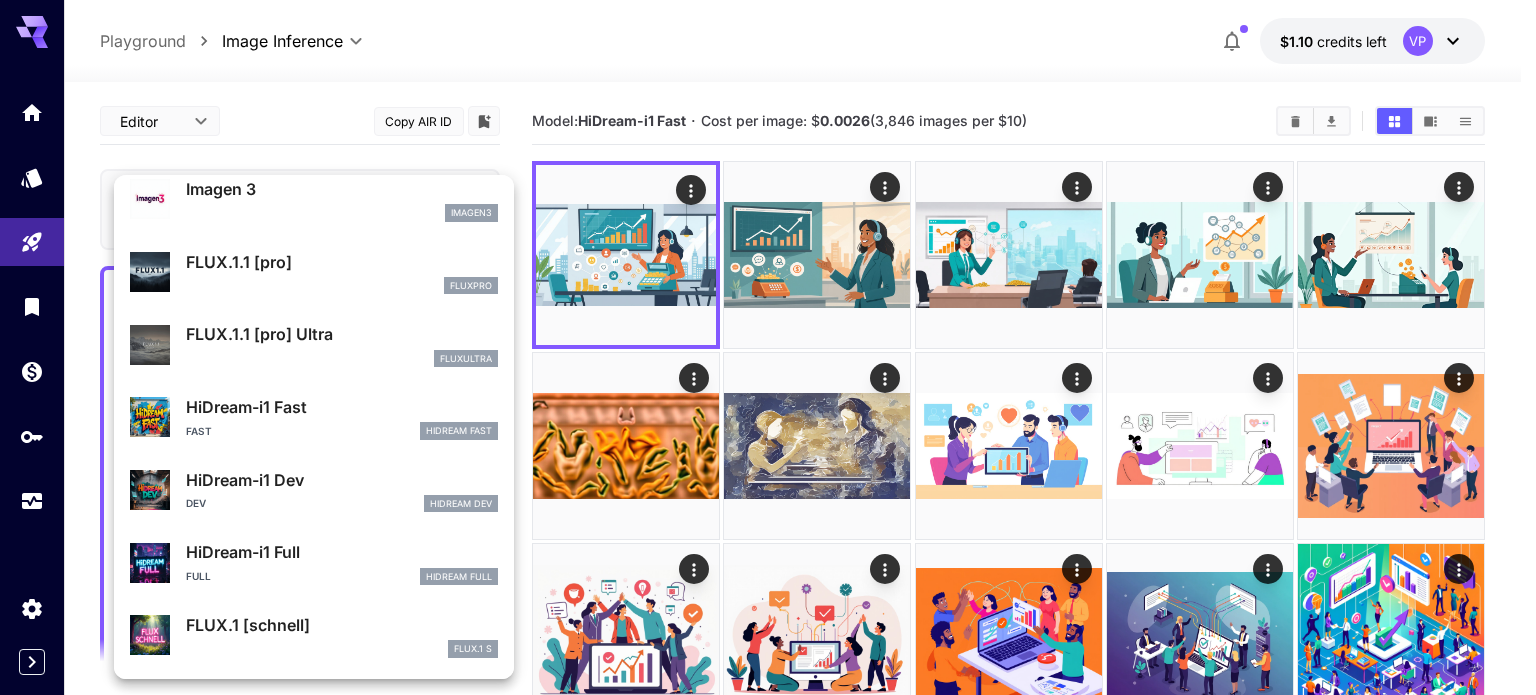 click on "HiDream-i1 Dev" at bounding box center (342, 480) 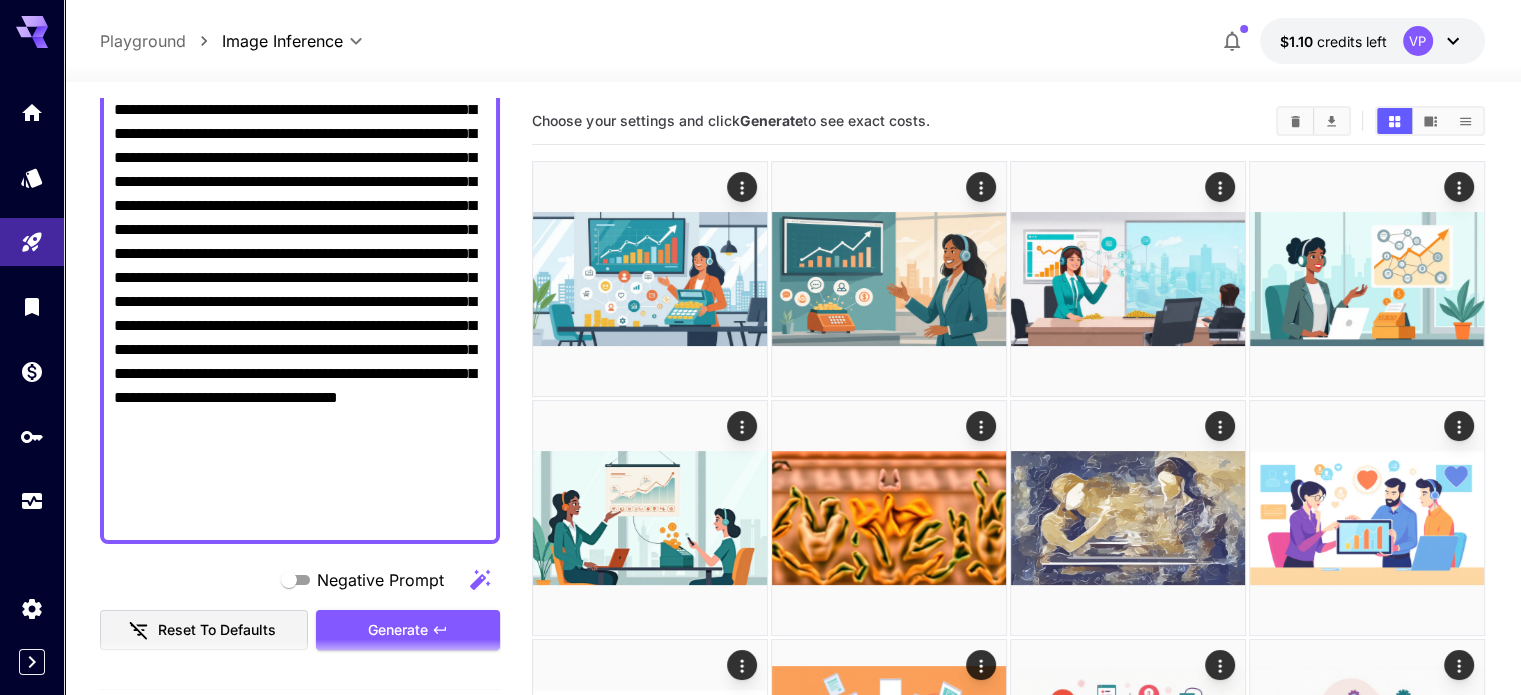 scroll, scrollTop: 432, scrollLeft: 0, axis: vertical 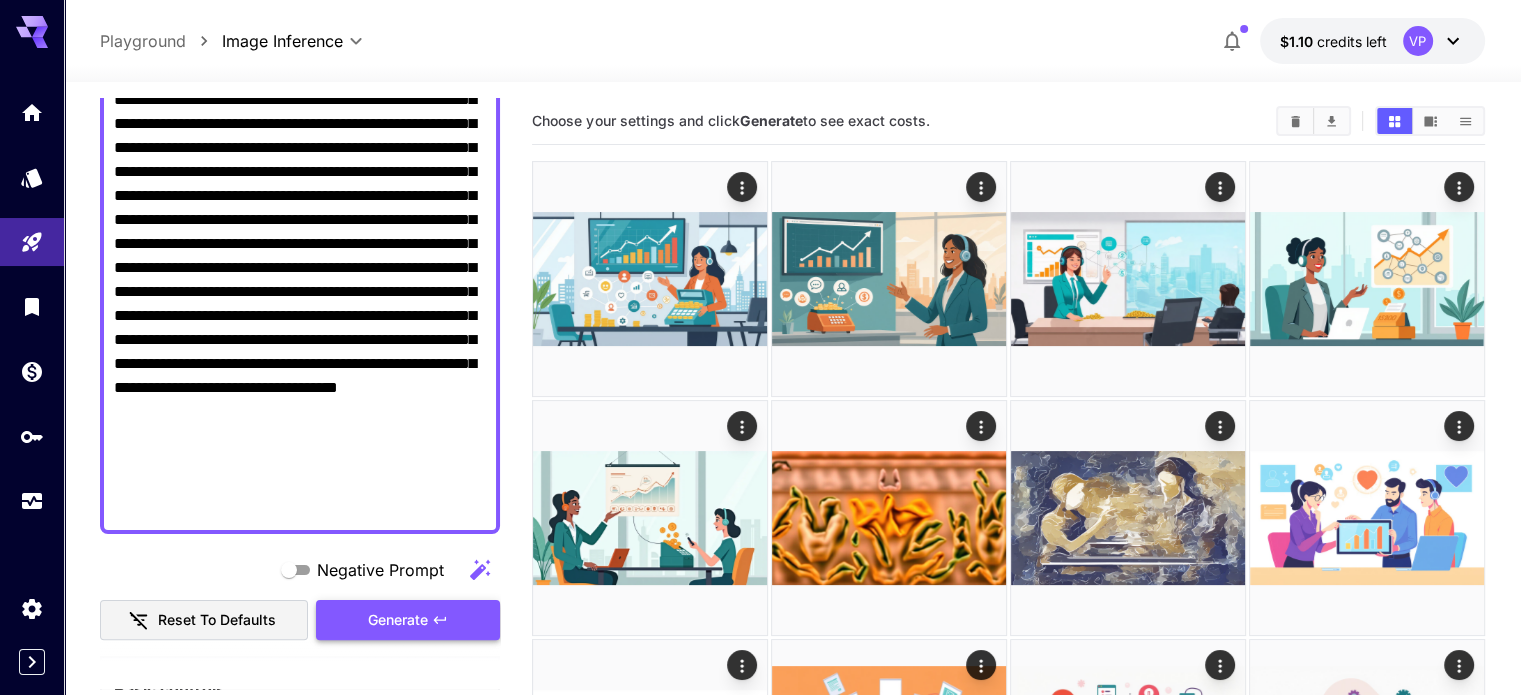 click on "Generate" at bounding box center (398, 620) 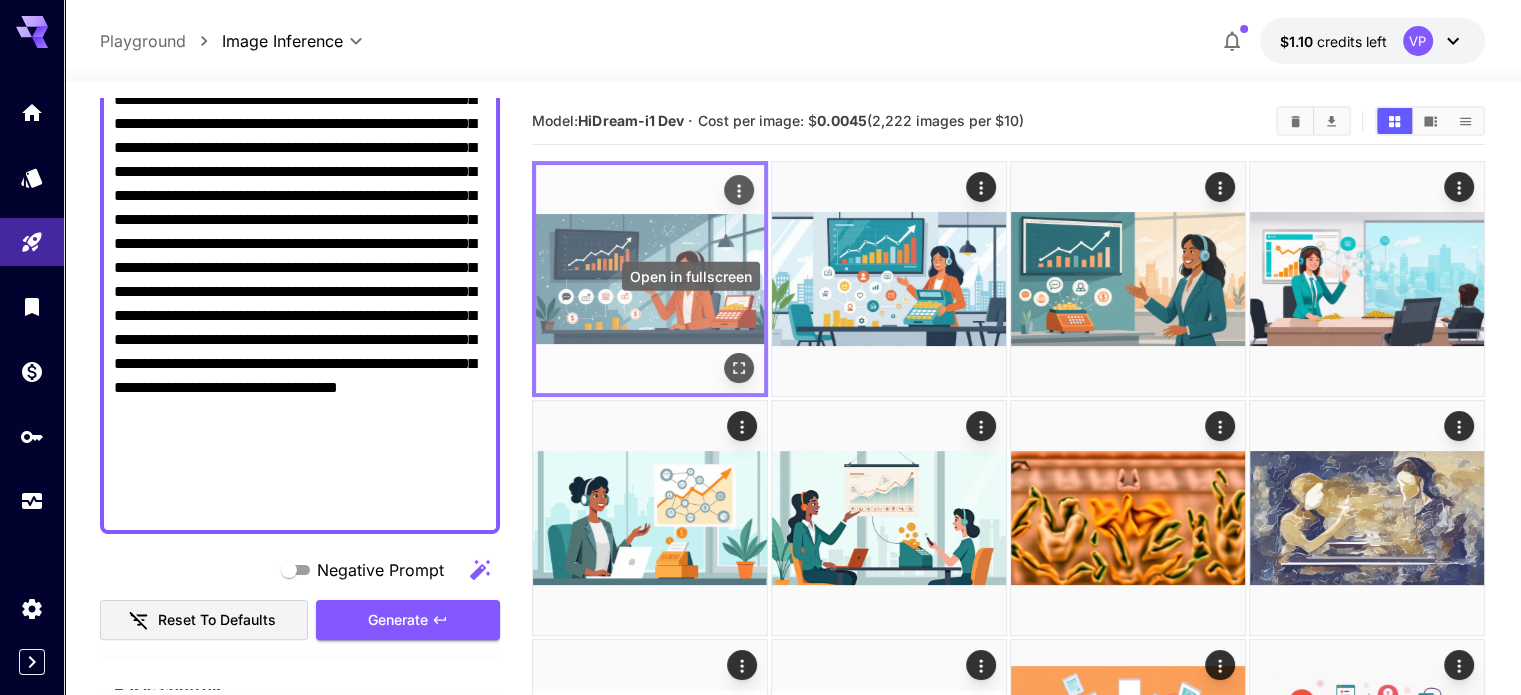 click 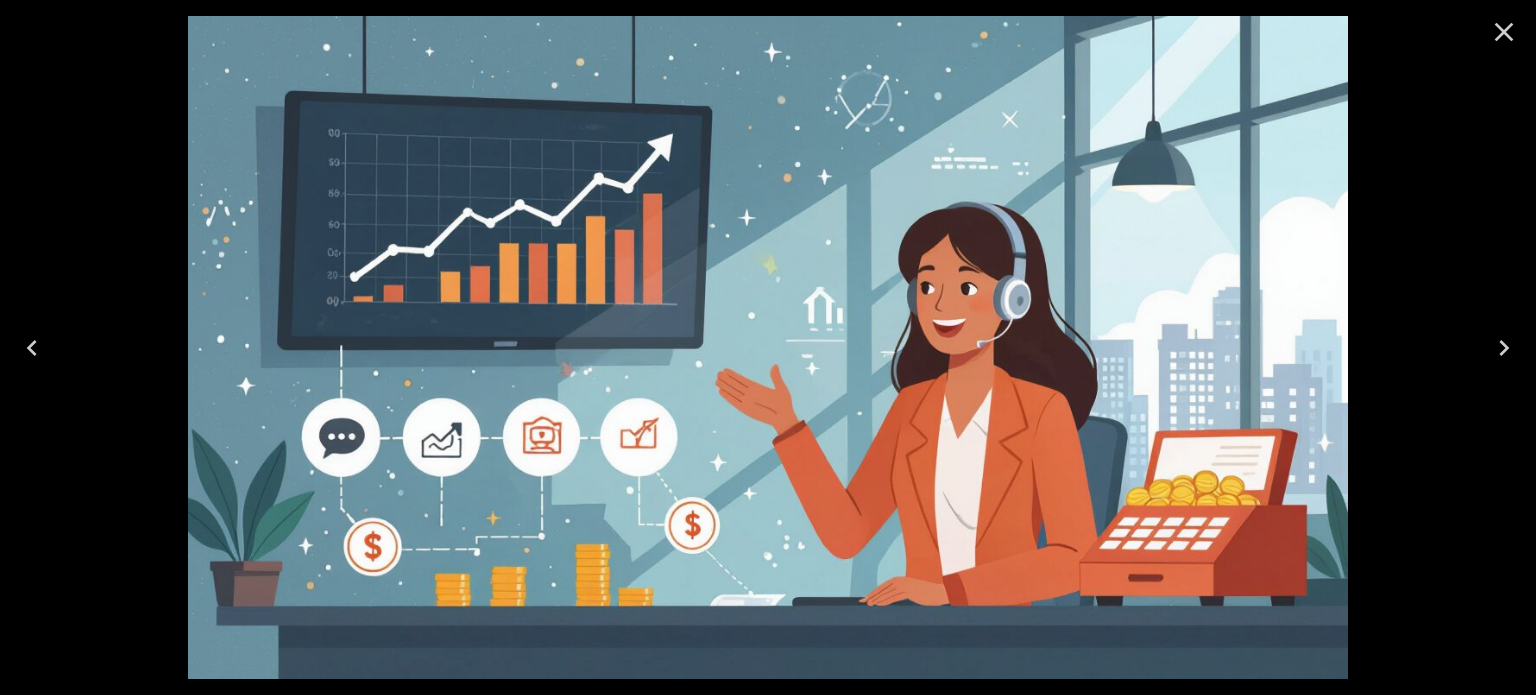 click 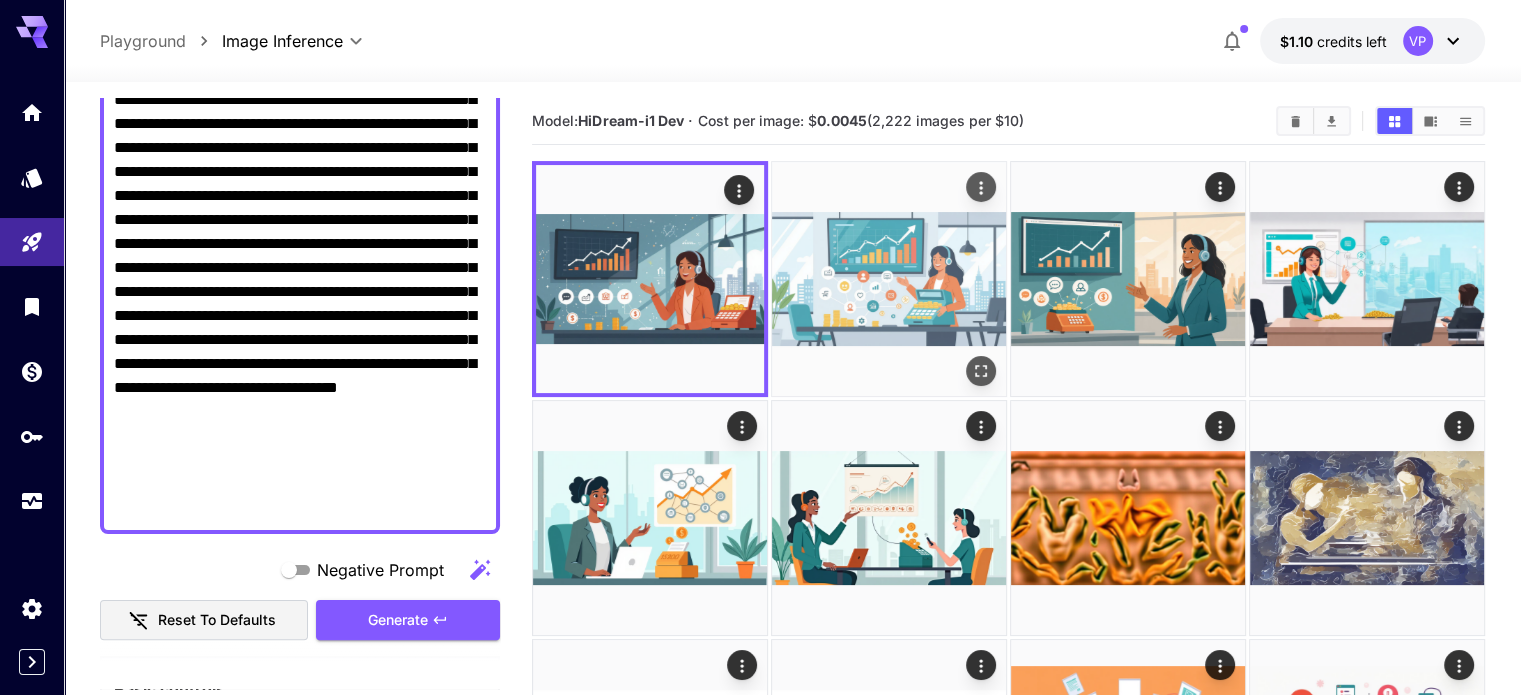 click at bounding box center [889, 279] 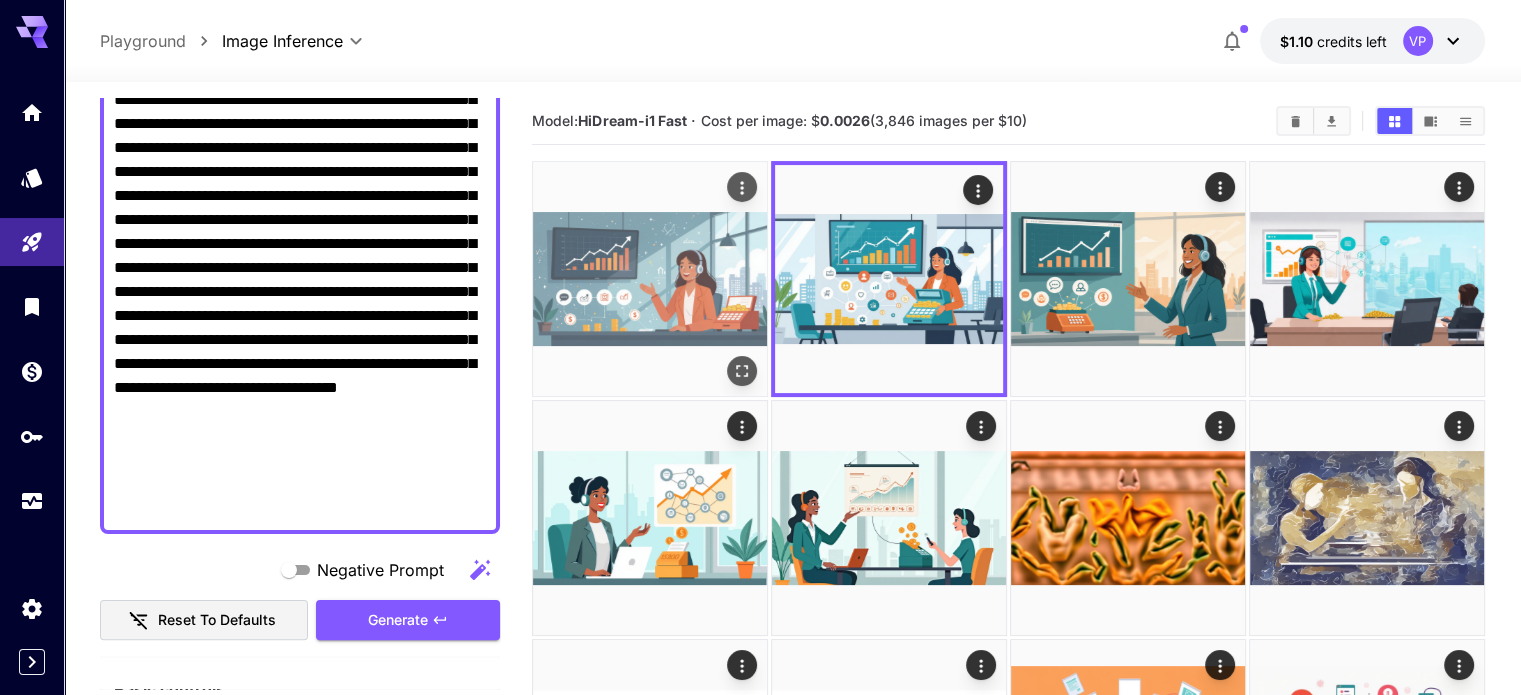 click at bounding box center [650, 279] 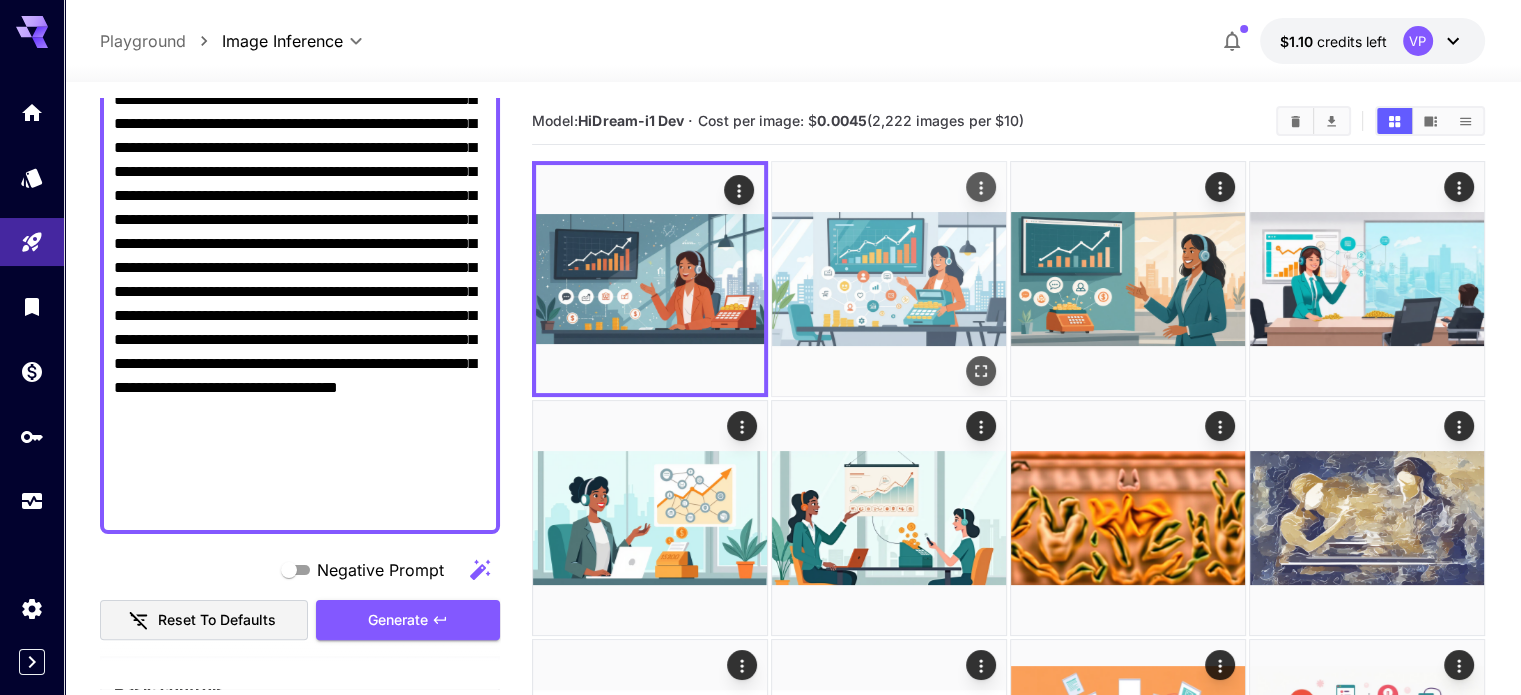 click at bounding box center (889, 279) 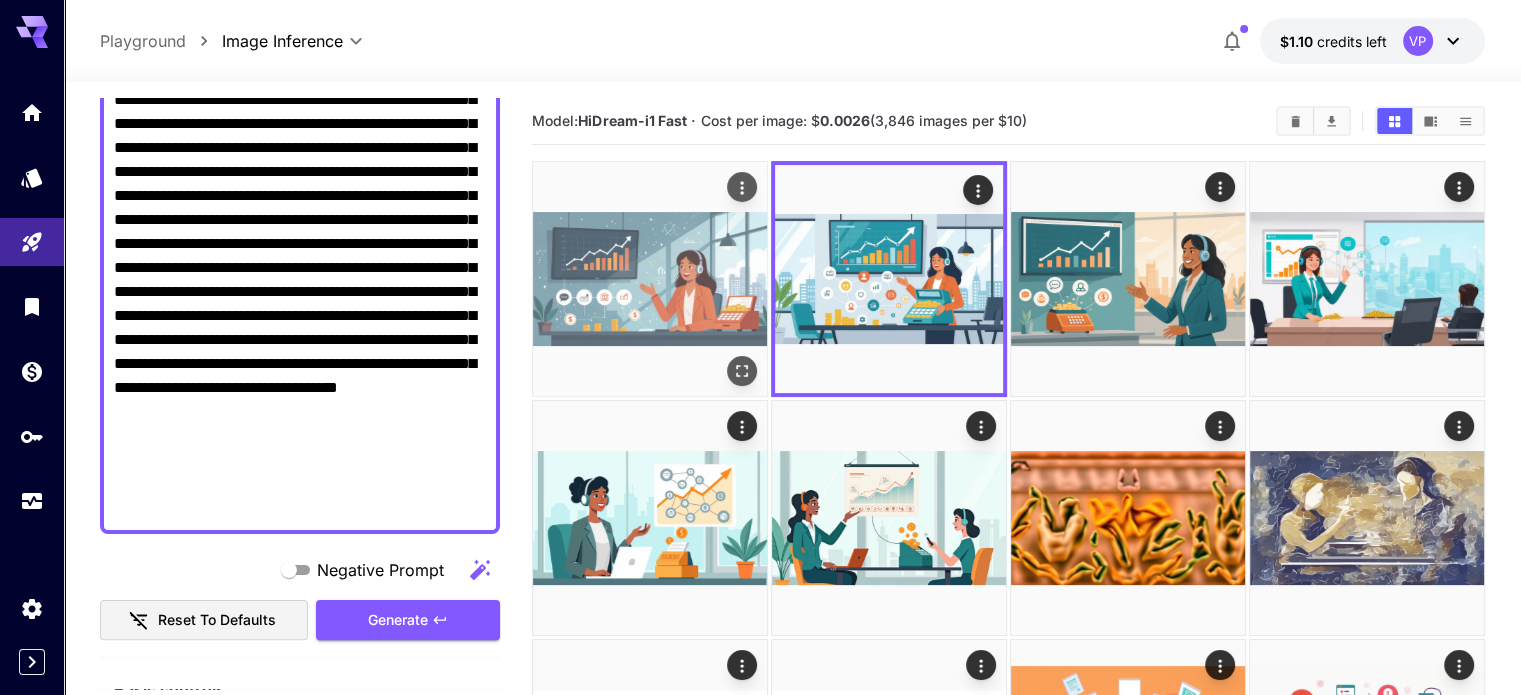 click at bounding box center (650, 279) 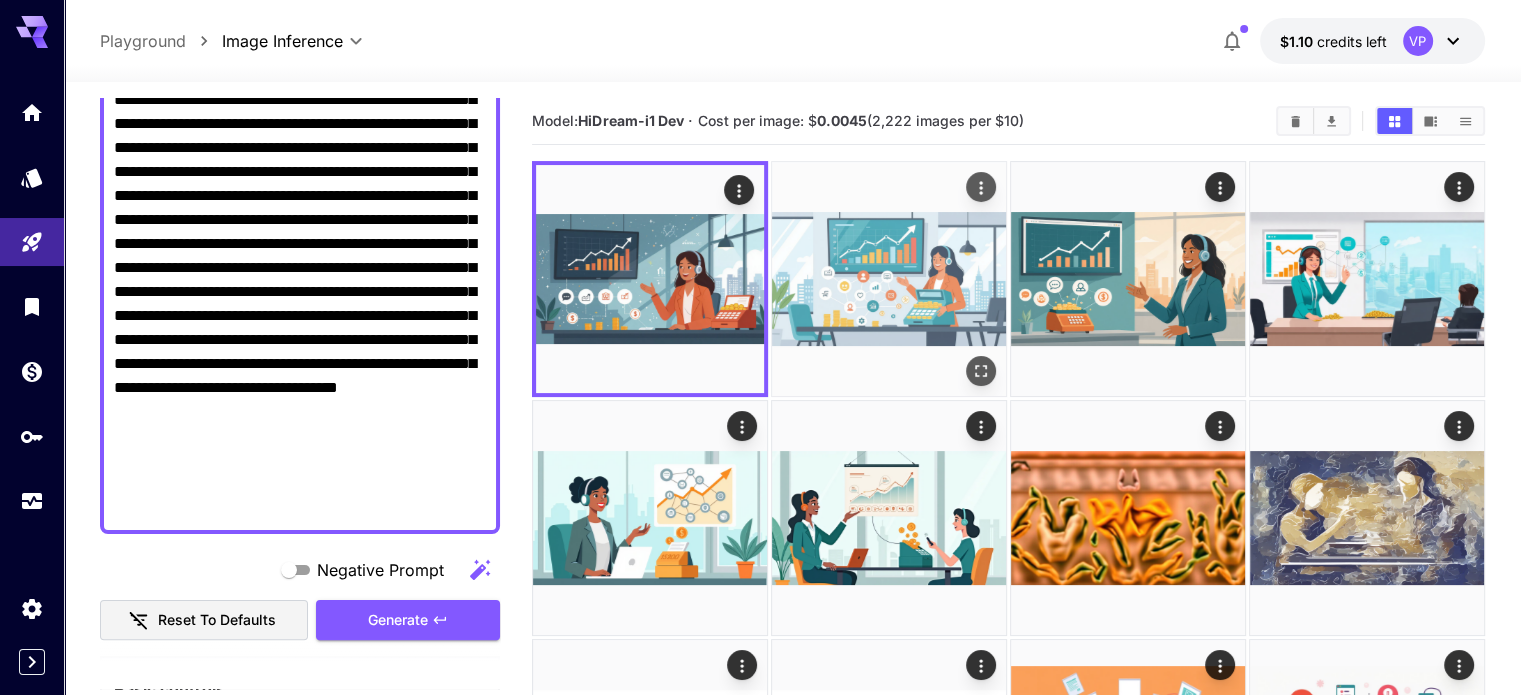 click at bounding box center (889, 279) 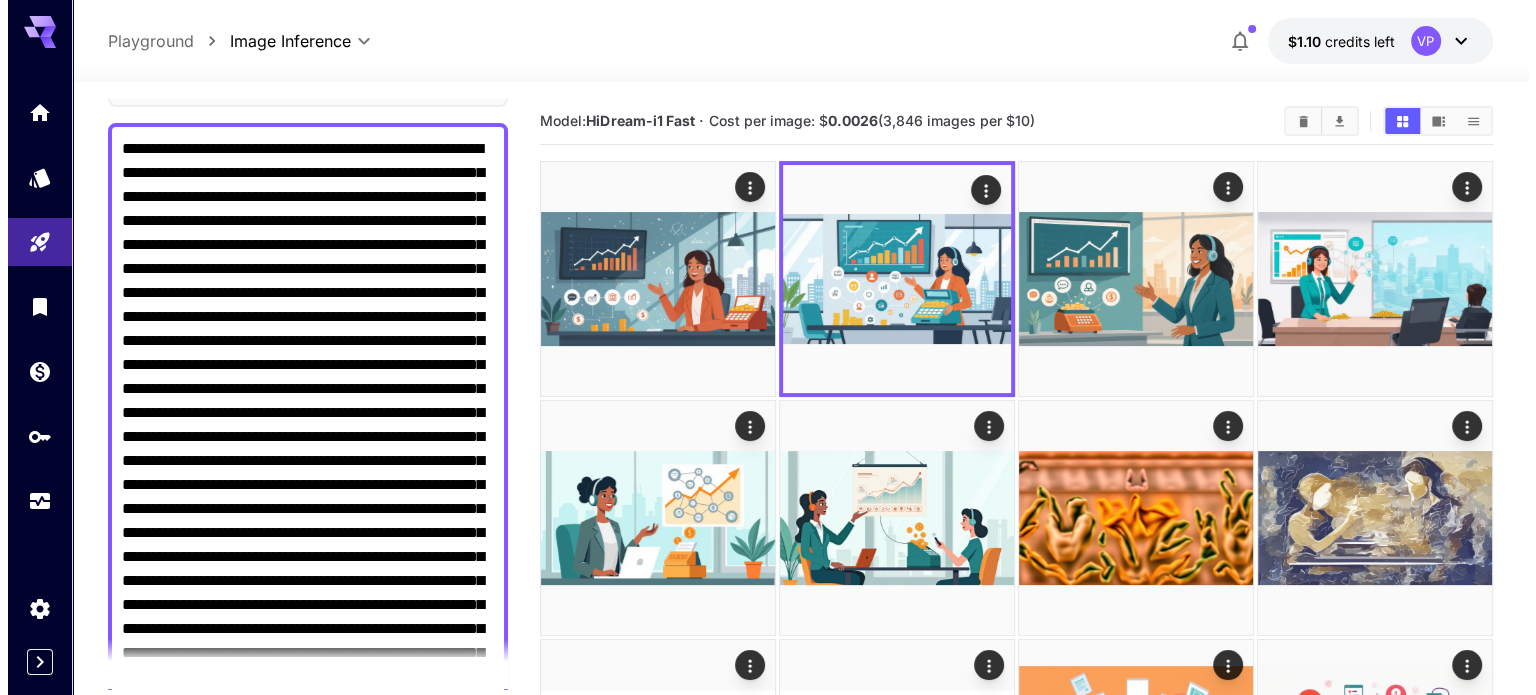 scroll, scrollTop: 0, scrollLeft: 0, axis: both 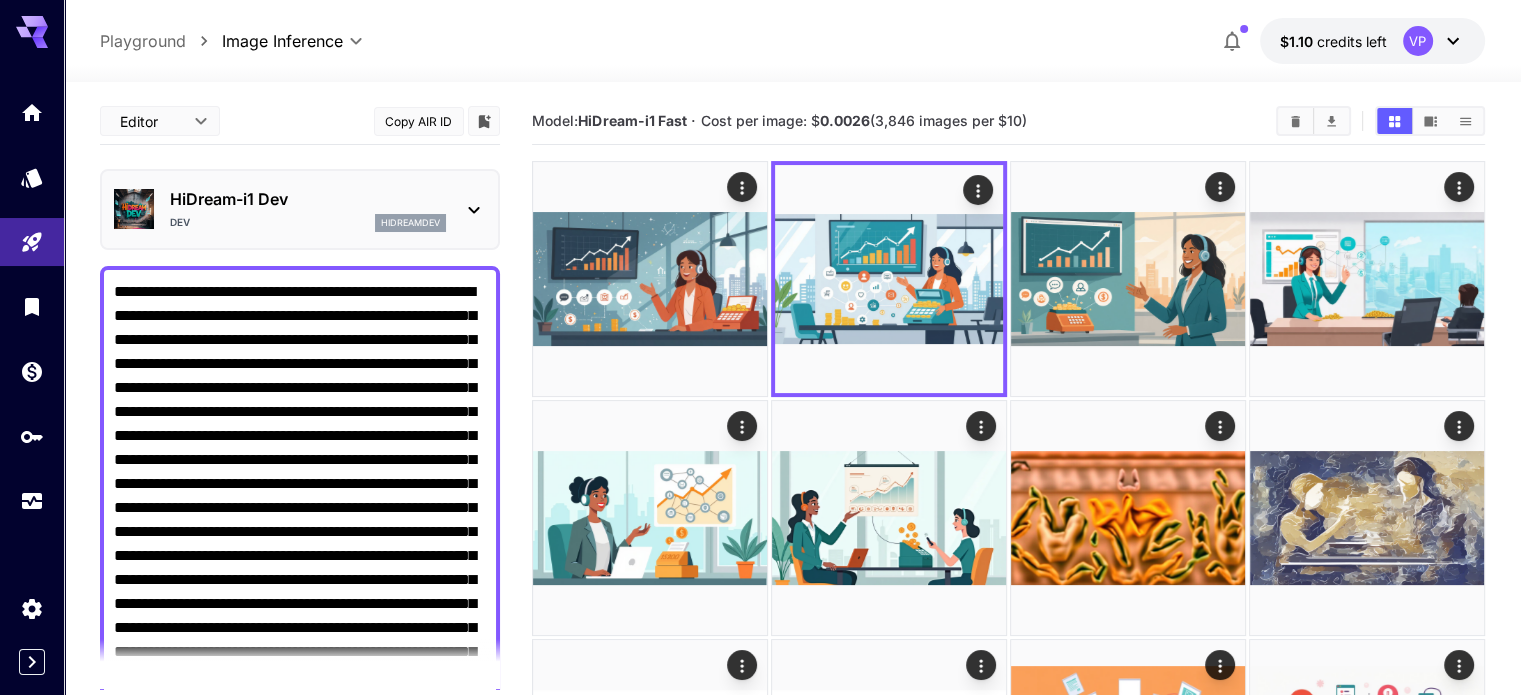 click 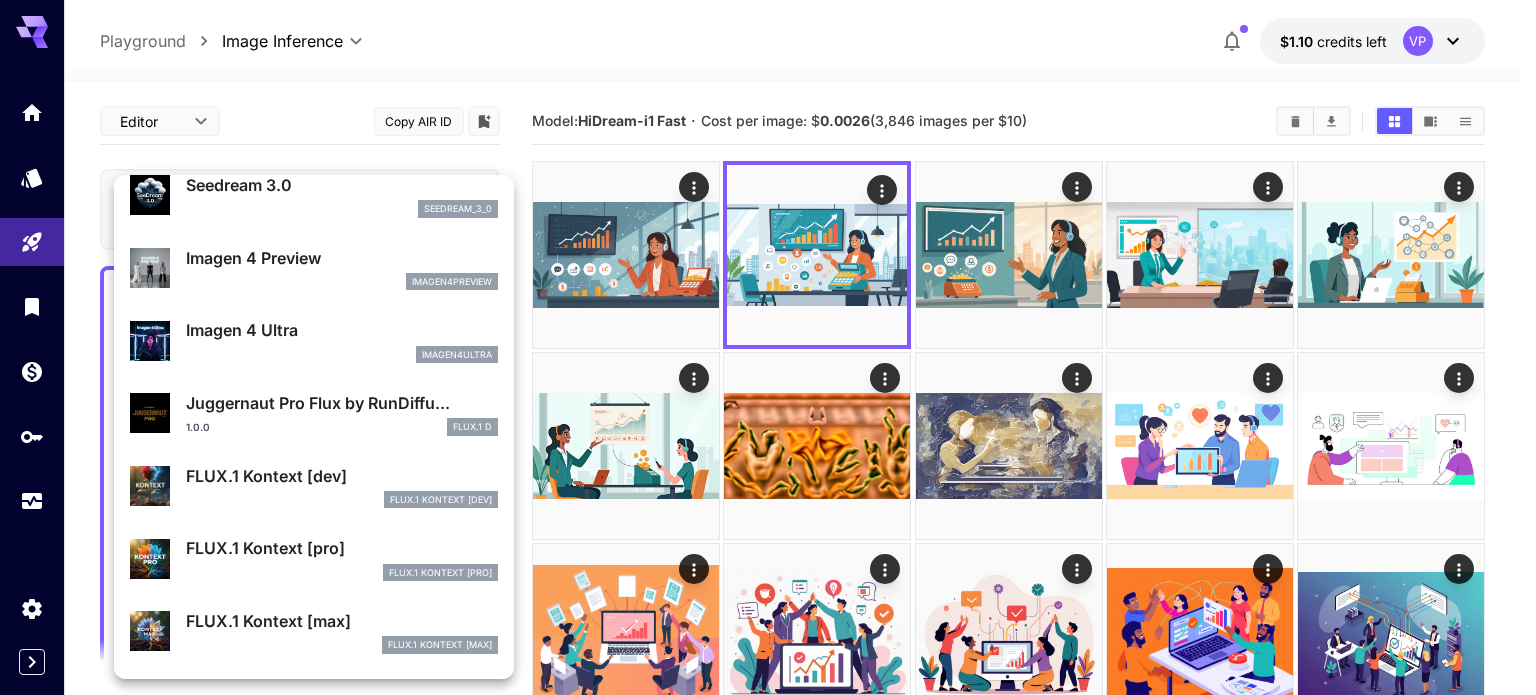 scroll, scrollTop: 527, scrollLeft: 0, axis: vertical 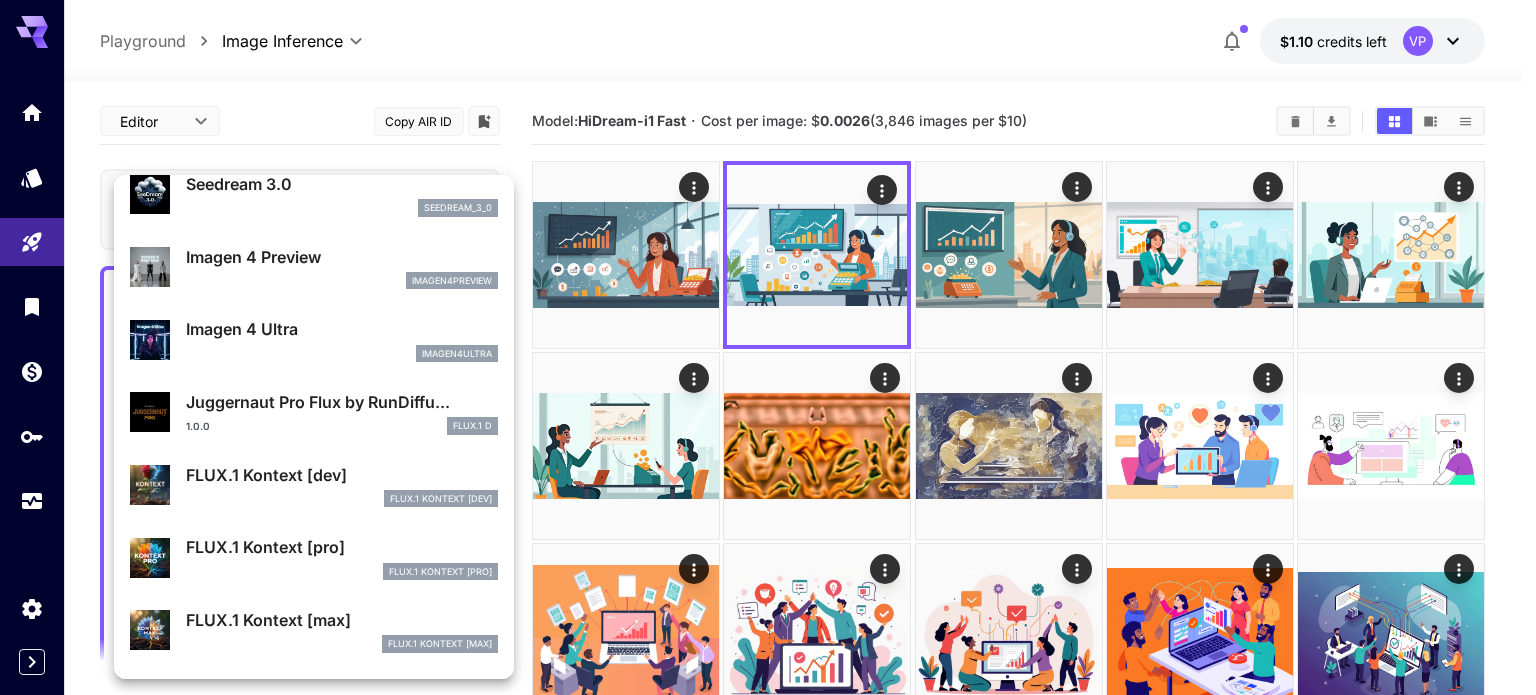 click at bounding box center (768, 347) 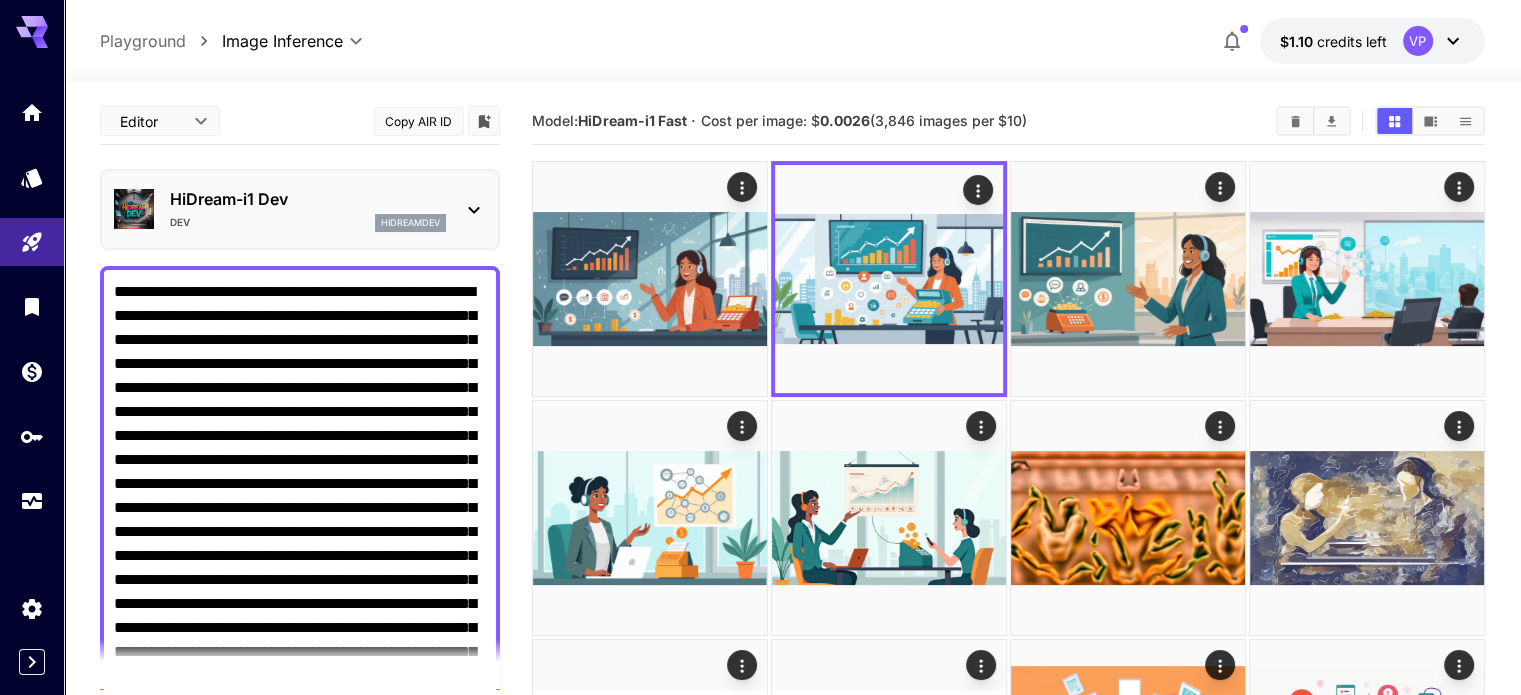 click on "**********" at bounding box center [760, 945] 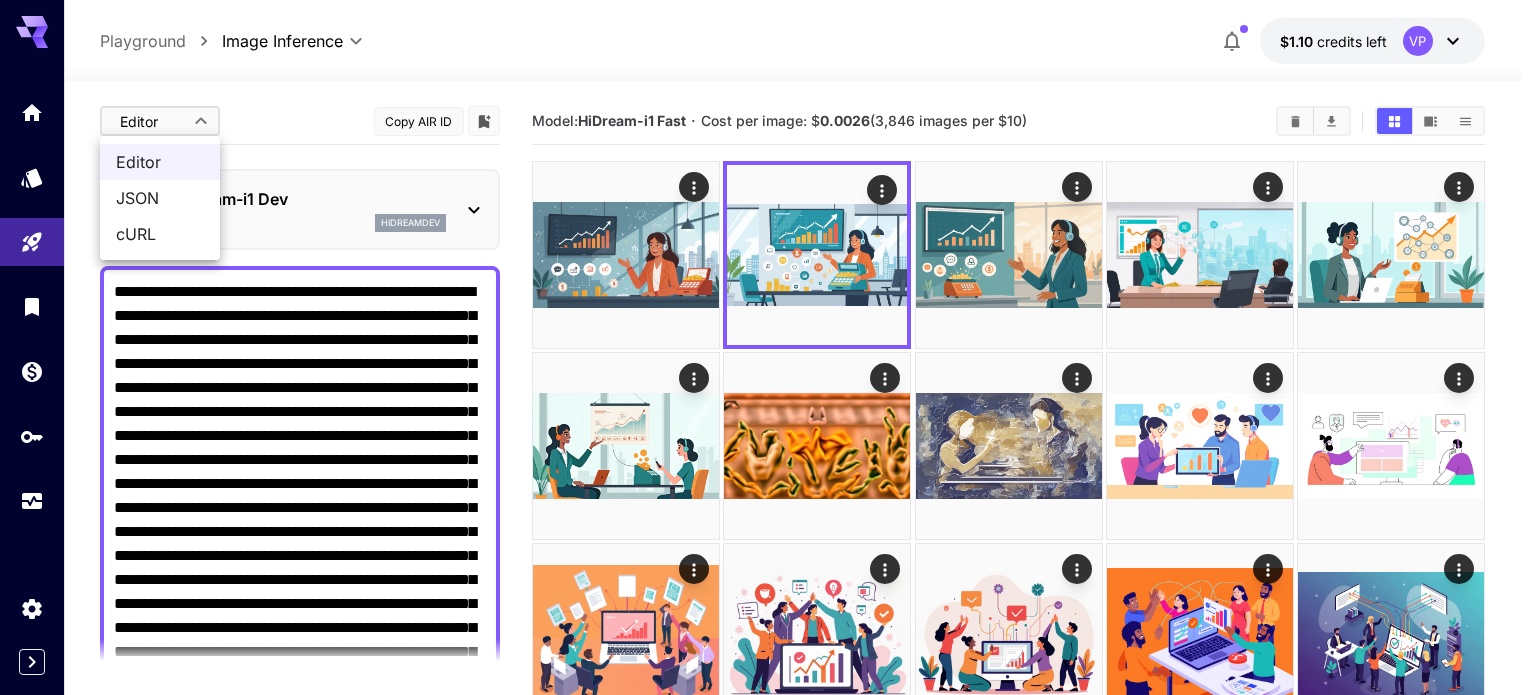click at bounding box center [768, 347] 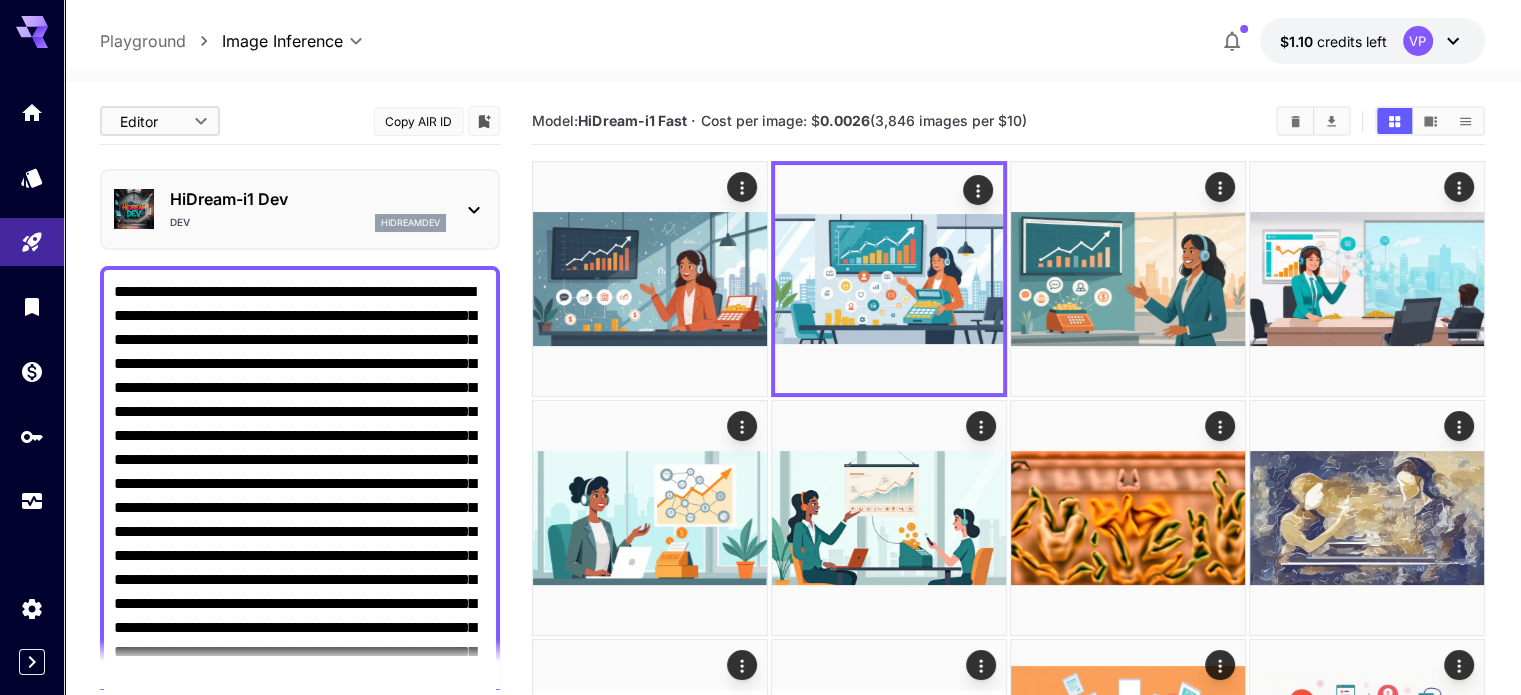click 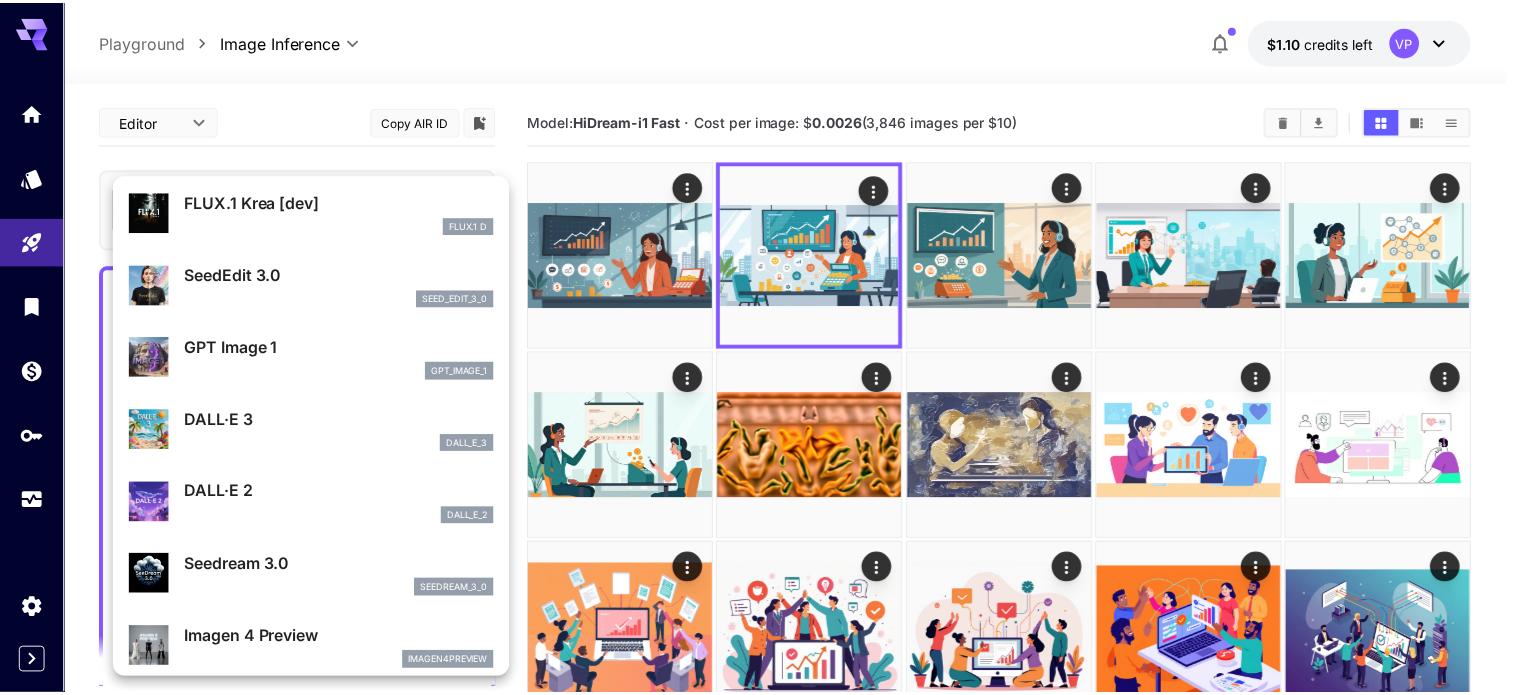 scroll, scrollTop: 116, scrollLeft: 0, axis: vertical 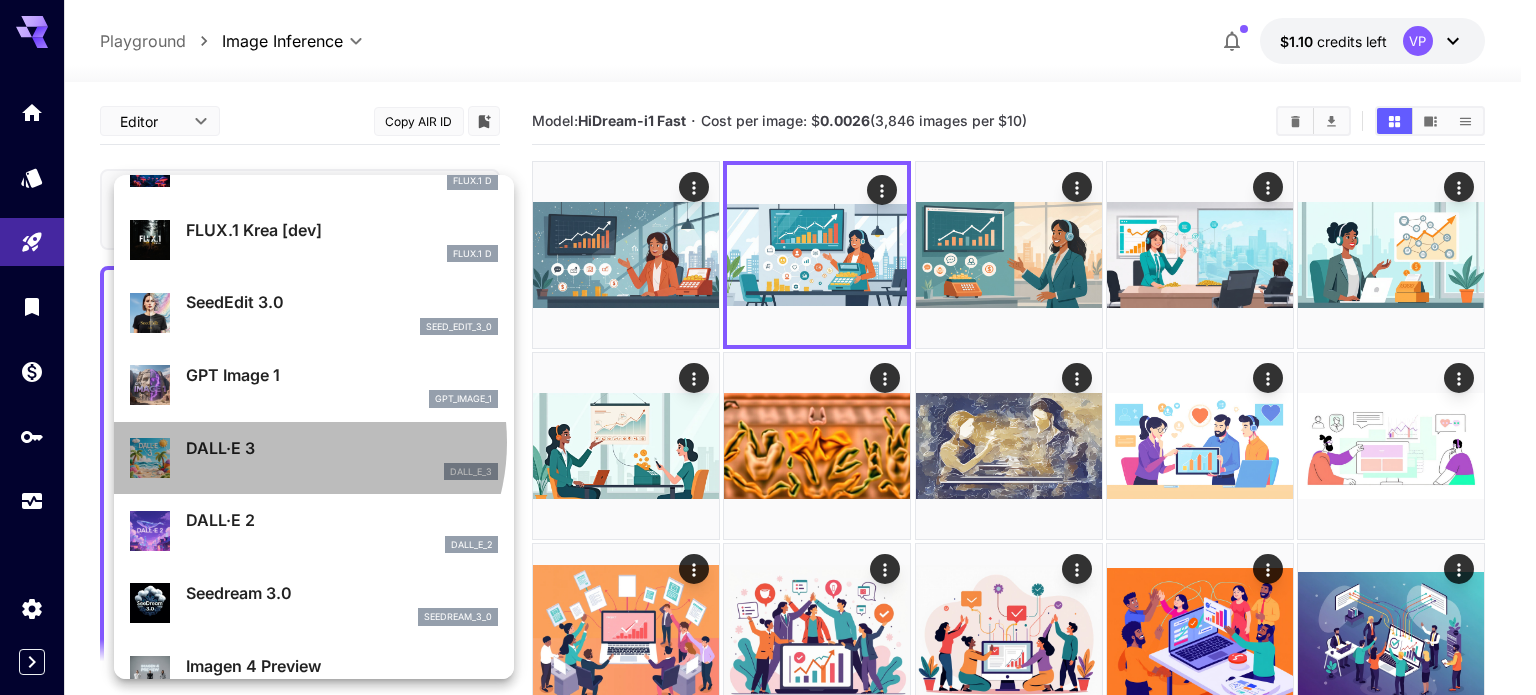 click on "DALL·E 3" at bounding box center (342, 448) 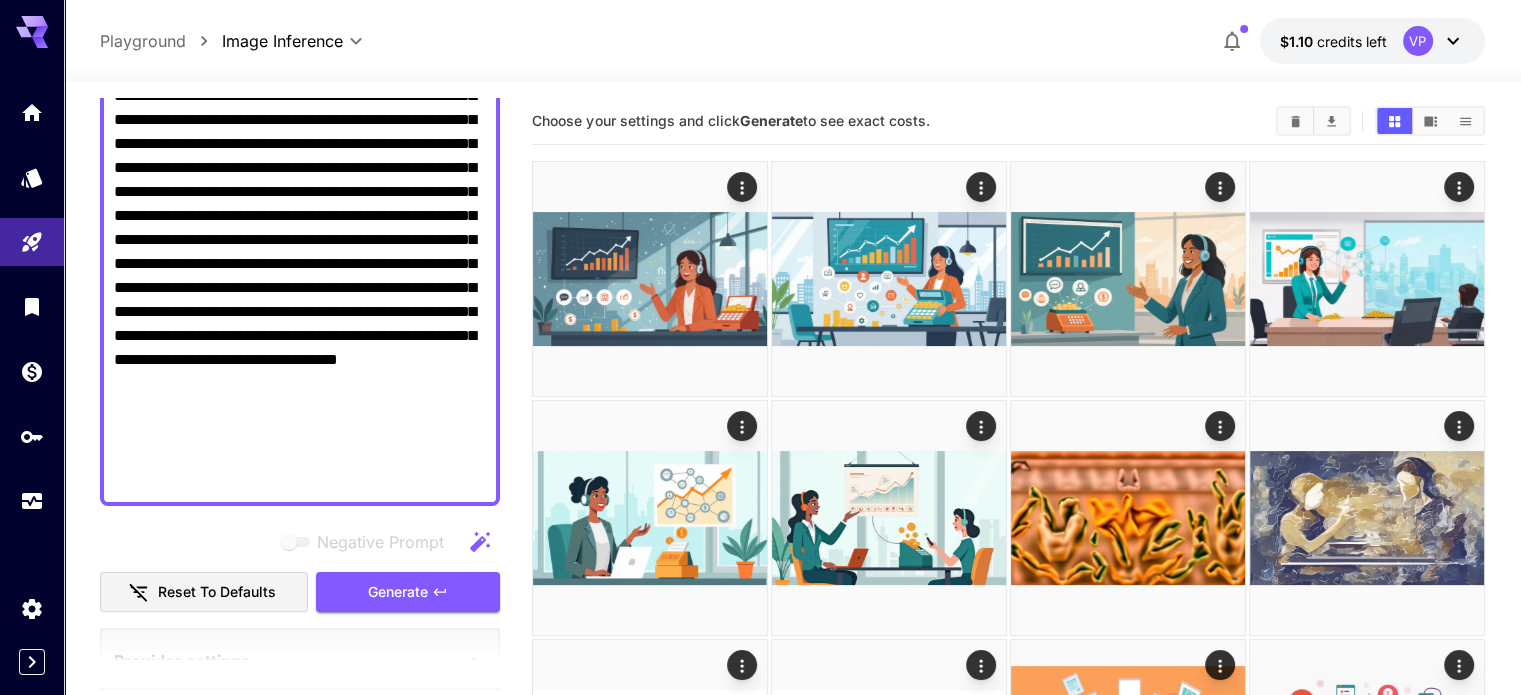 scroll, scrollTop: 468, scrollLeft: 0, axis: vertical 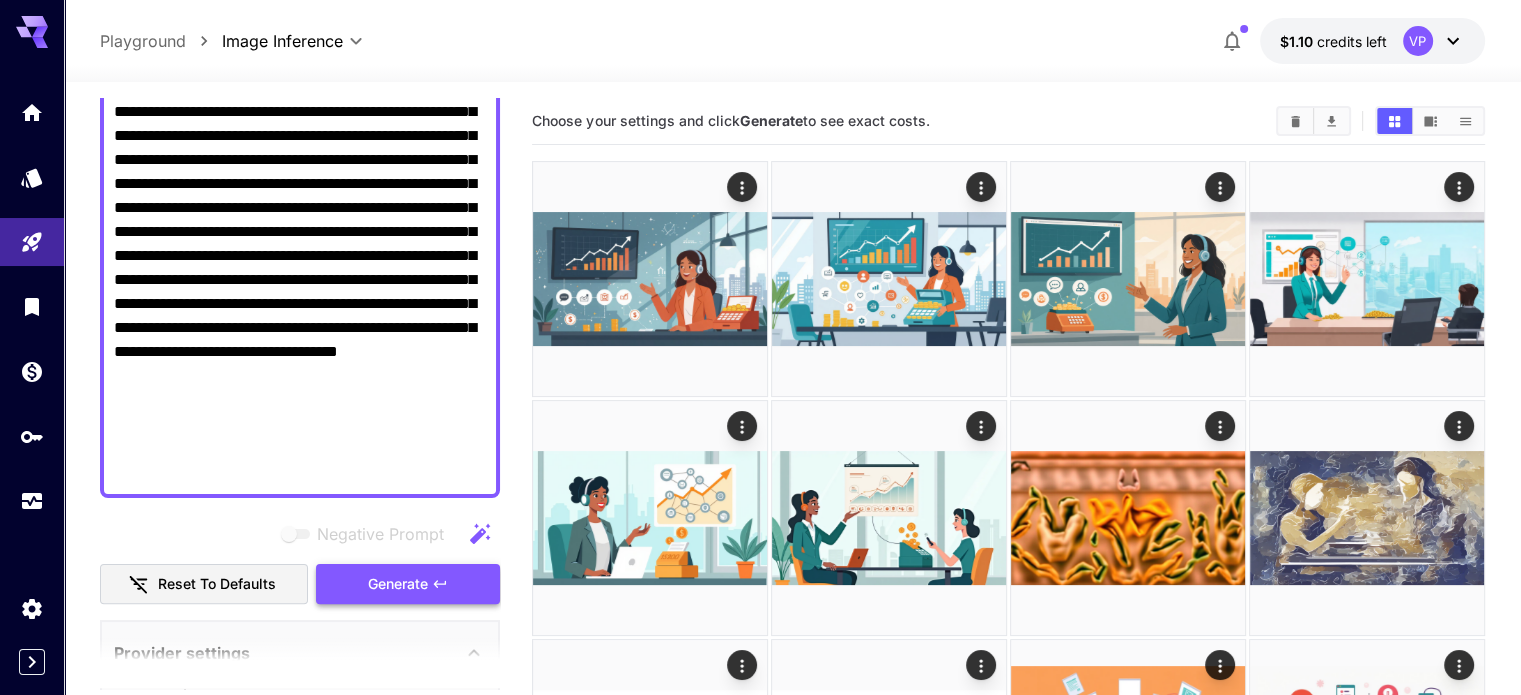 click on "Generate" at bounding box center (398, 584) 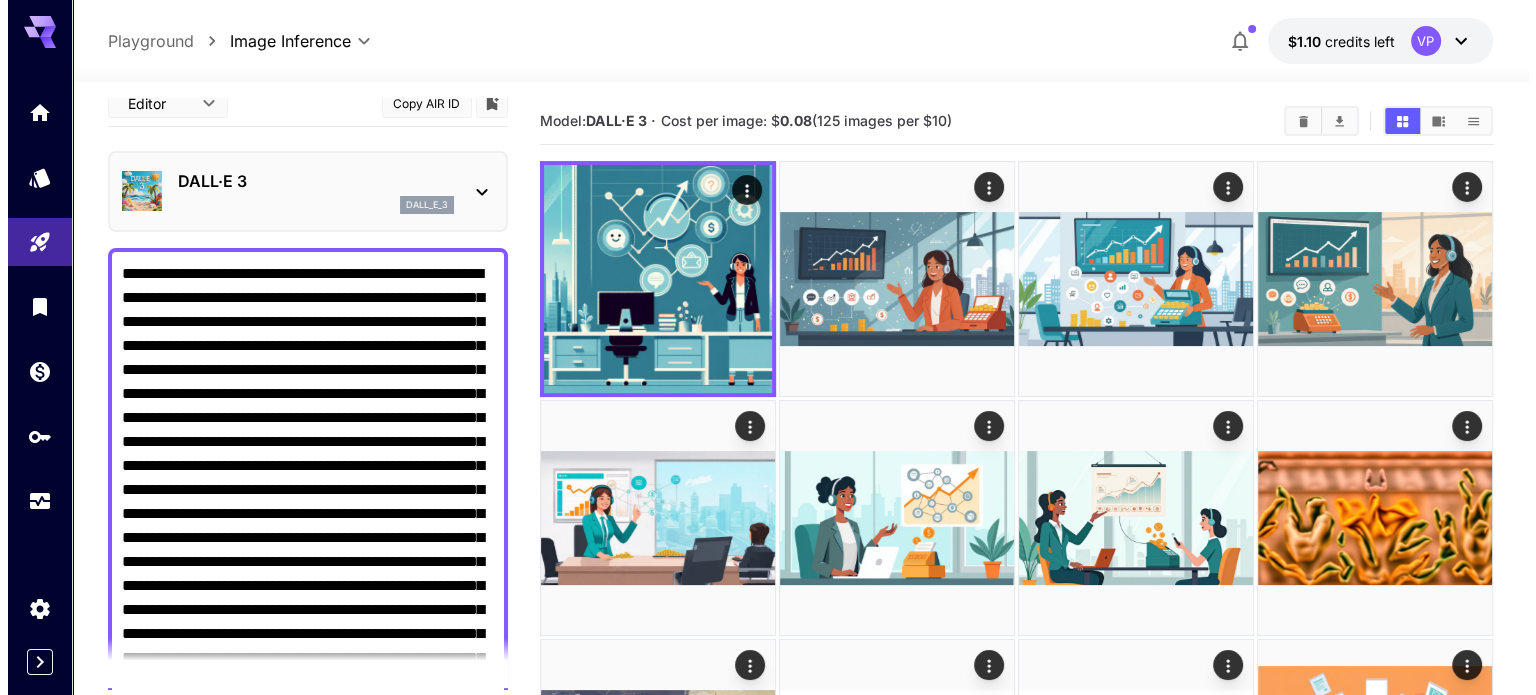 scroll, scrollTop: 0, scrollLeft: 0, axis: both 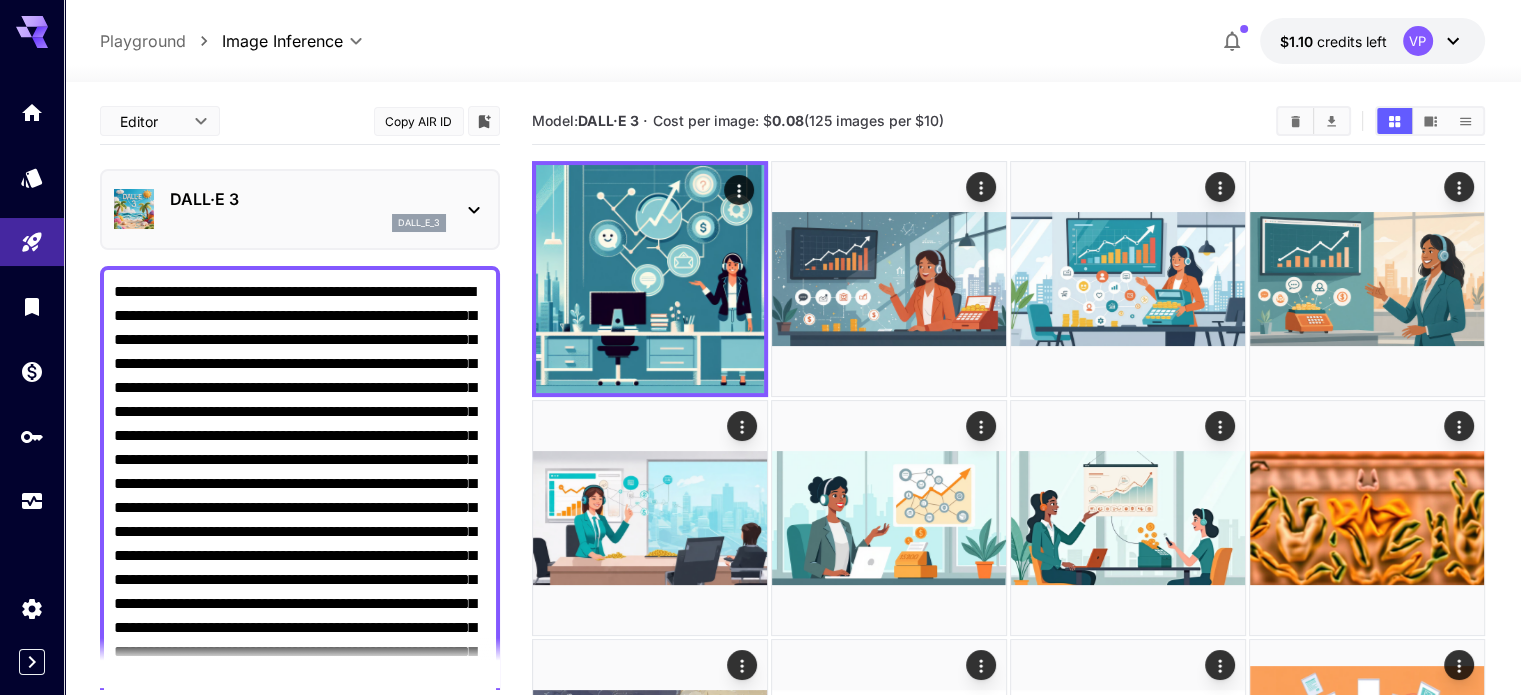 click on "DALL·E 3 dall_e_3" at bounding box center [300, 209] 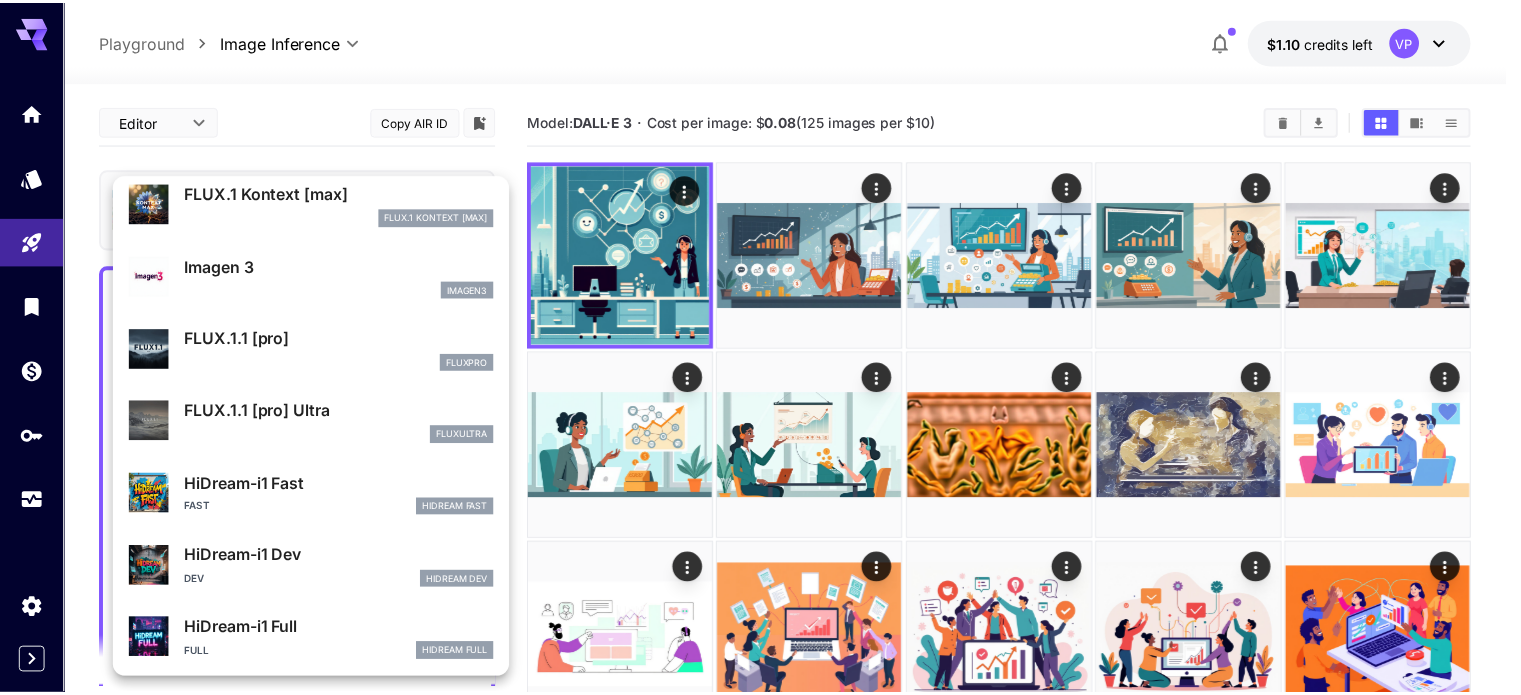 scroll, scrollTop: 1033, scrollLeft: 0, axis: vertical 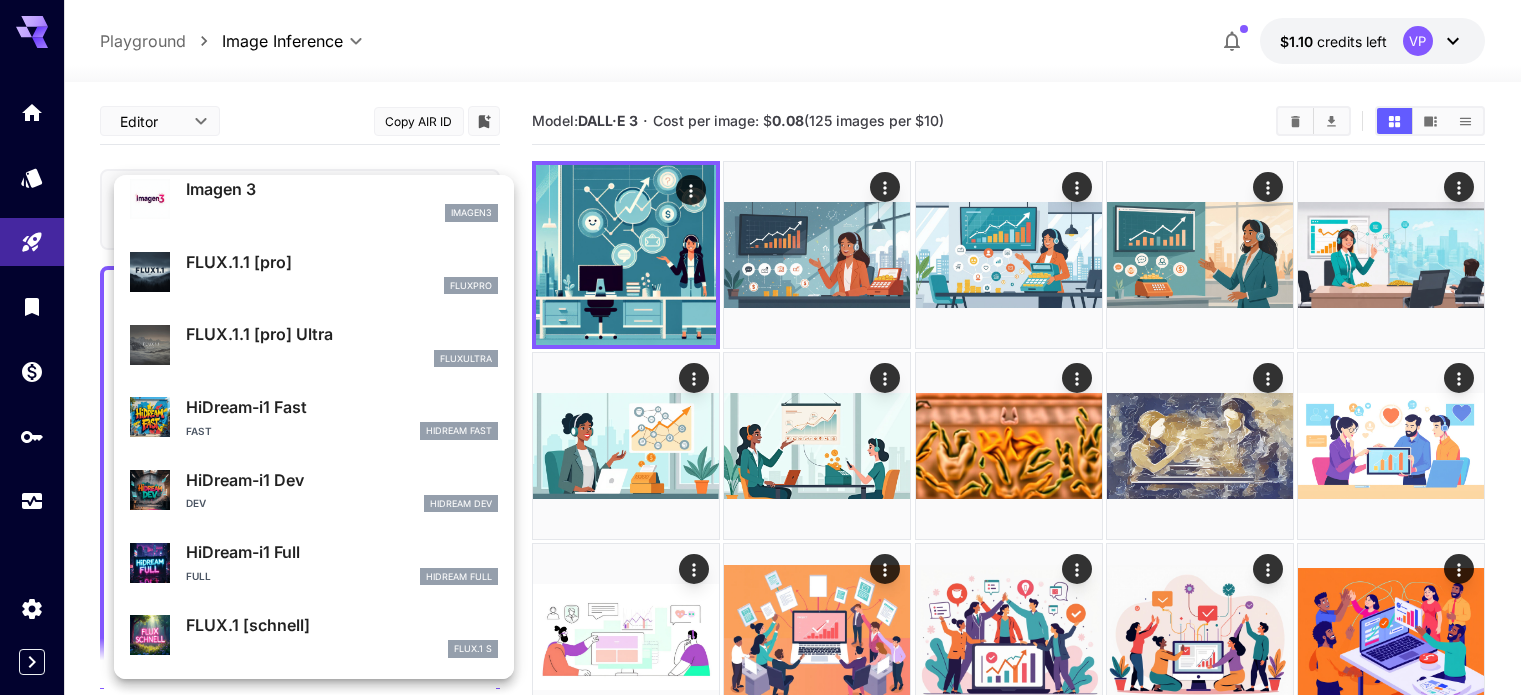 click on "HiDream-i1 Fast" at bounding box center (342, 407) 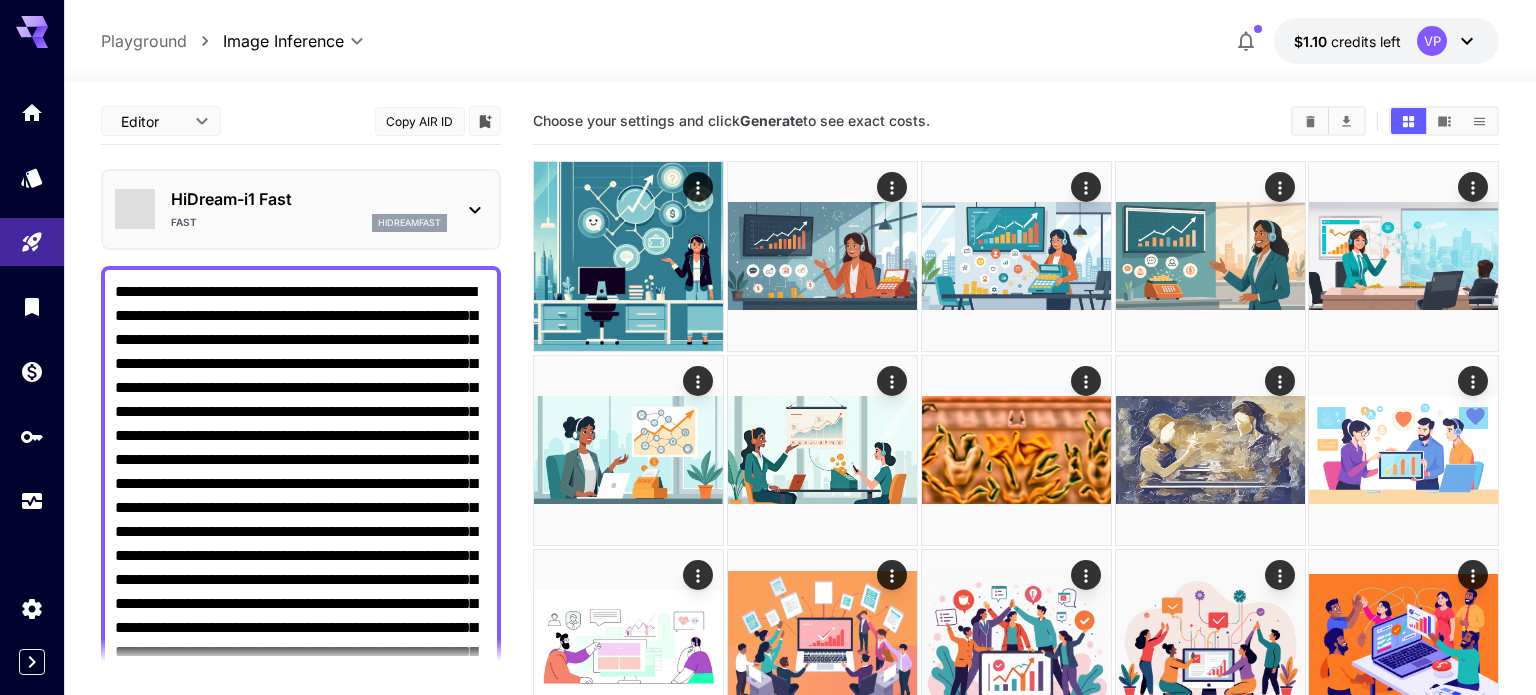 type on "*******" 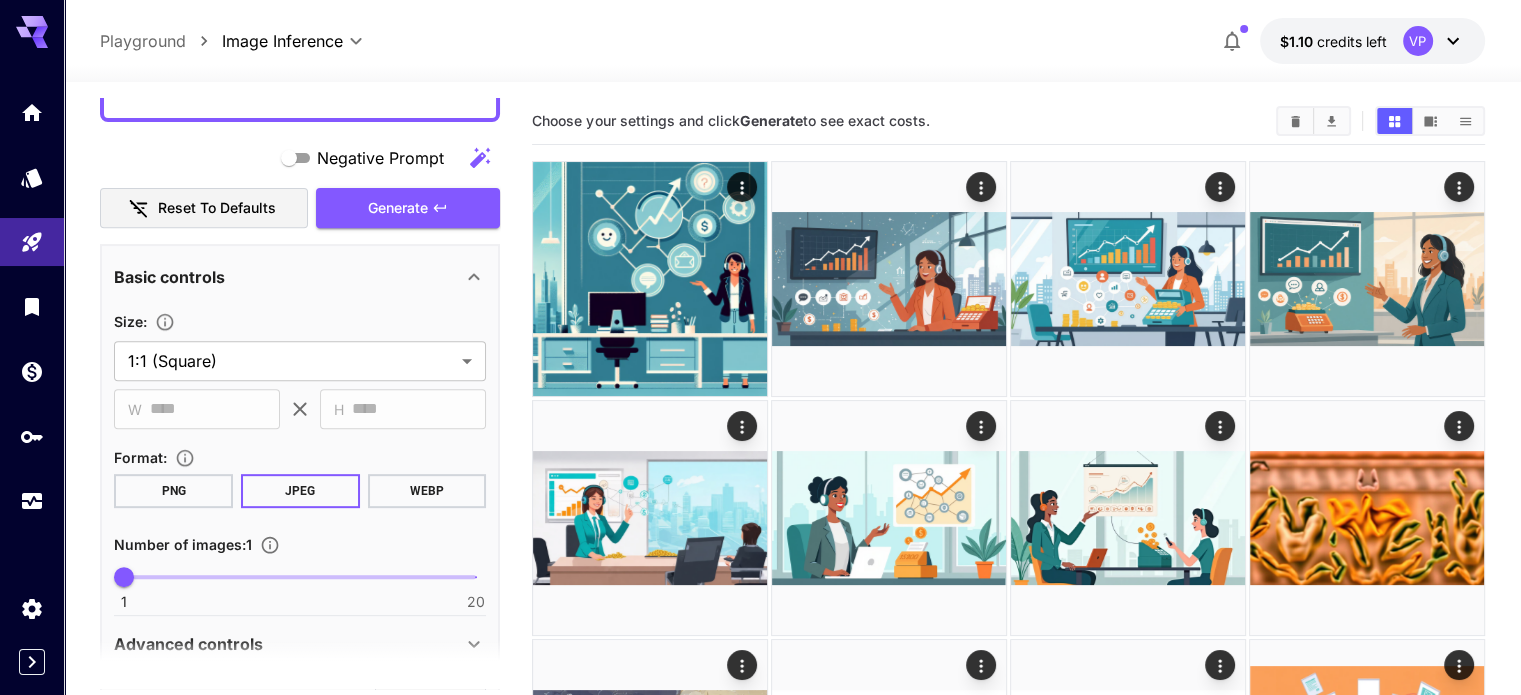 scroll, scrollTop: 859, scrollLeft: 0, axis: vertical 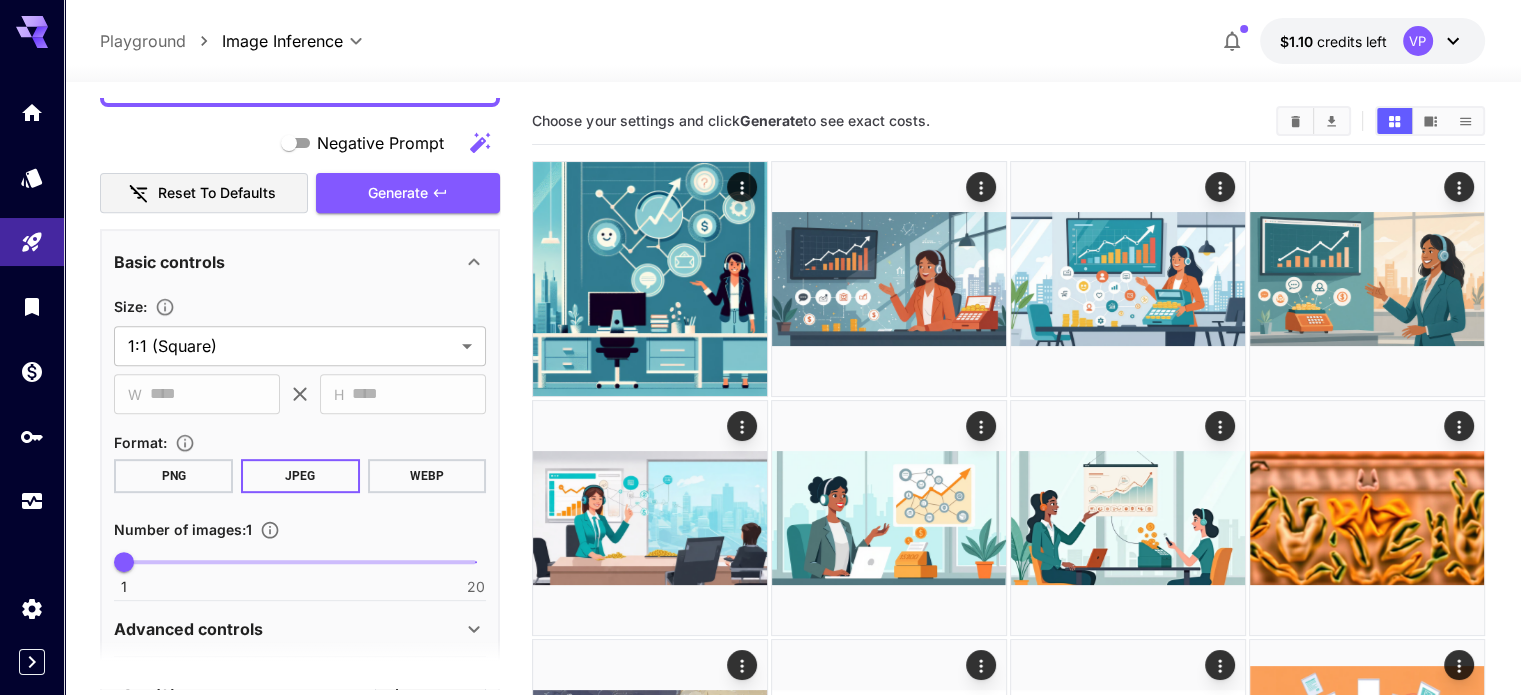 click on "WEBP" at bounding box center (427, 476) 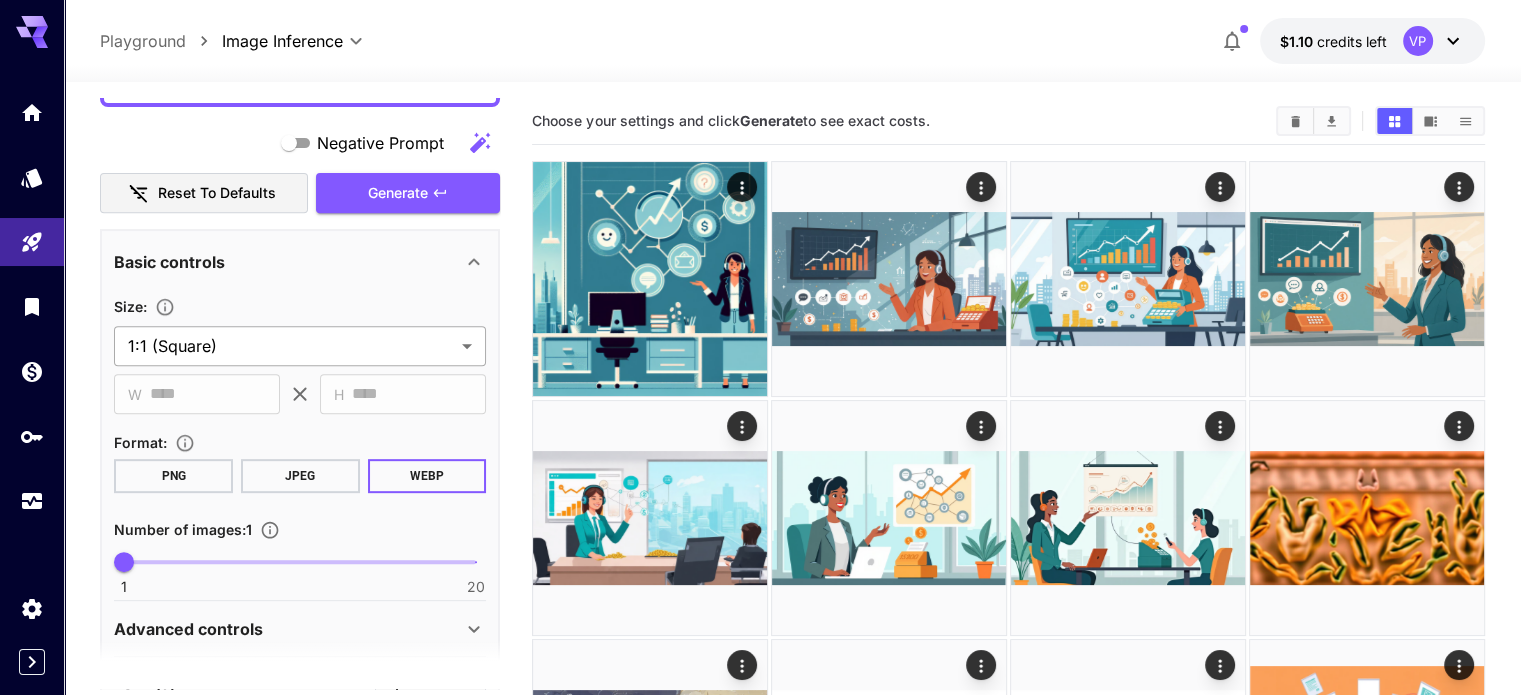 click on "**********" at bounding box center [760, 945] 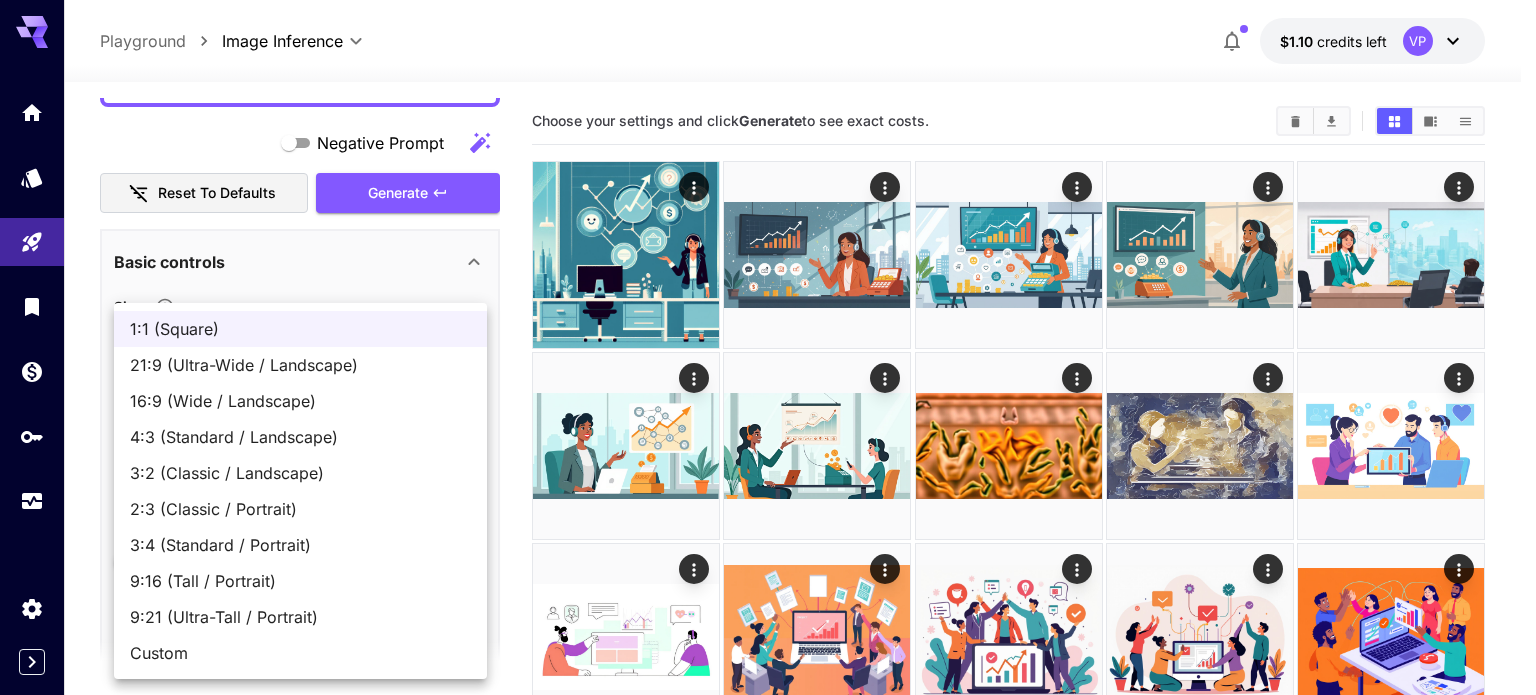 click on "16:9 (Wide / Landscape)" at bounding box center [300, 401] 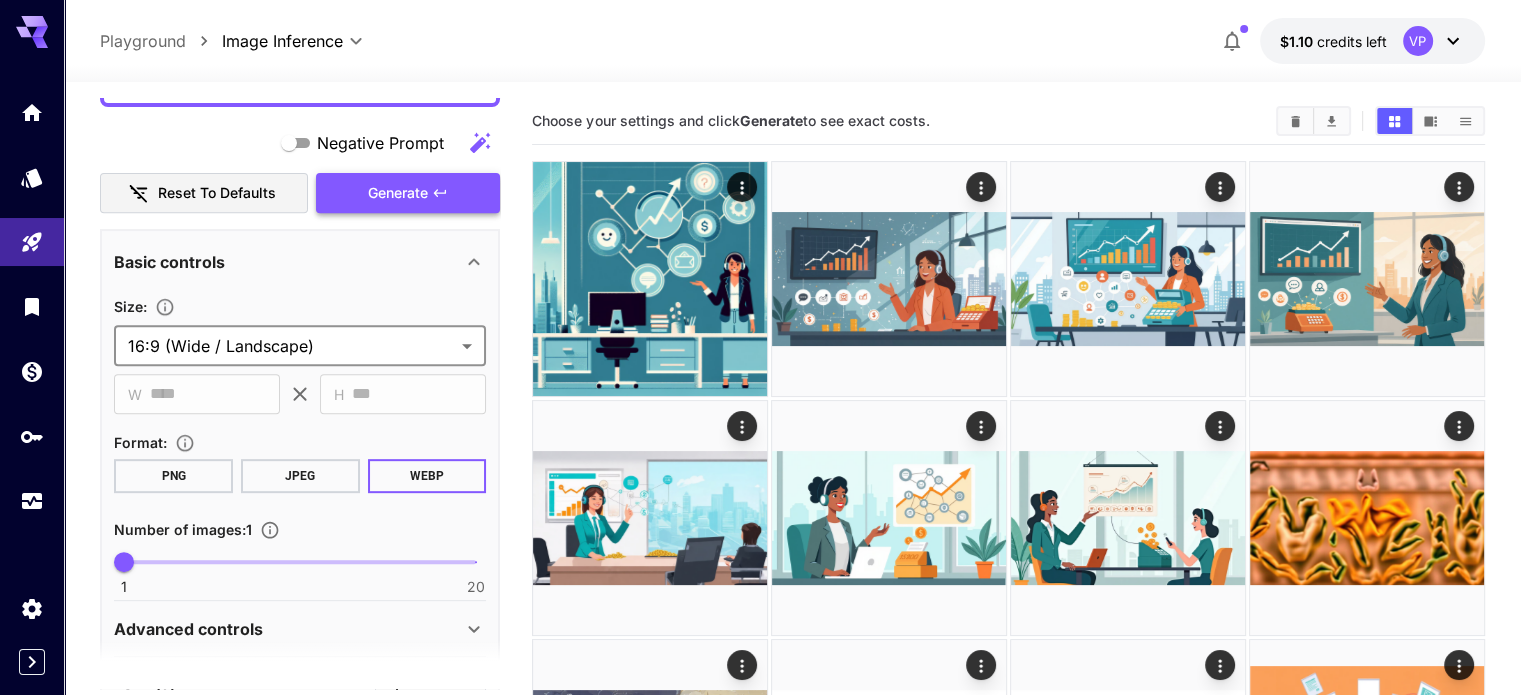 click on "Generate" at bounding box center (398, 193) 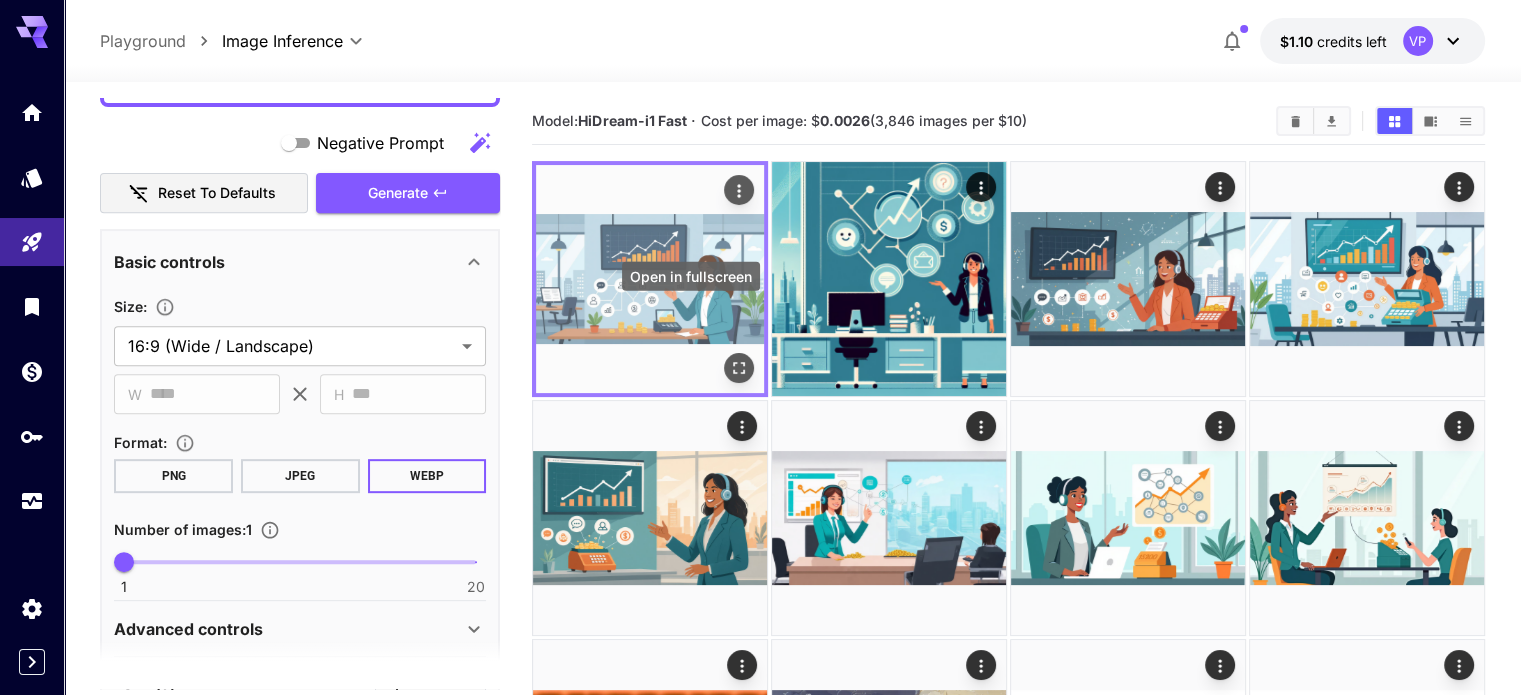 click 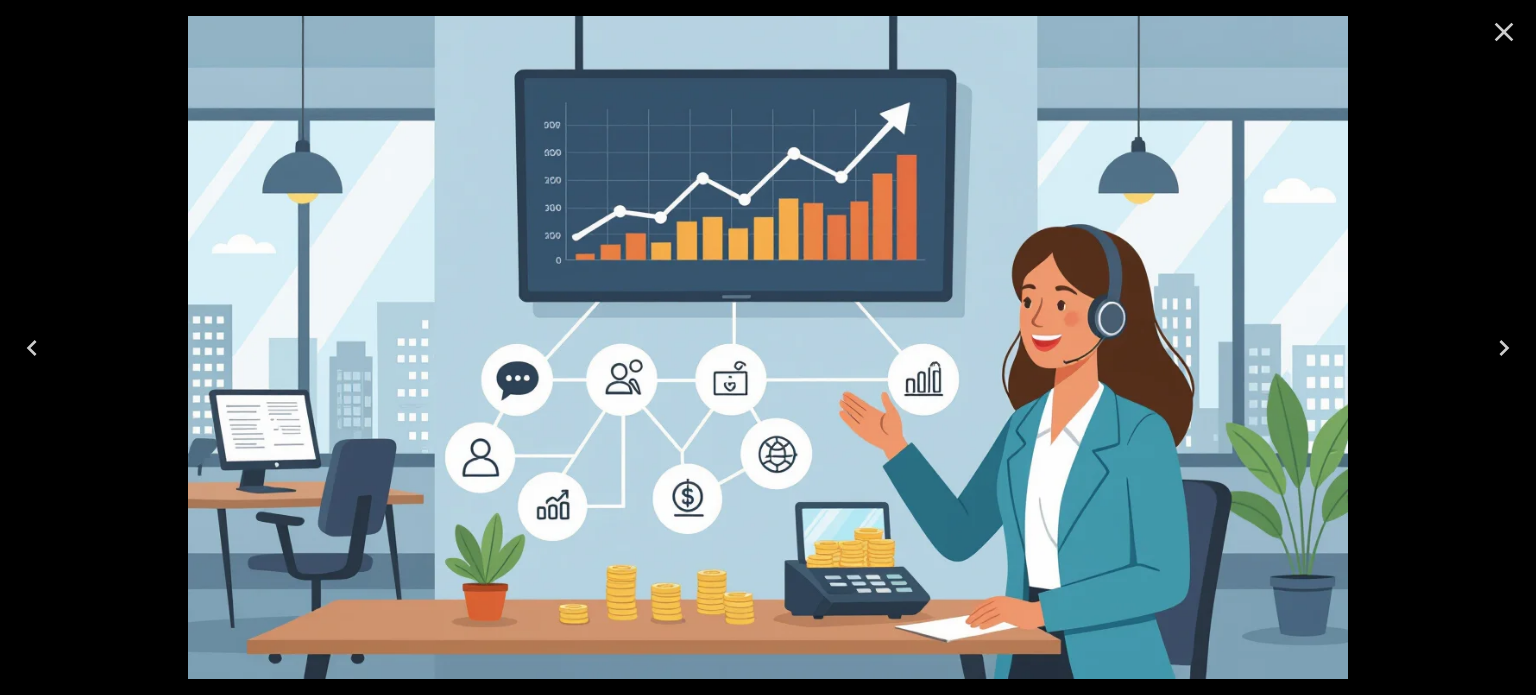 click 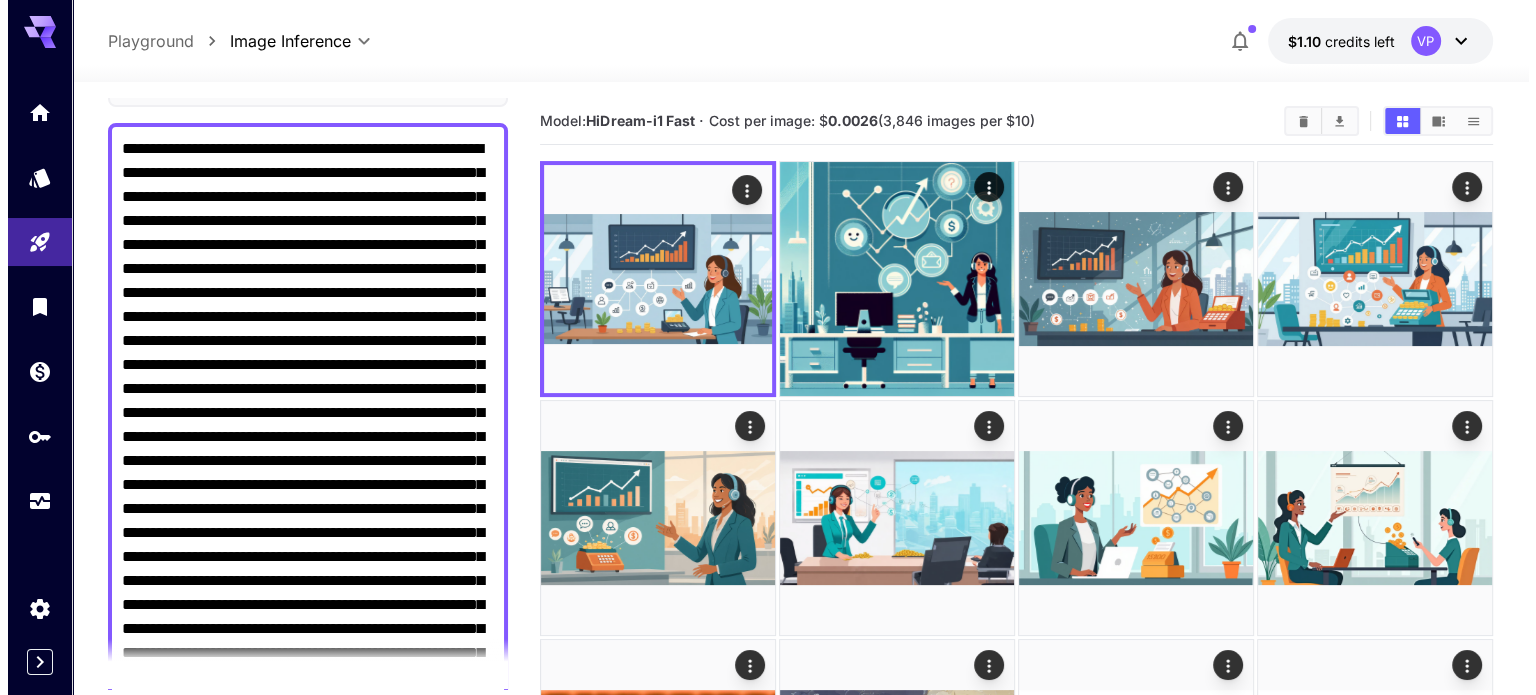 scroll, scrollTop: 0, scrollLeft: 0, axis: both 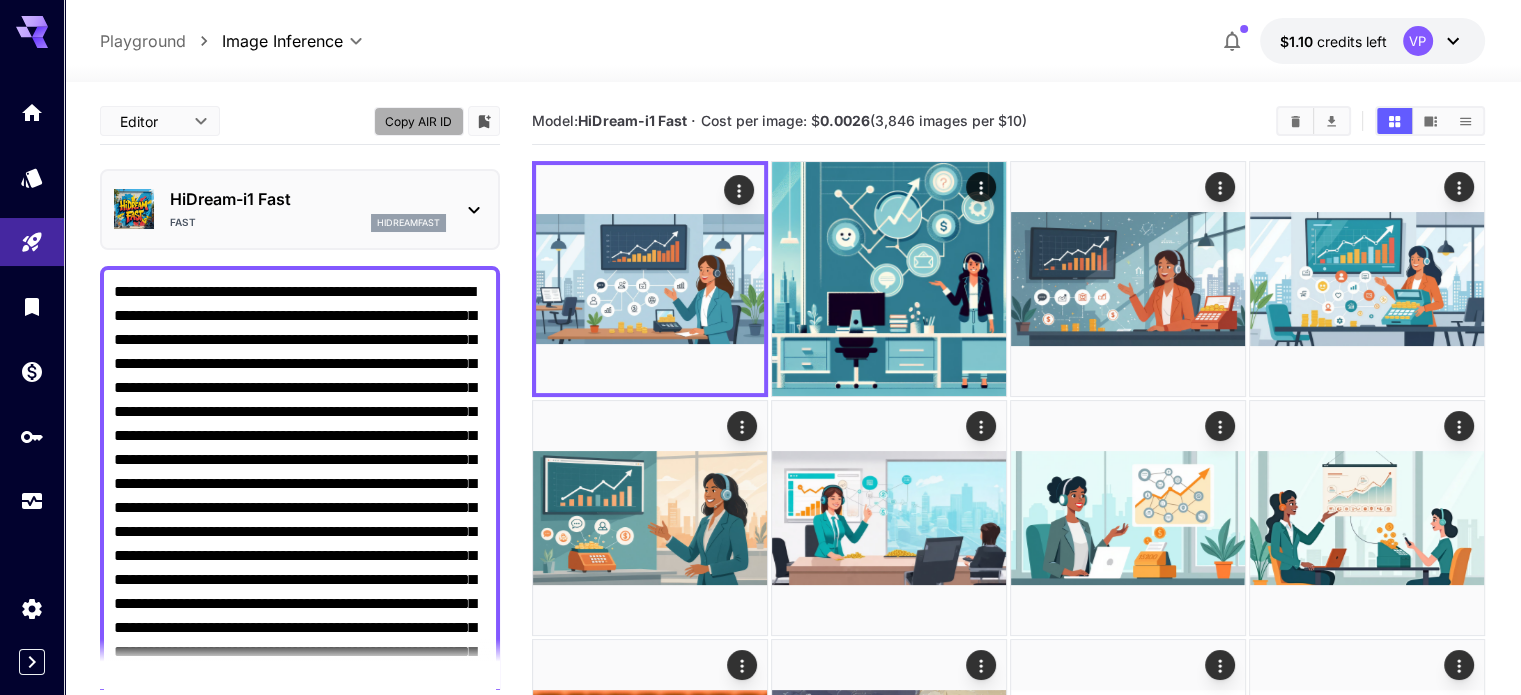 click on "Copy AIR ID" at bounding box center [419, 121] 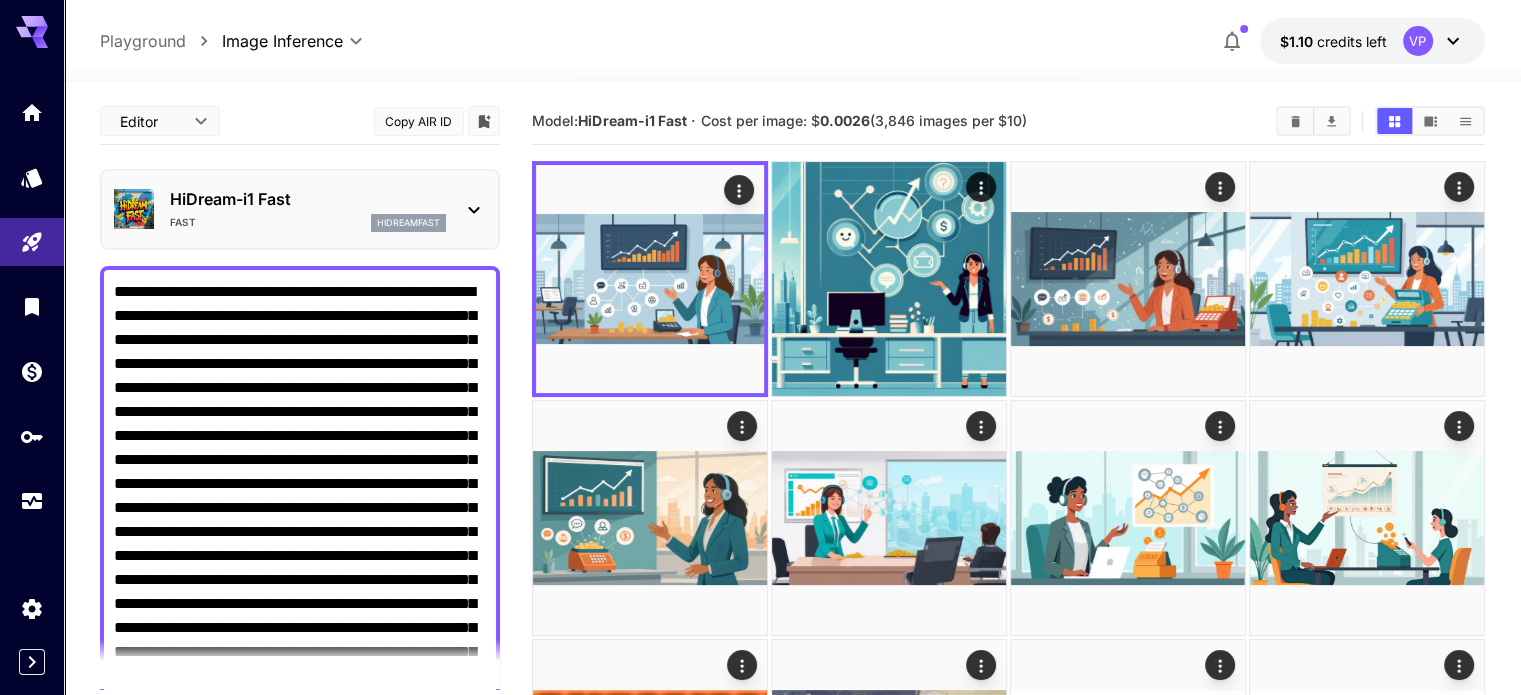 click 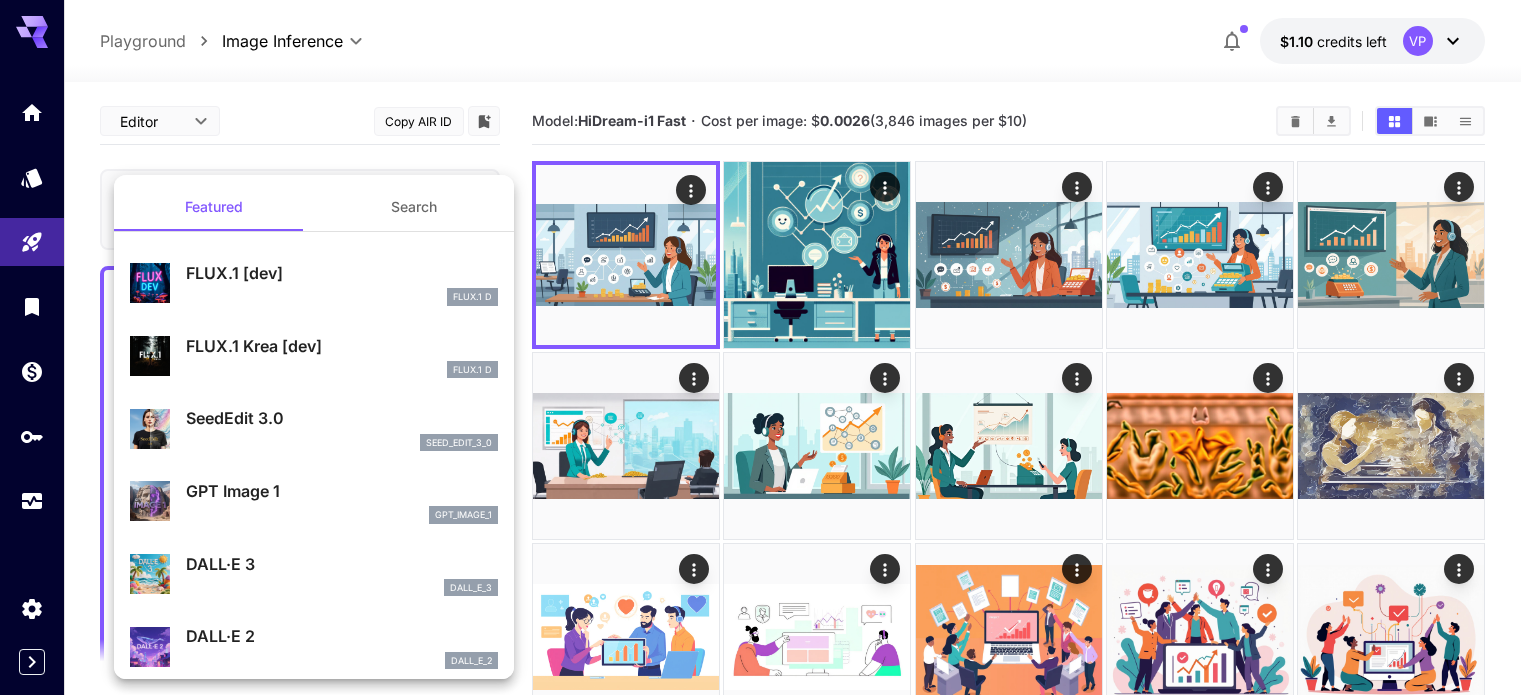 click on "Search" at bounding box center (414, 207) 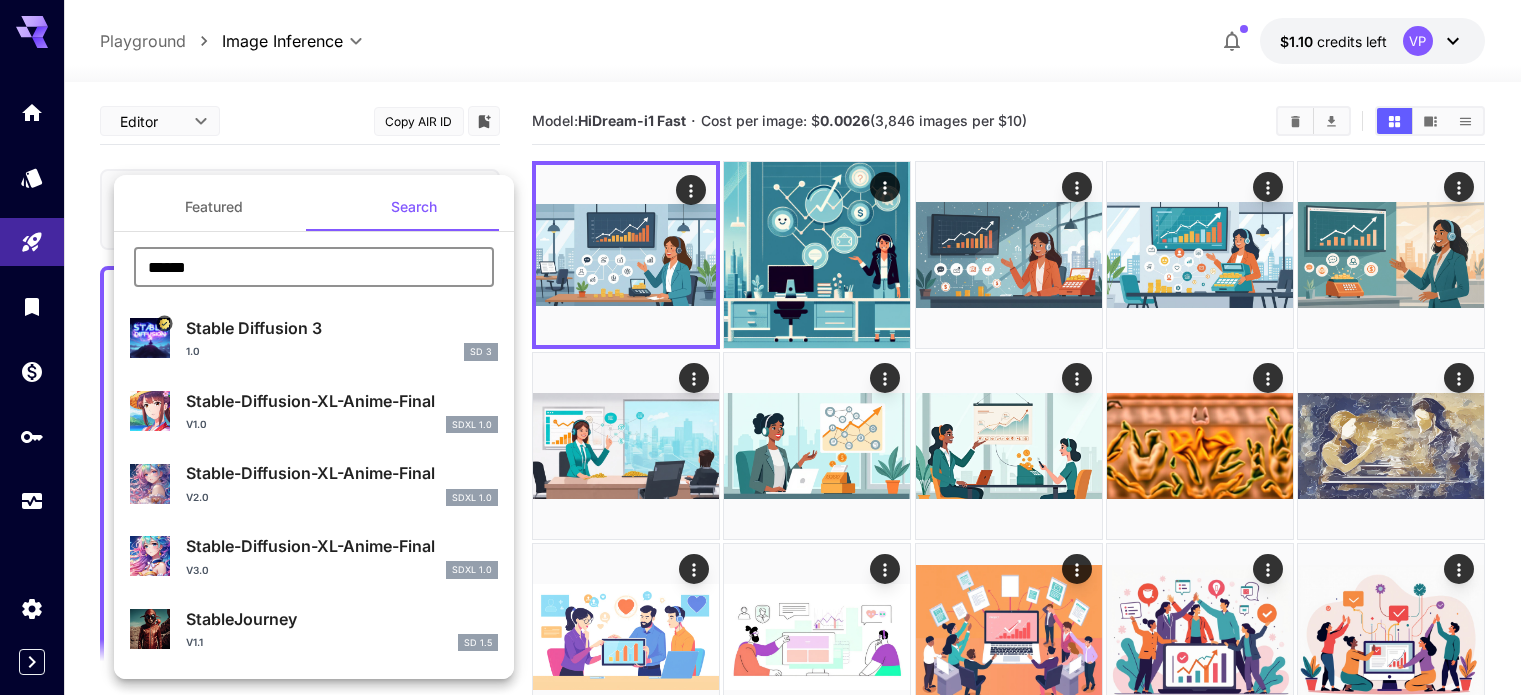 click on "******" at bounding box center [314, 267] 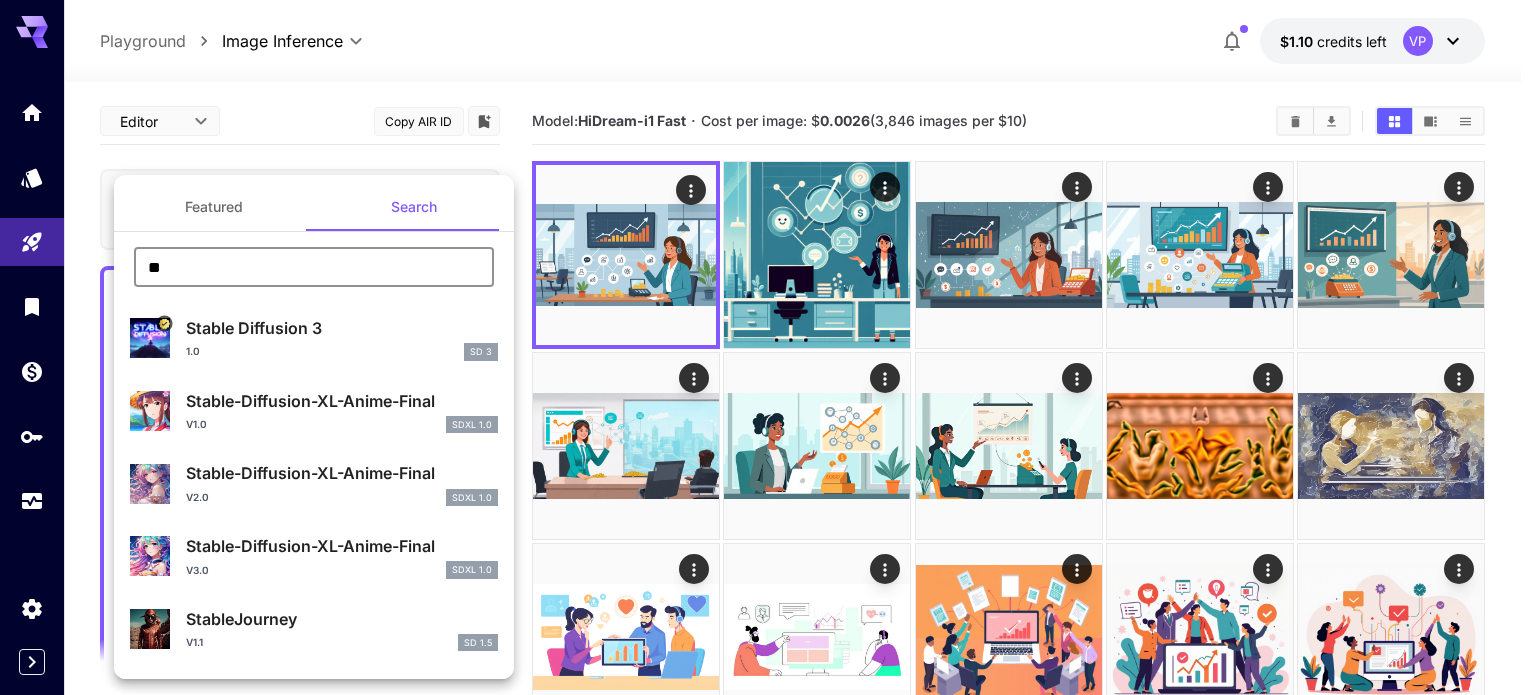 type on "*" 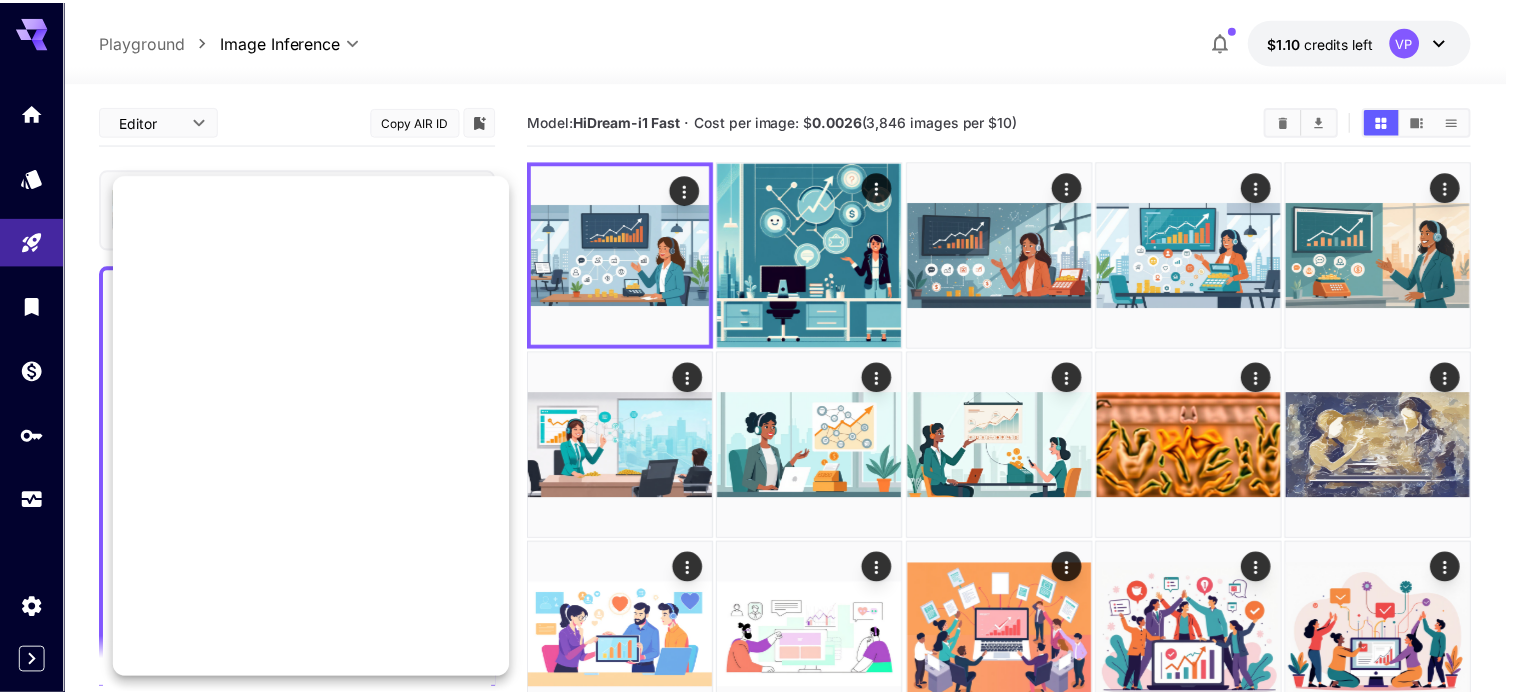 scroll, scrollTop: 0, scrollLeft: 0, axis: both 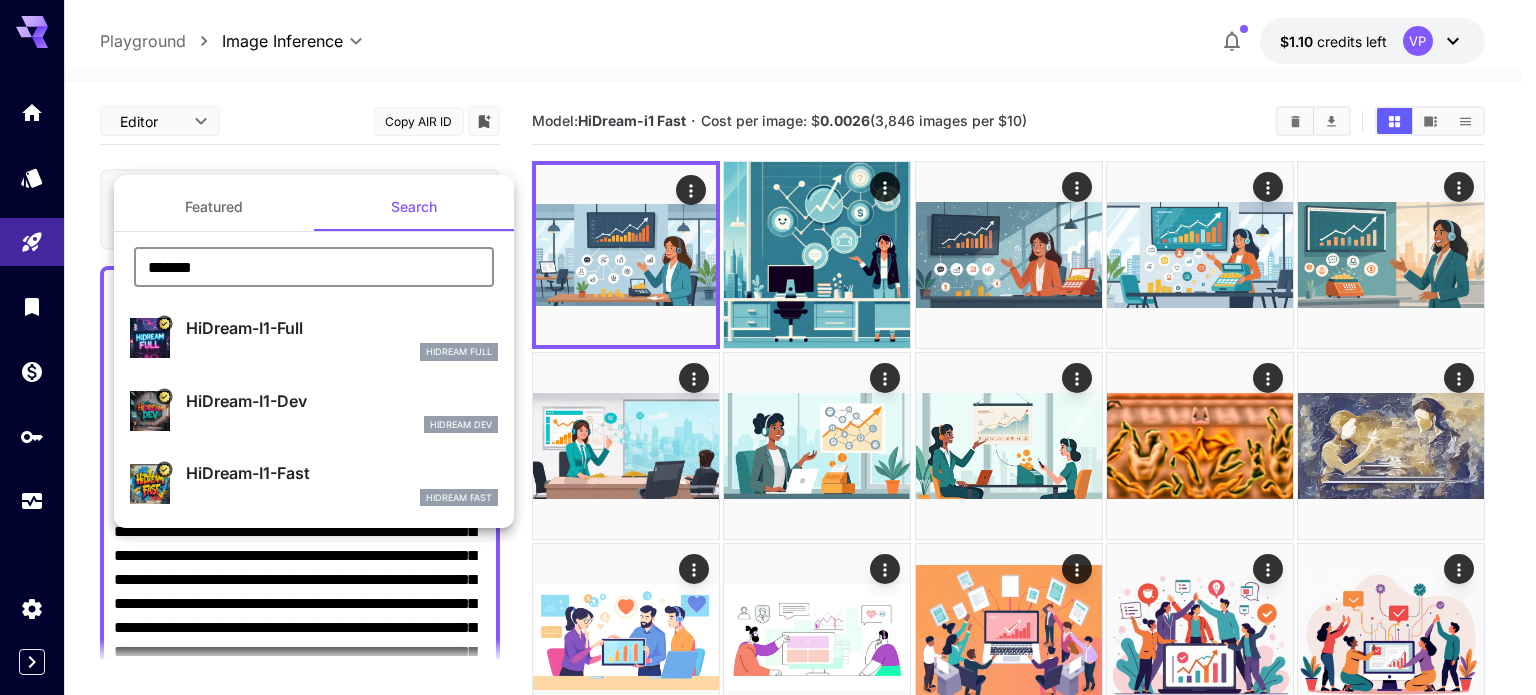 type on "*******" 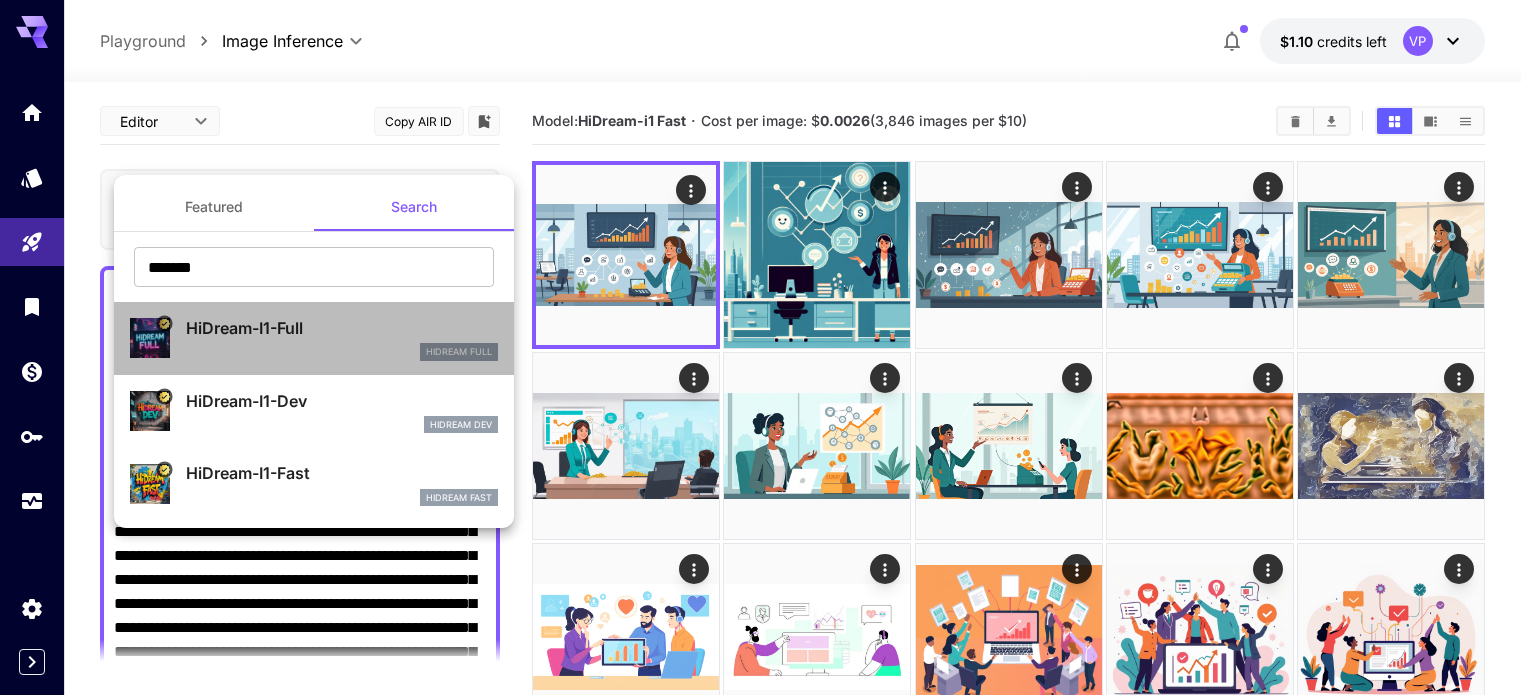 click on "HiDream-I1-Full" at bounding box center [342, 328] 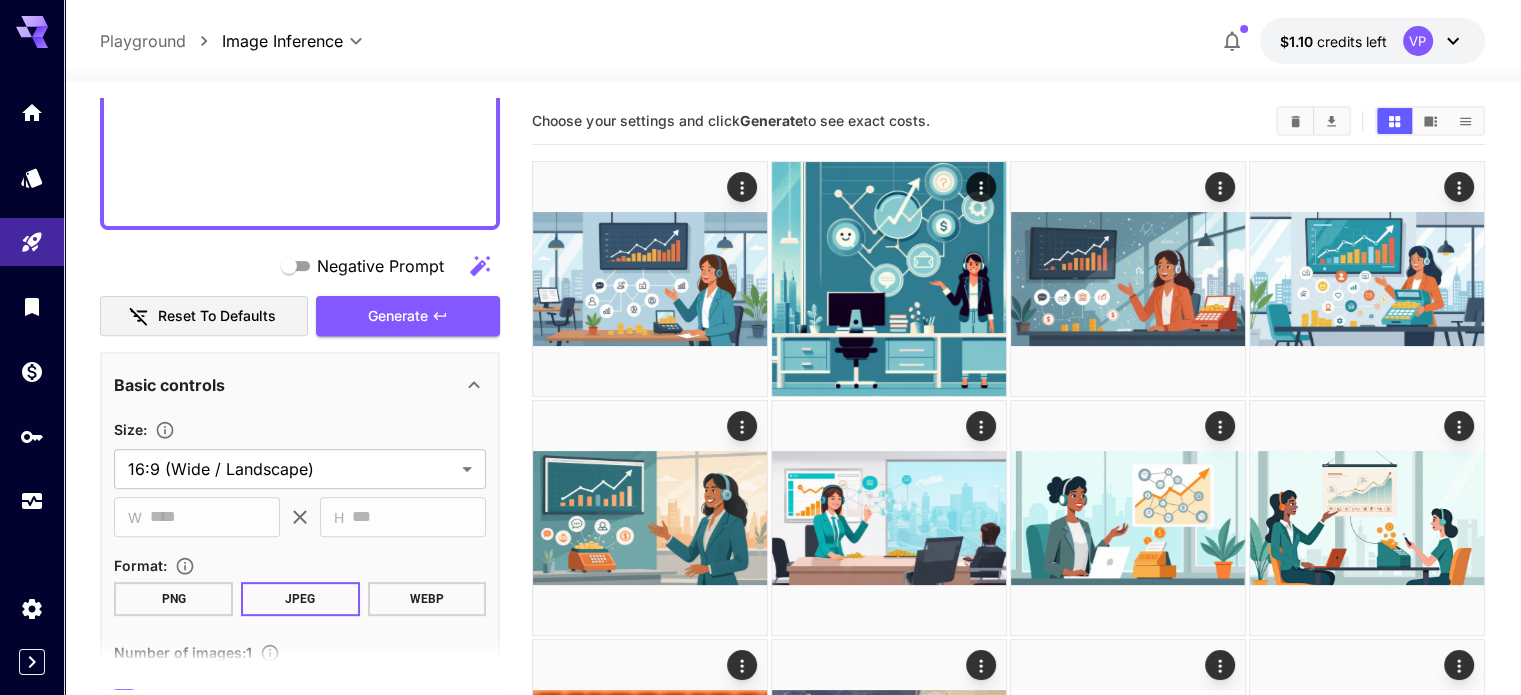 scroll, scrollTop: 742, scrollLeft: 0, axis: vertical 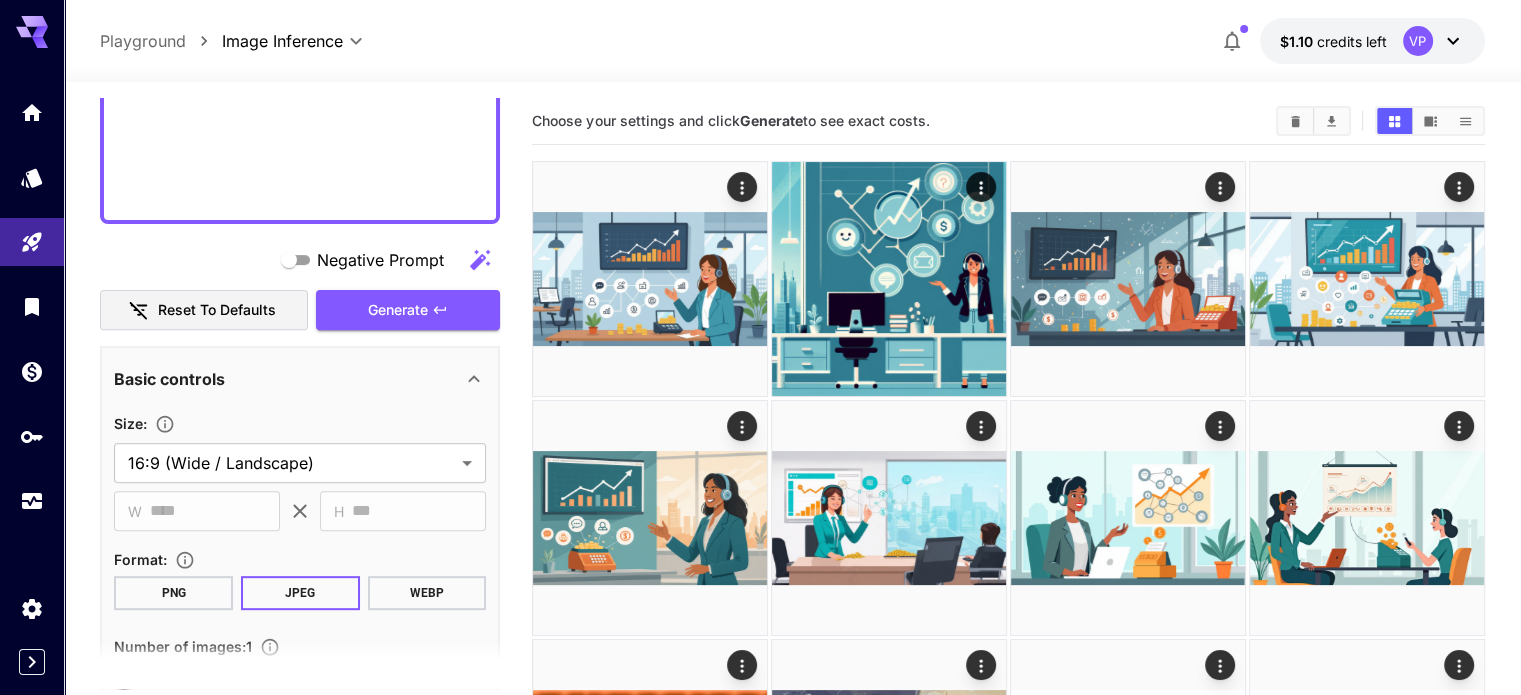 click on "WEBP" at bounding box center [427, 593] 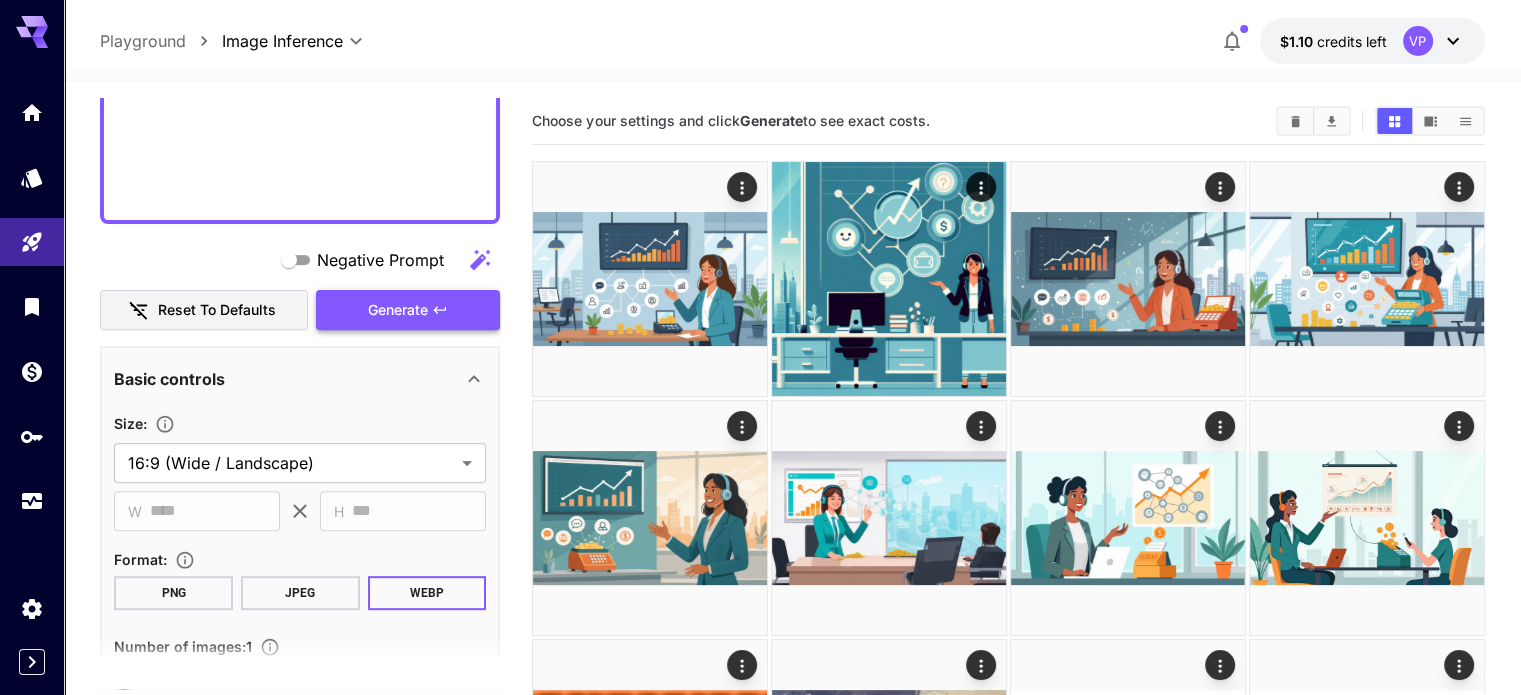 click on "Generate" at bounding box center [398, 310] 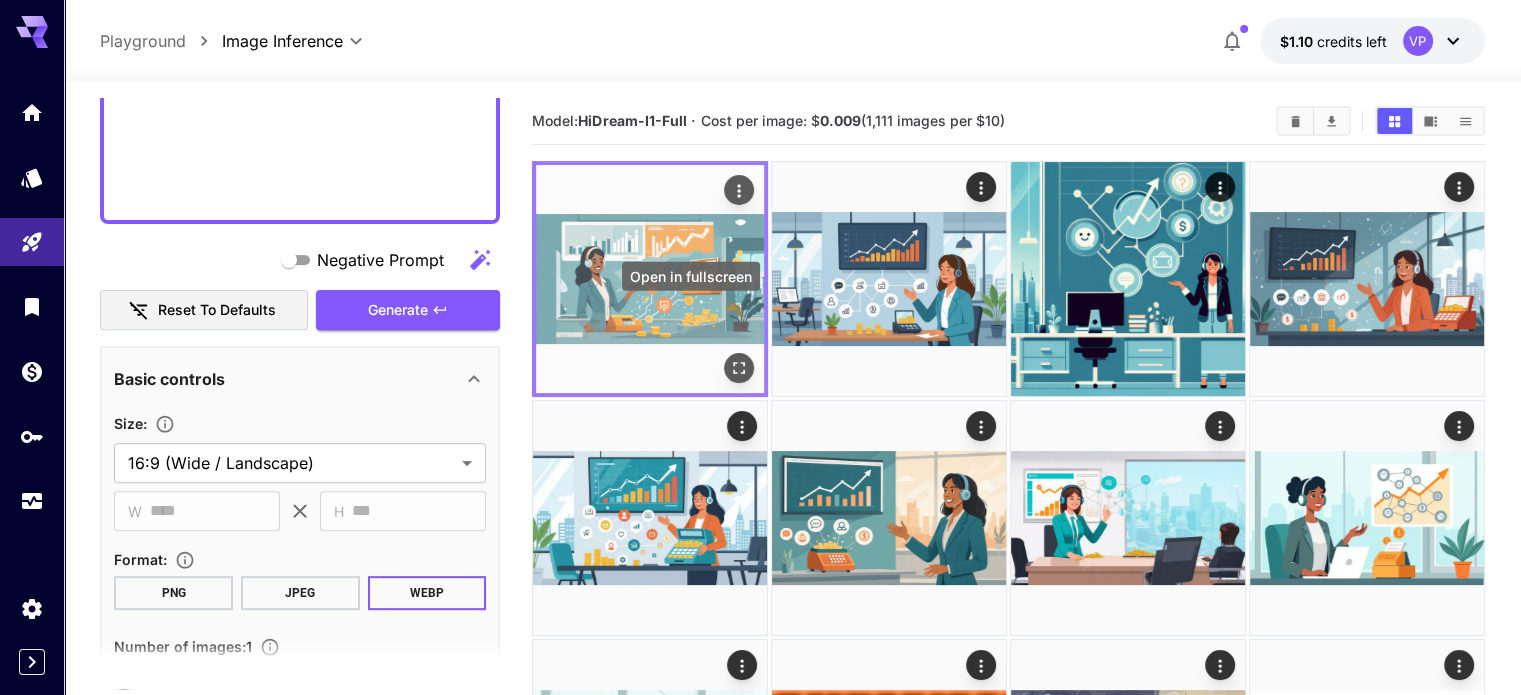 click at bounding box center [739, 368] 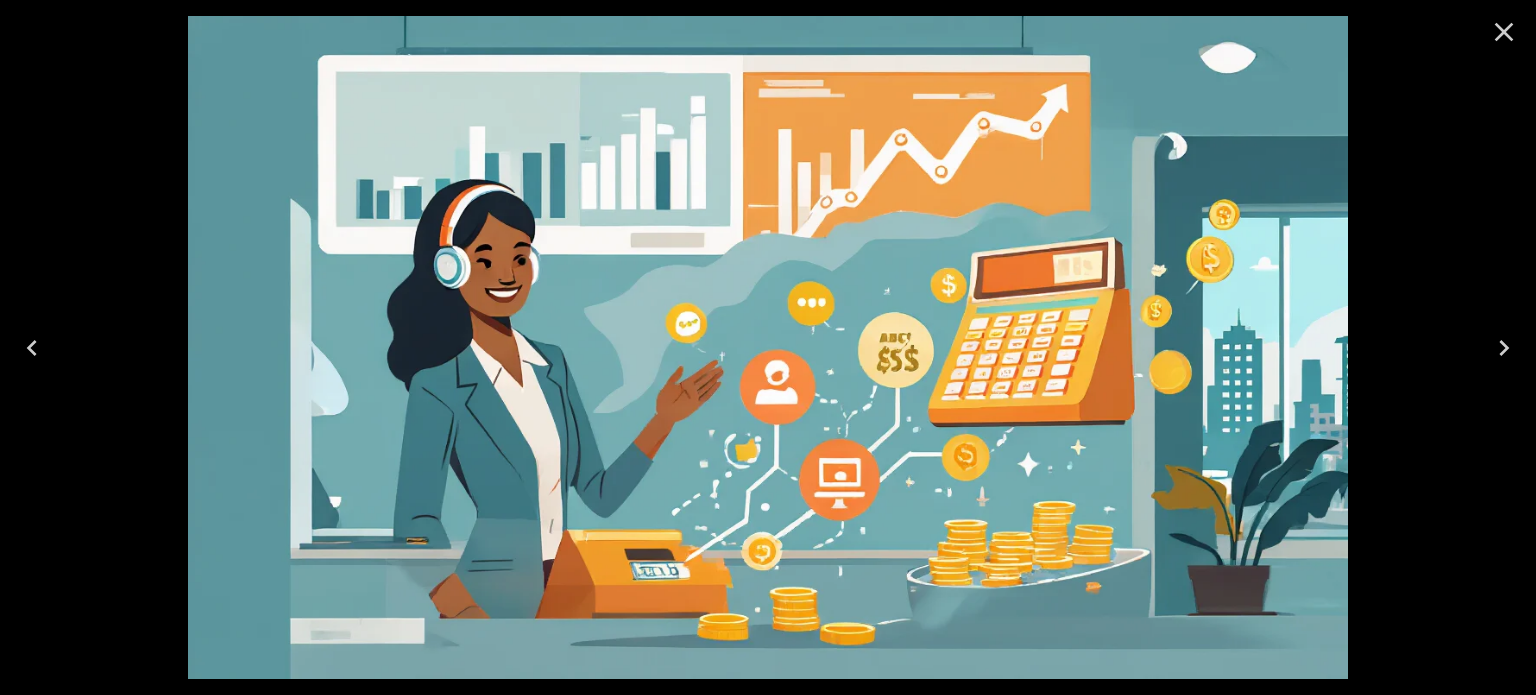 click 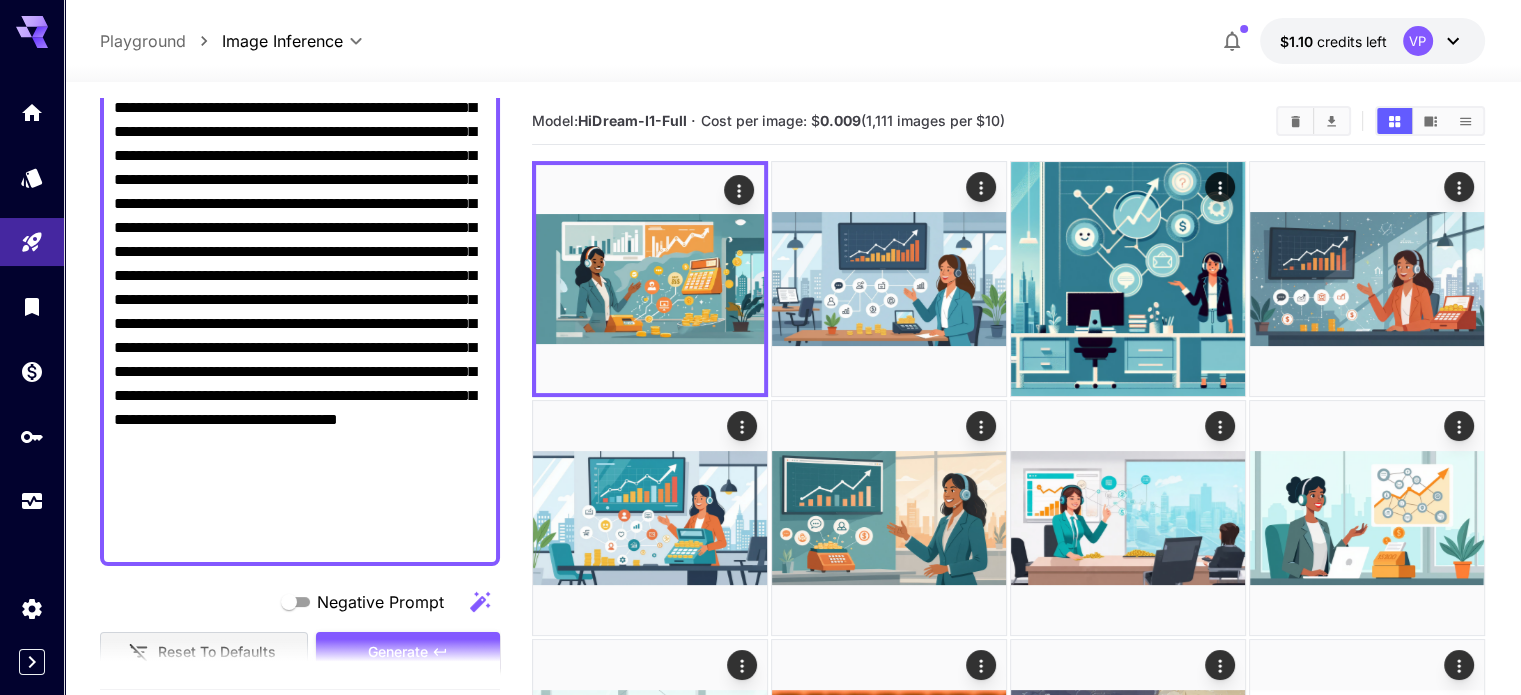 scroll, scrollTop: 402, scrollLeft: 0, axis: vertical 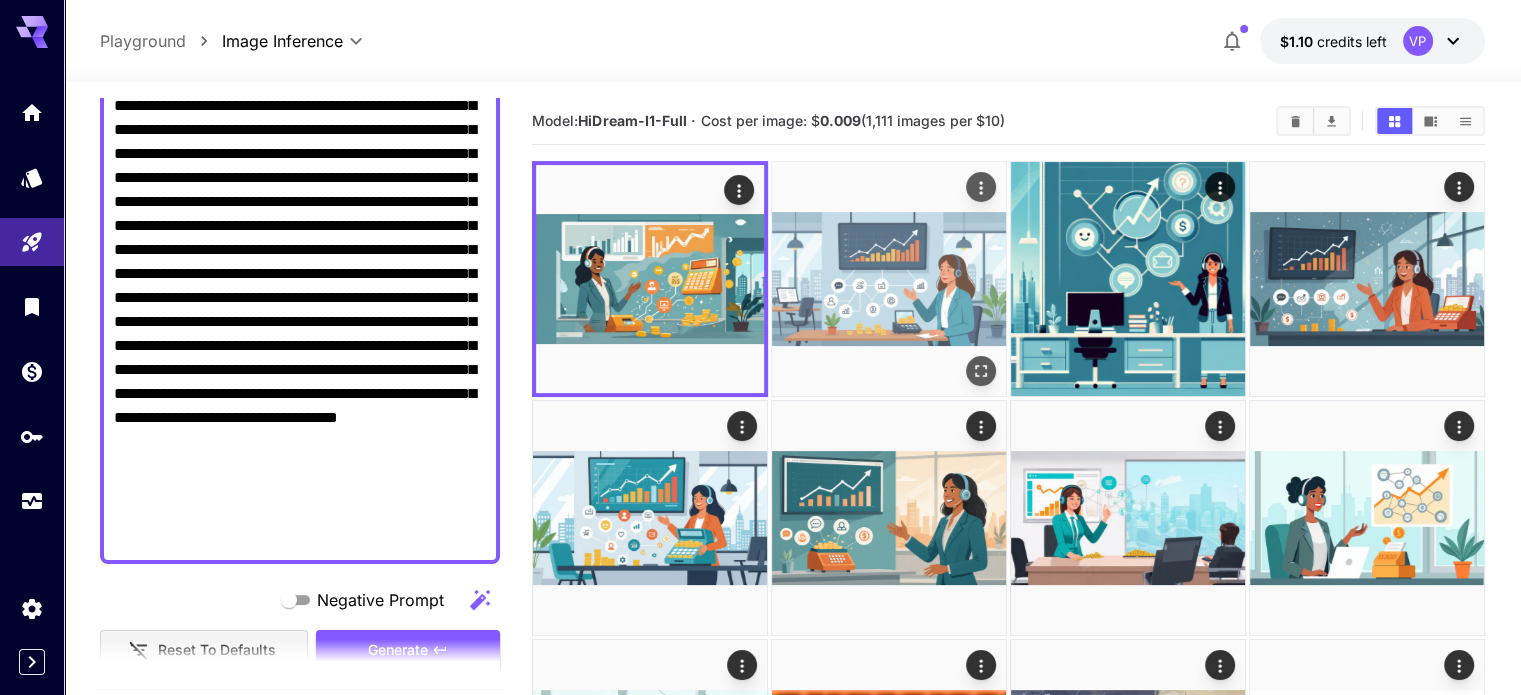 click at bounding box center (889, 279) 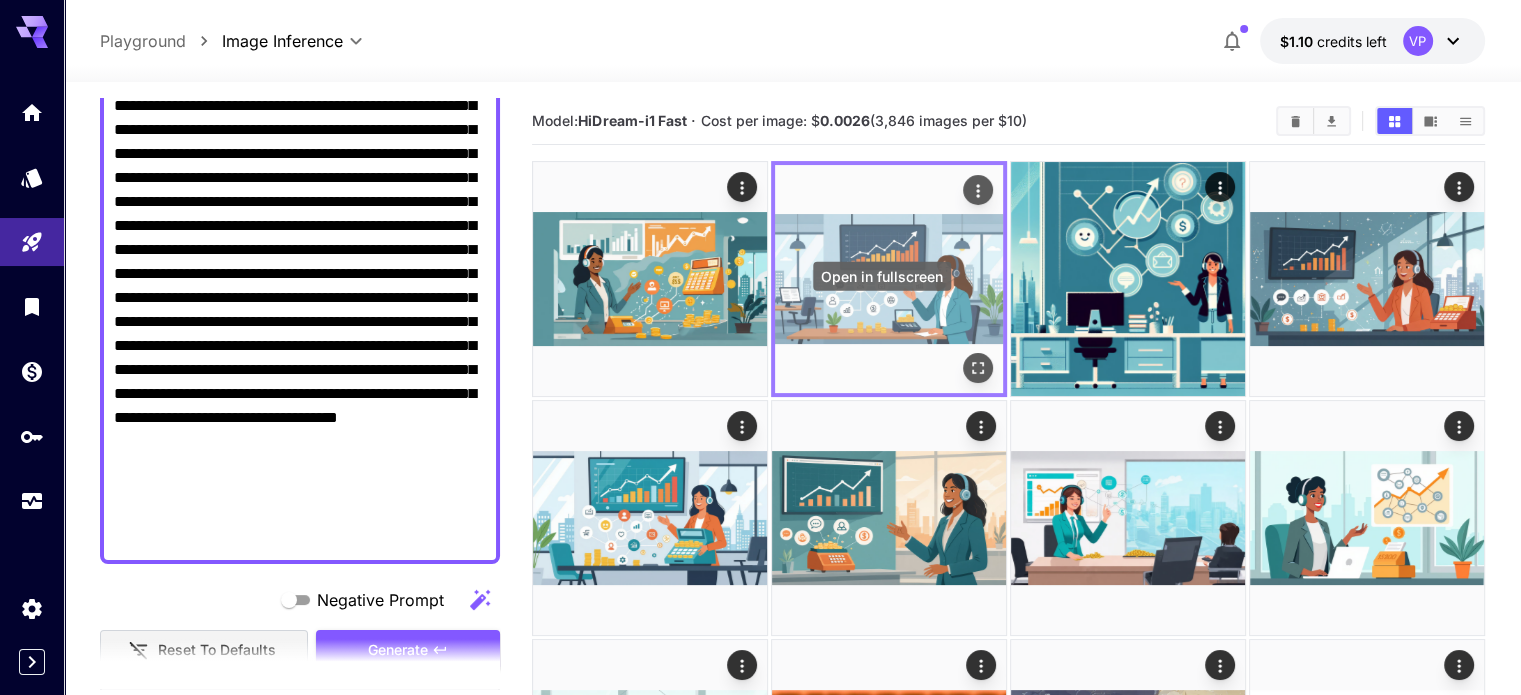 click 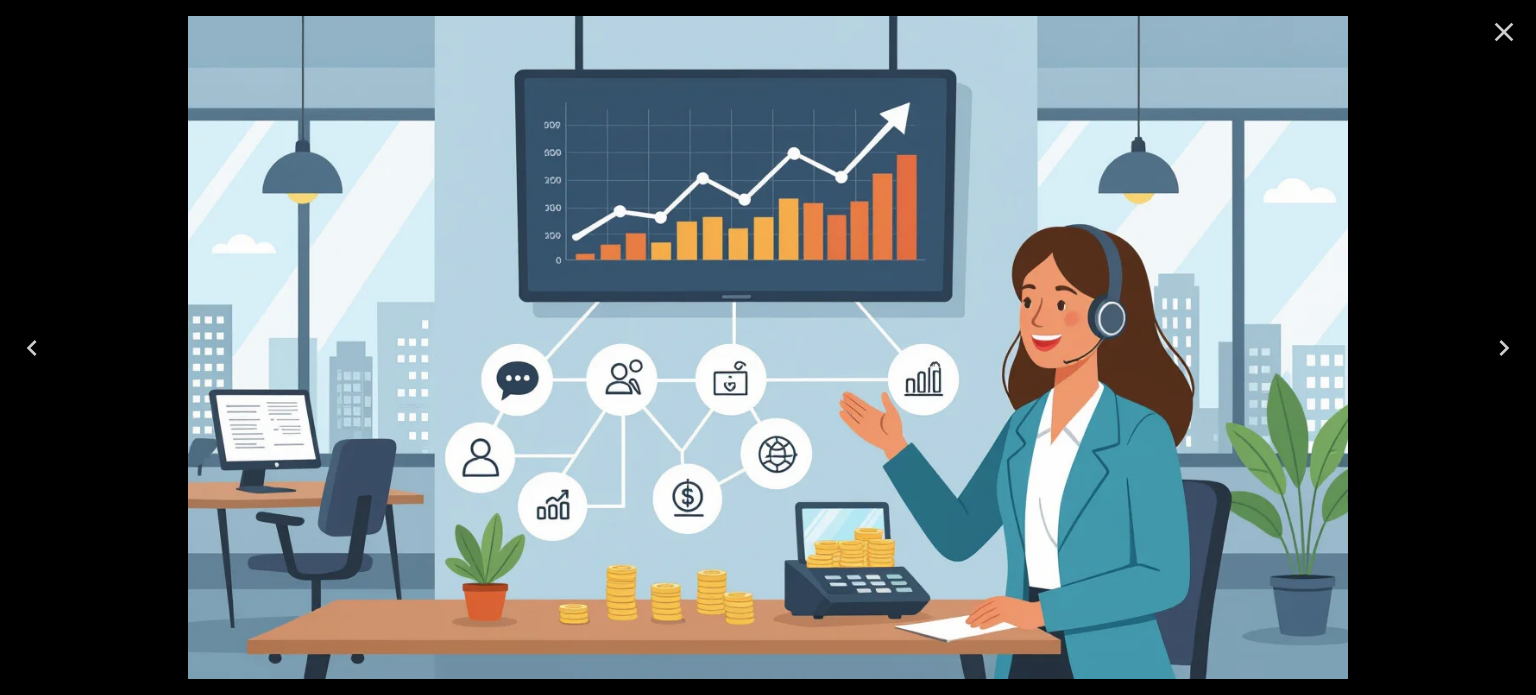 click 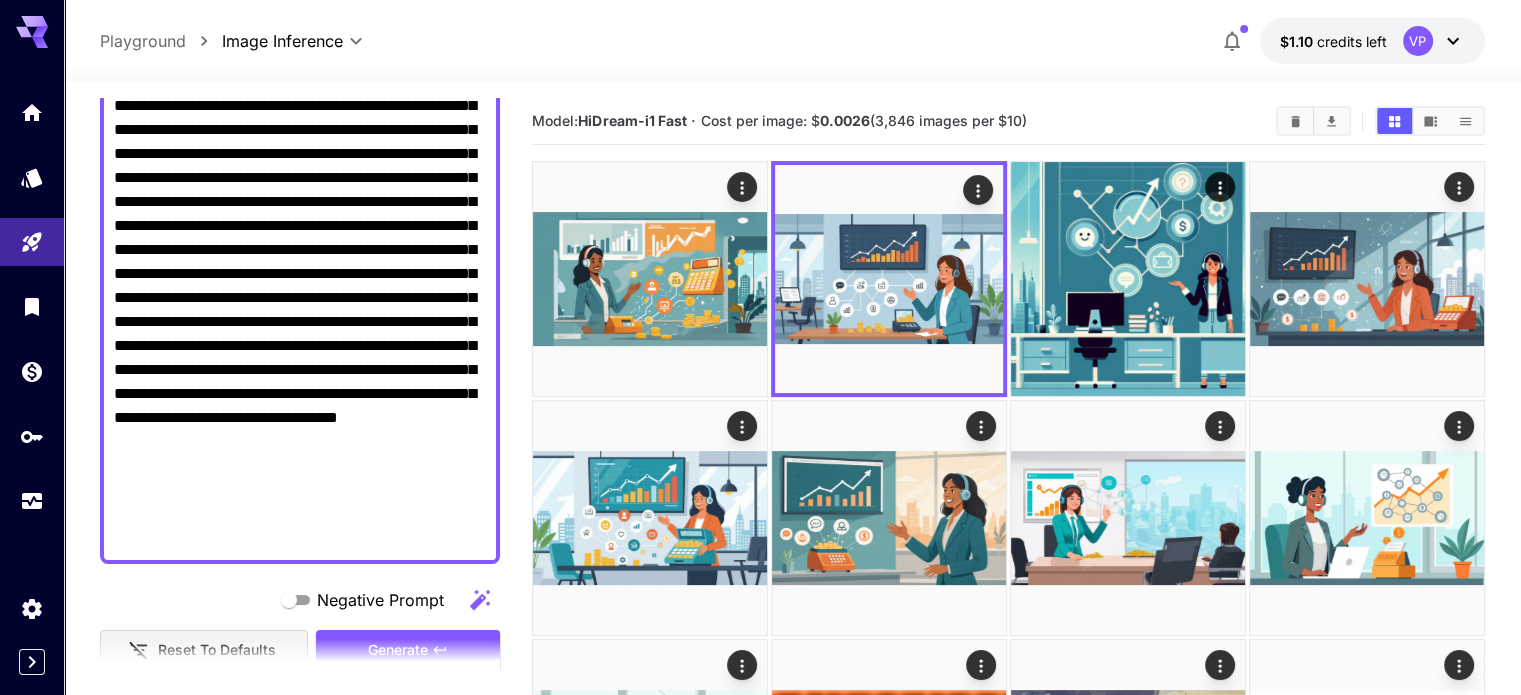 scroll, scrollTop: 0, scrollLeft: 0, axis: both 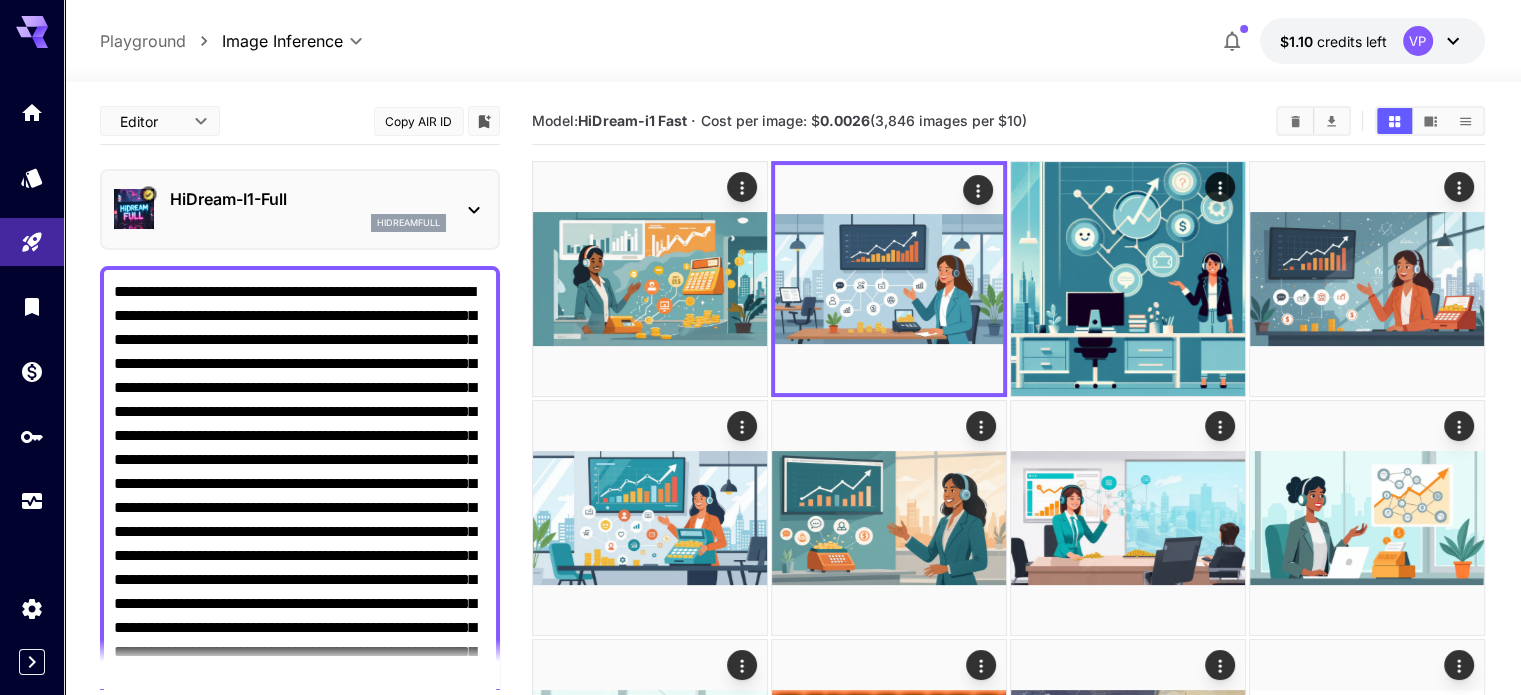click 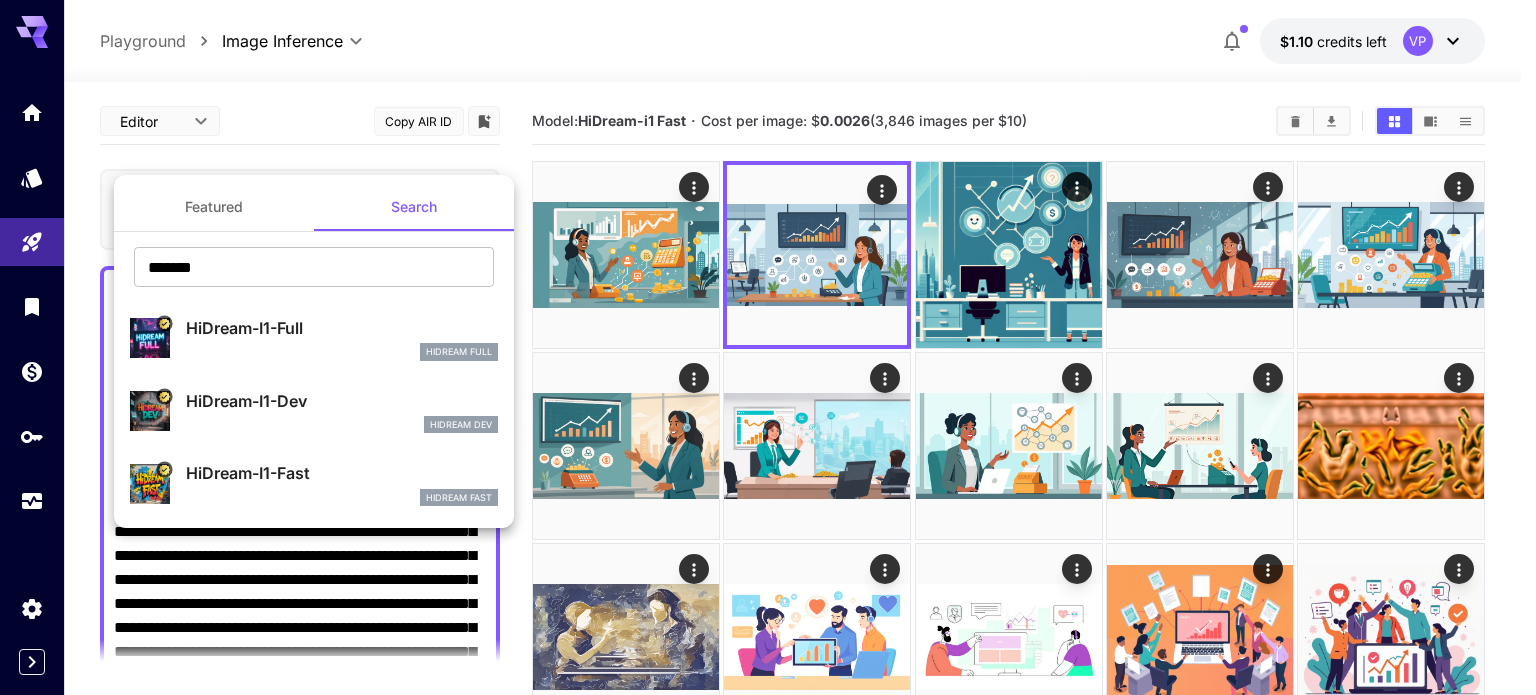 click on "HiDream Fast" at bounding box center [459, 498] 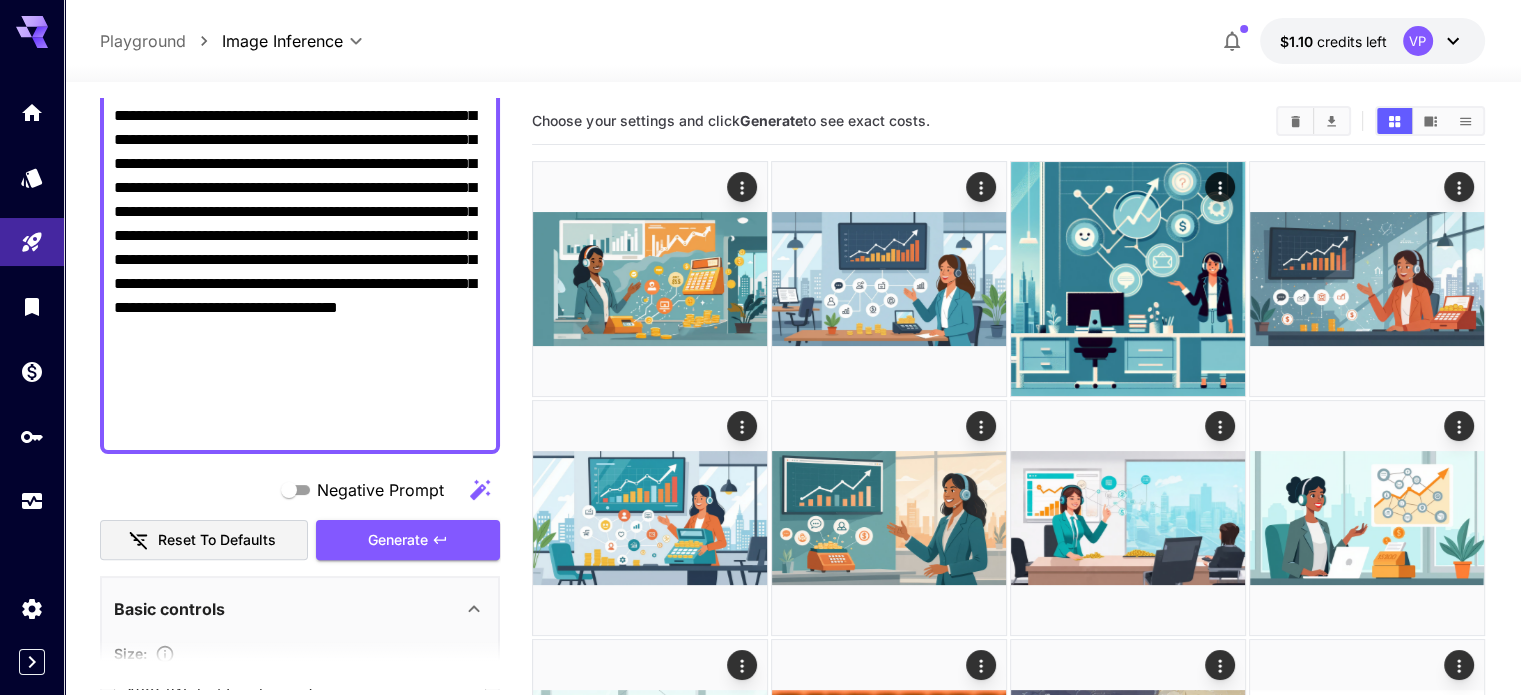 scroll, scrollTop: 514, scrollLeft: 0, axis: vertical 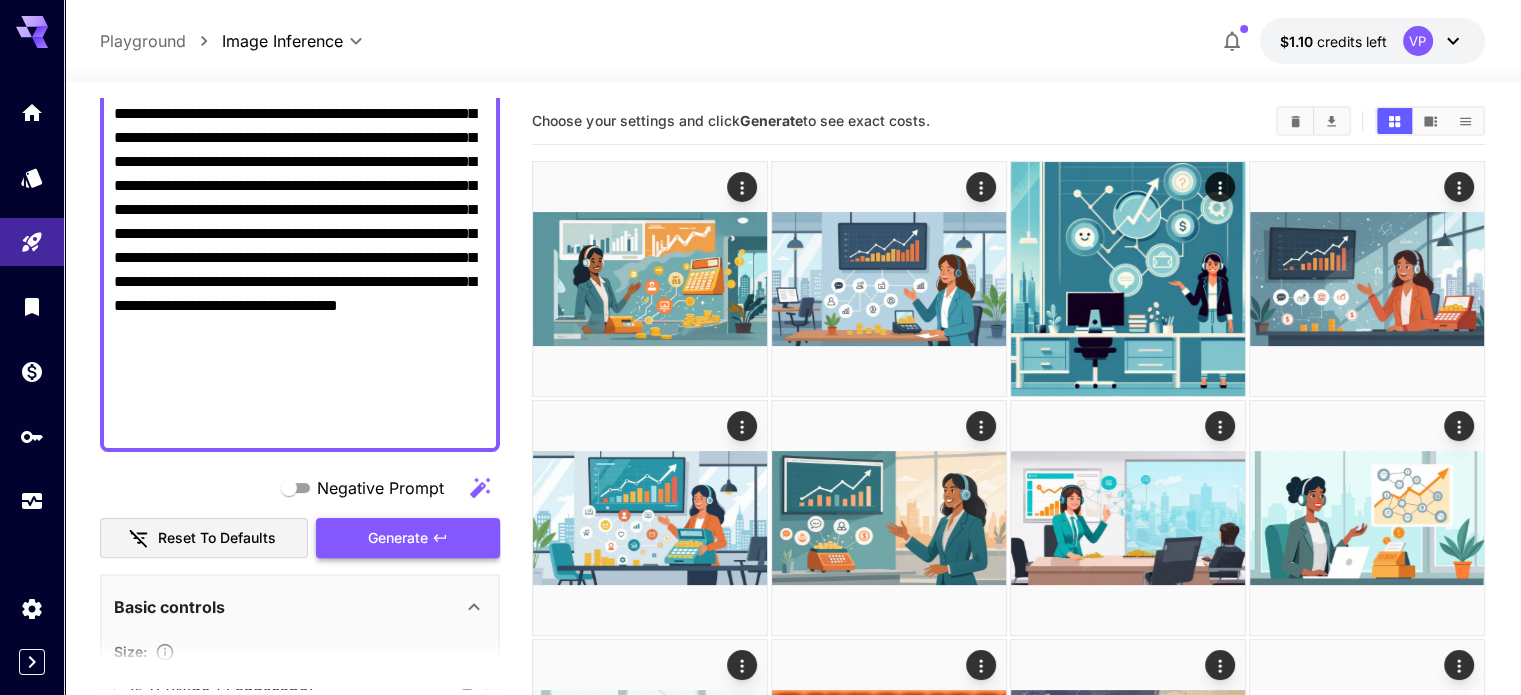 click on "Generate" at bounding box center [408, 538] 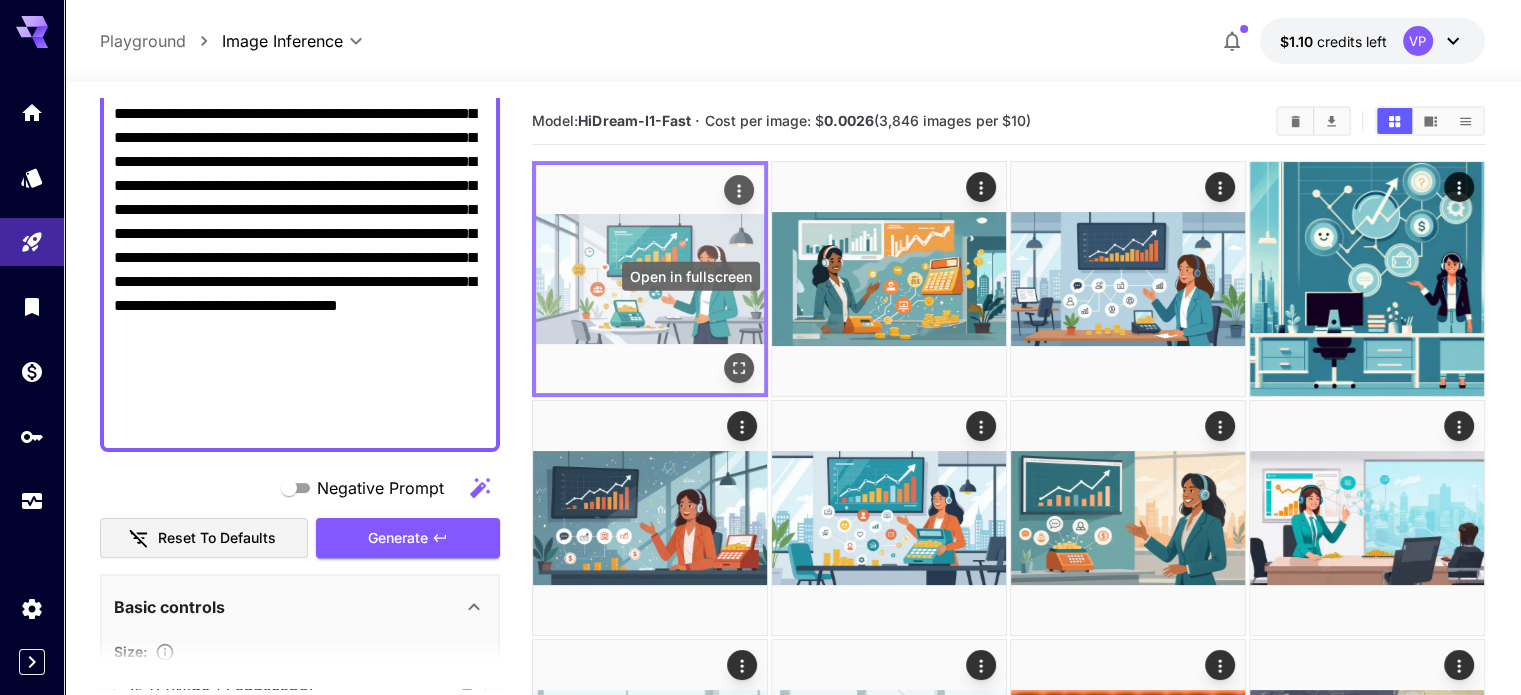click 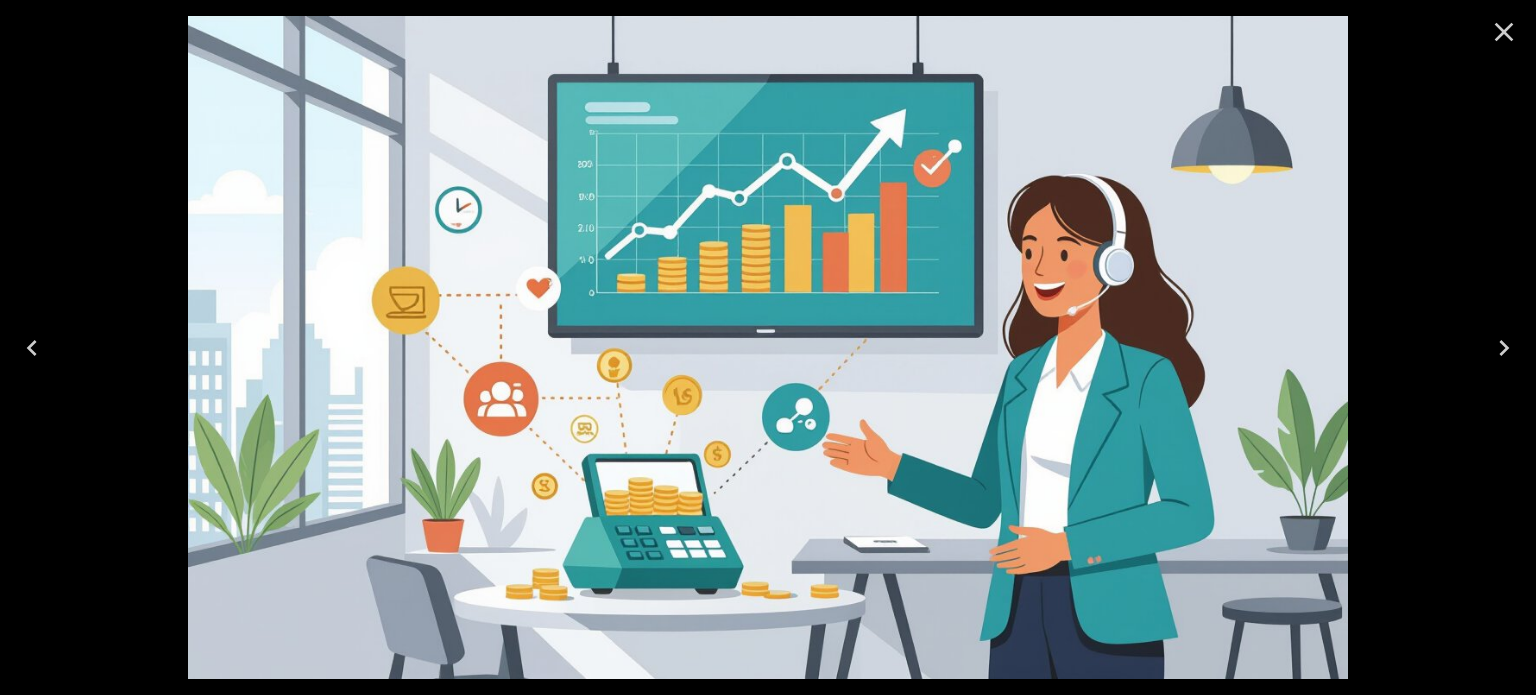 click 